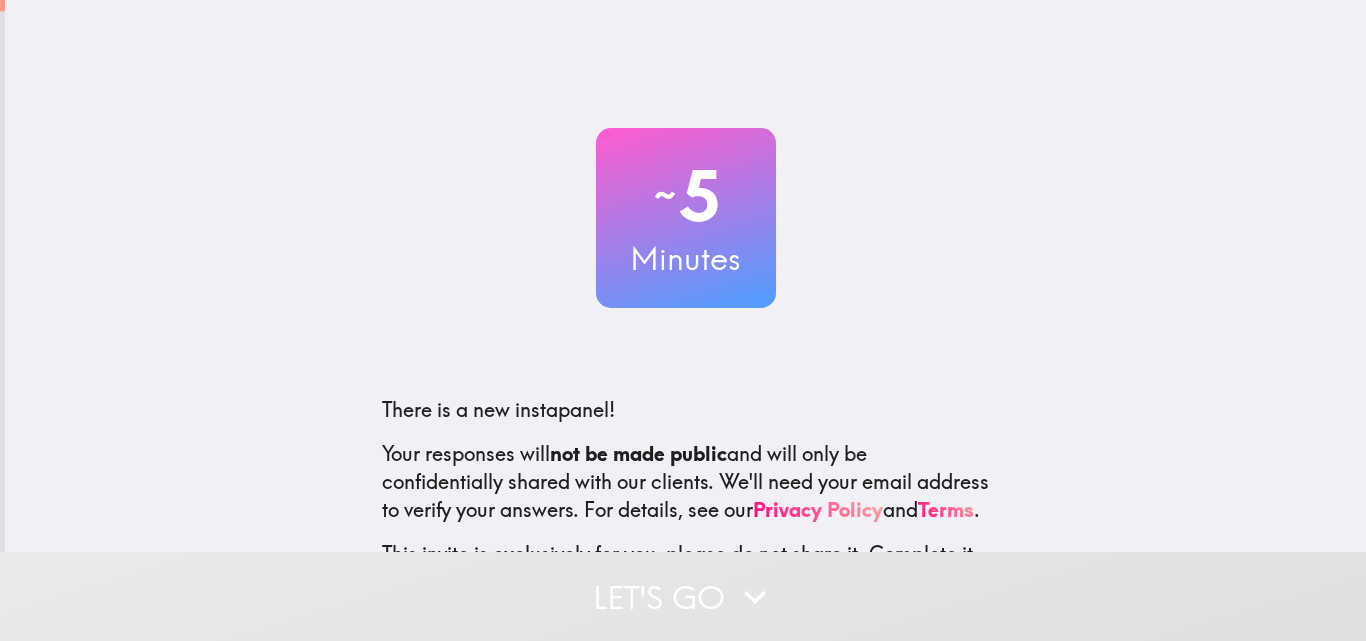 scroll, scrollTop: 0, scrollLeft: 0, axis: both 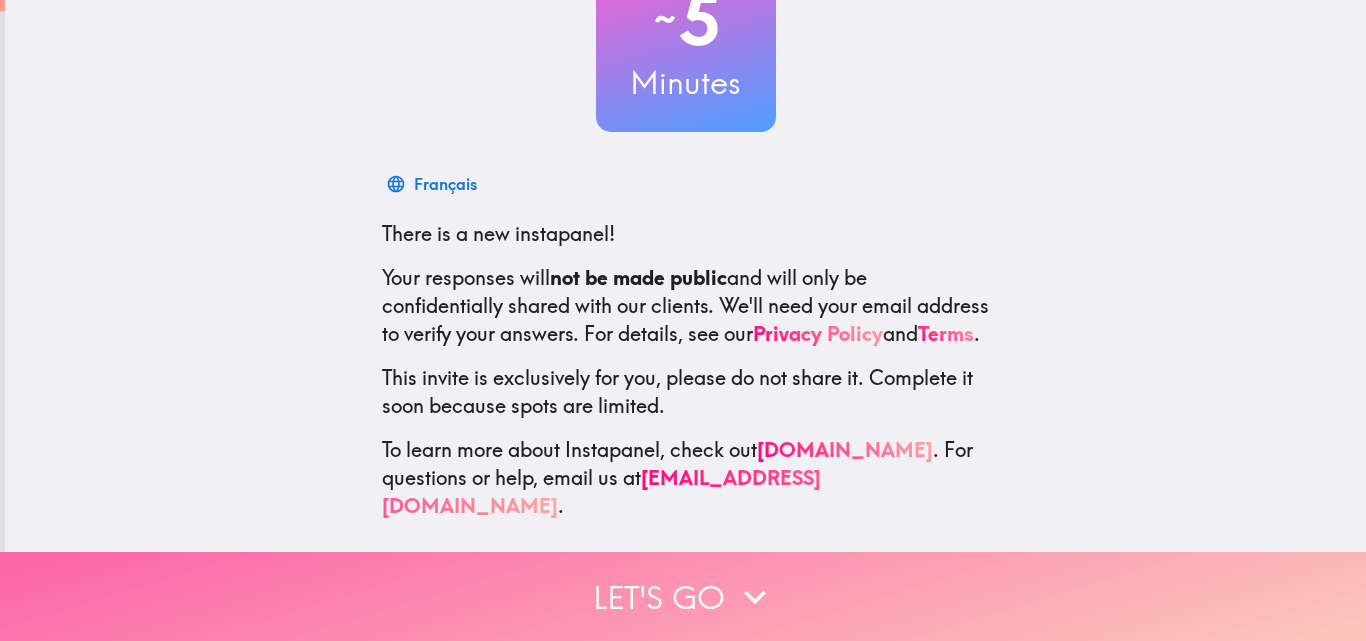 click on "Let's go" at bounding box center (683, 596) 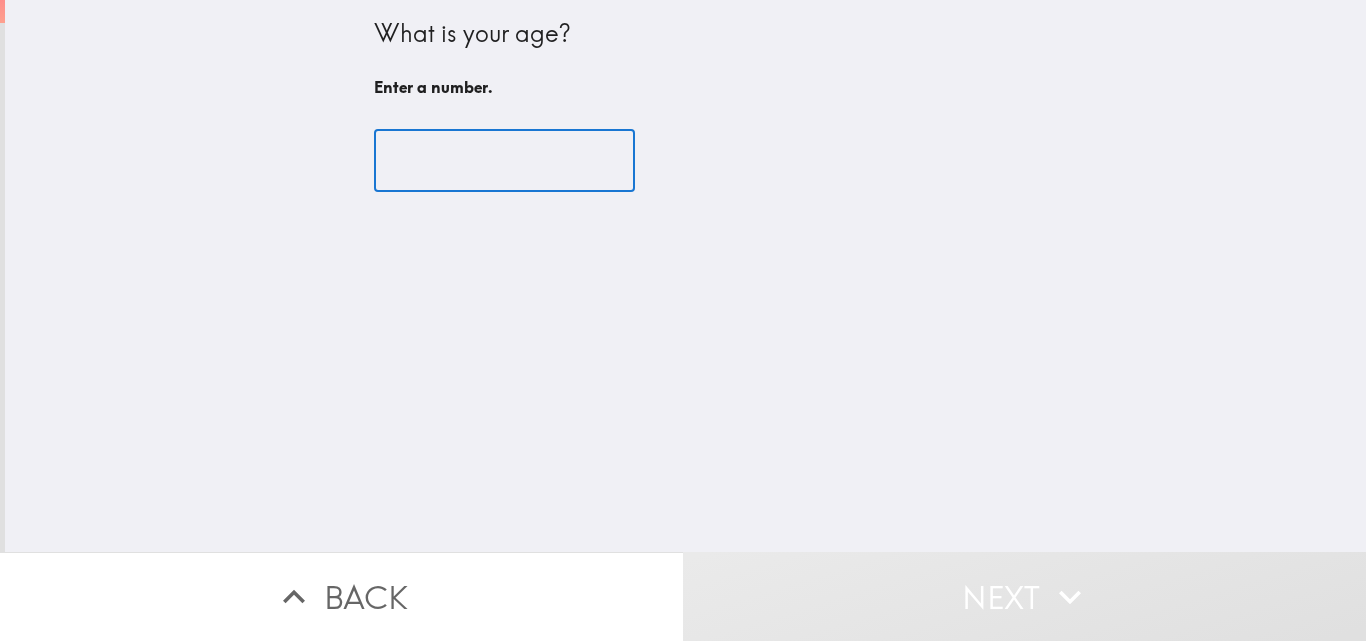 click at bounding box center [504, 161] 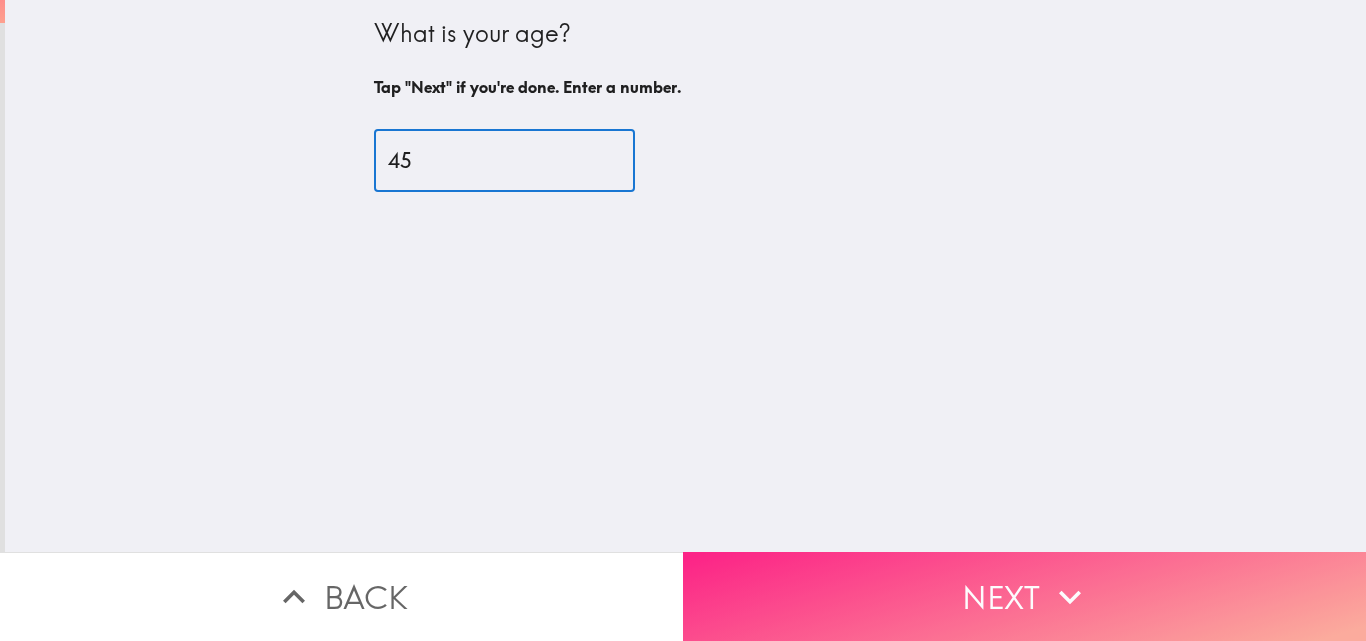 type on "45" 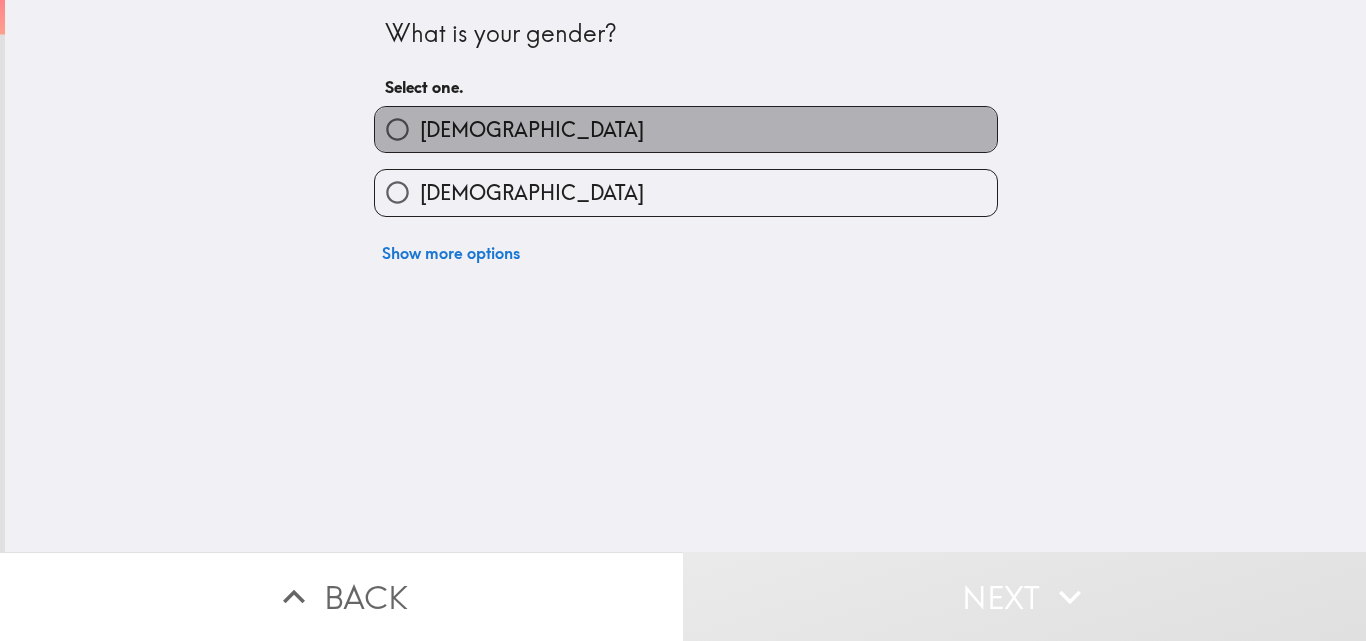 click on "[DEMOGRAPHIC_DATA]" at bounding box center (532, 130) 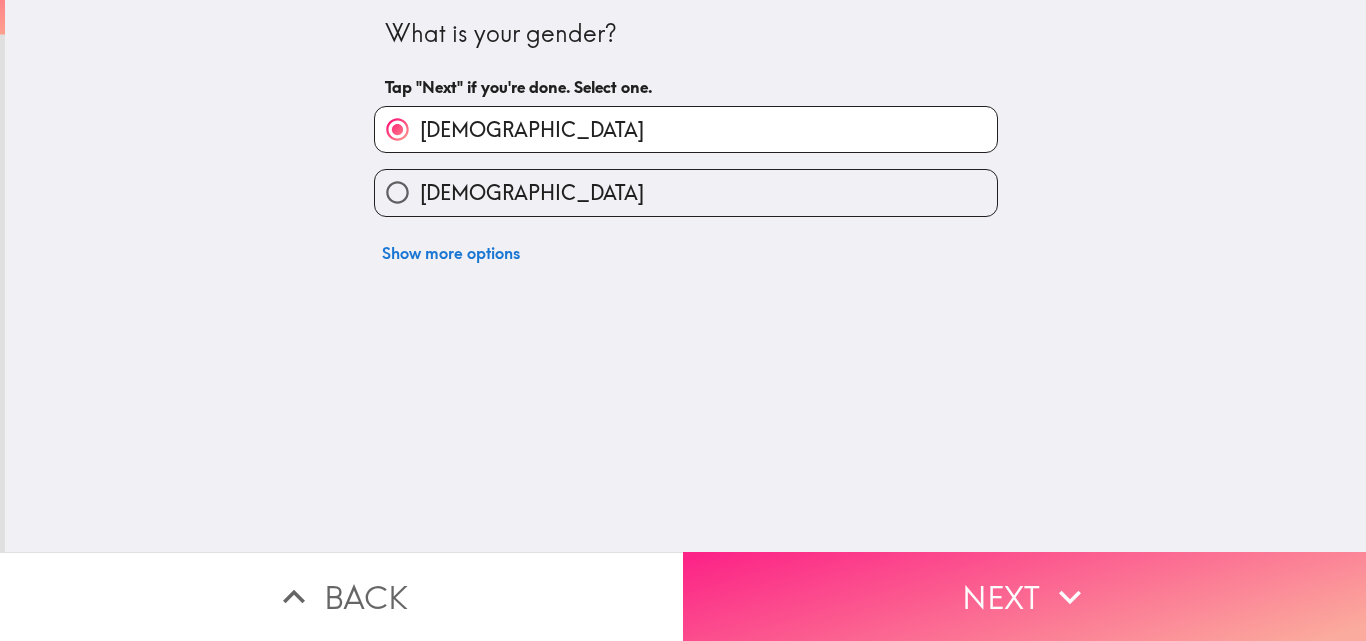 click on "Next" at bounding box center (1024, 596) 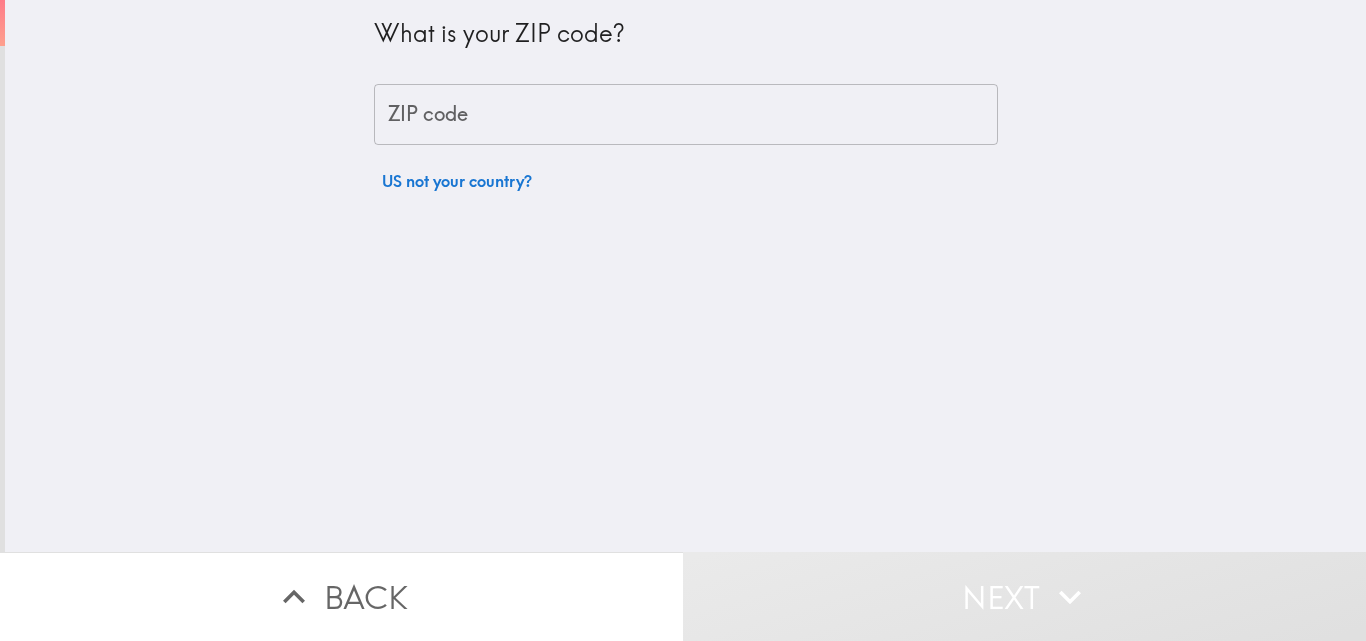 click on "ZIP code" at bounding box center (686, 115) 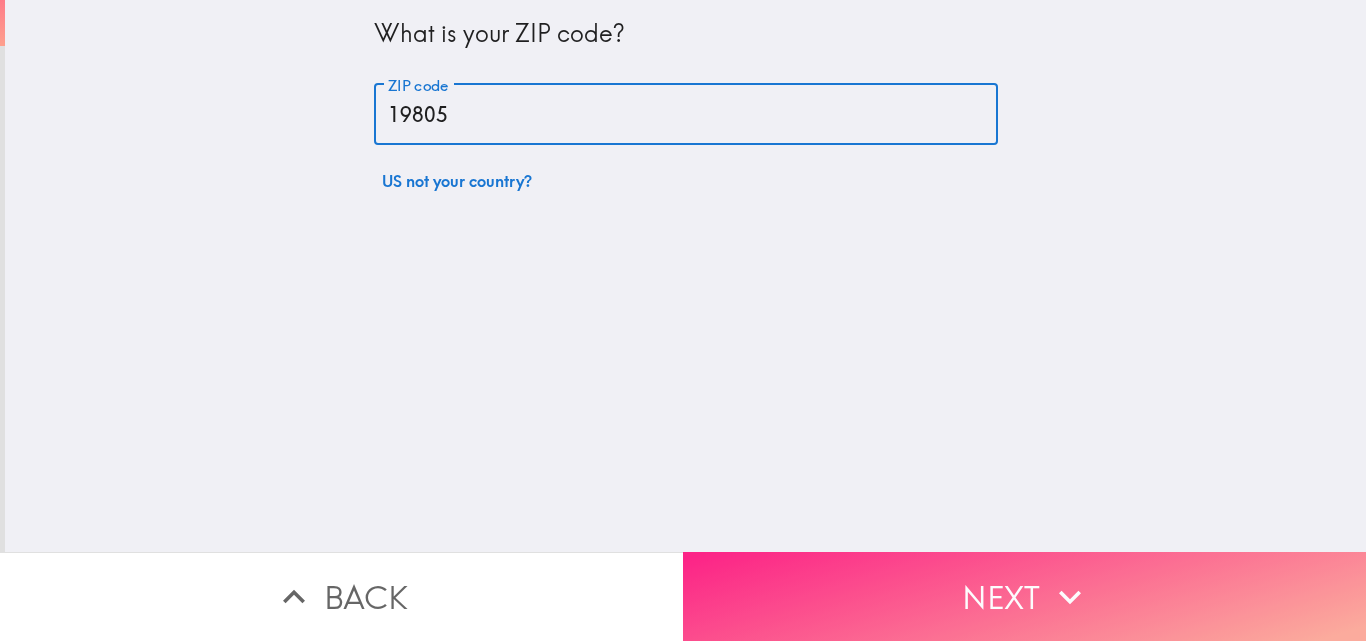 type on "19805" 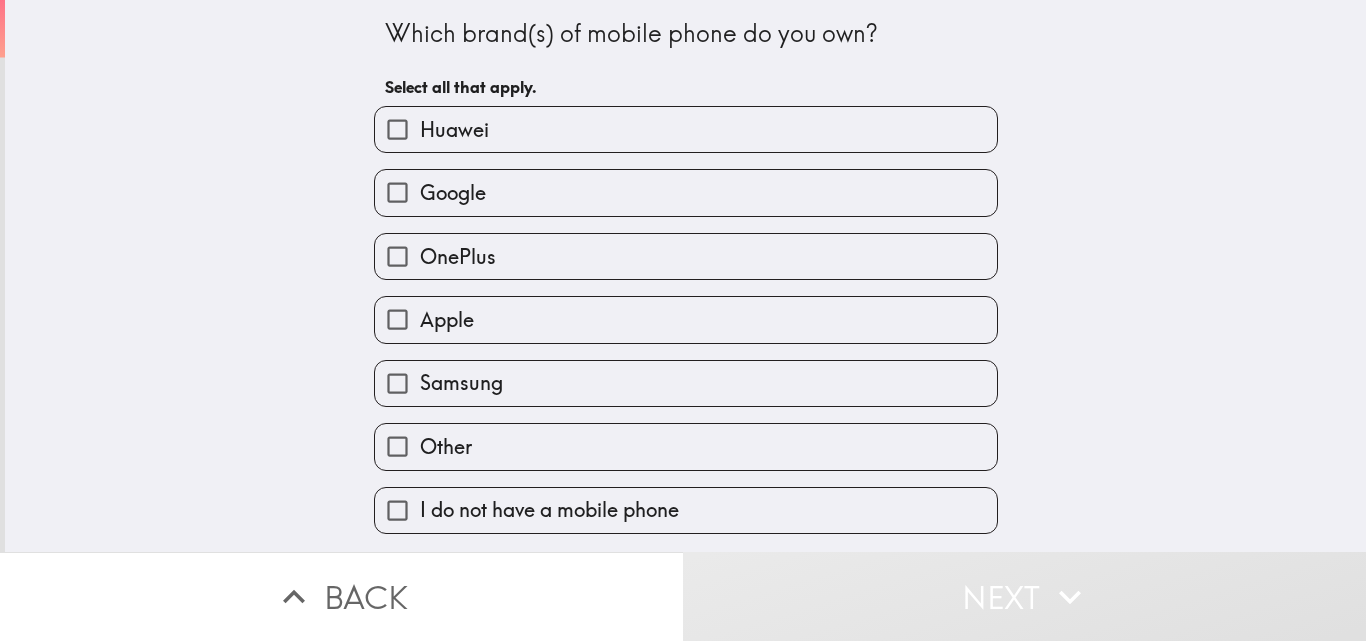click on "Apple" at bounding box center (447, 320) 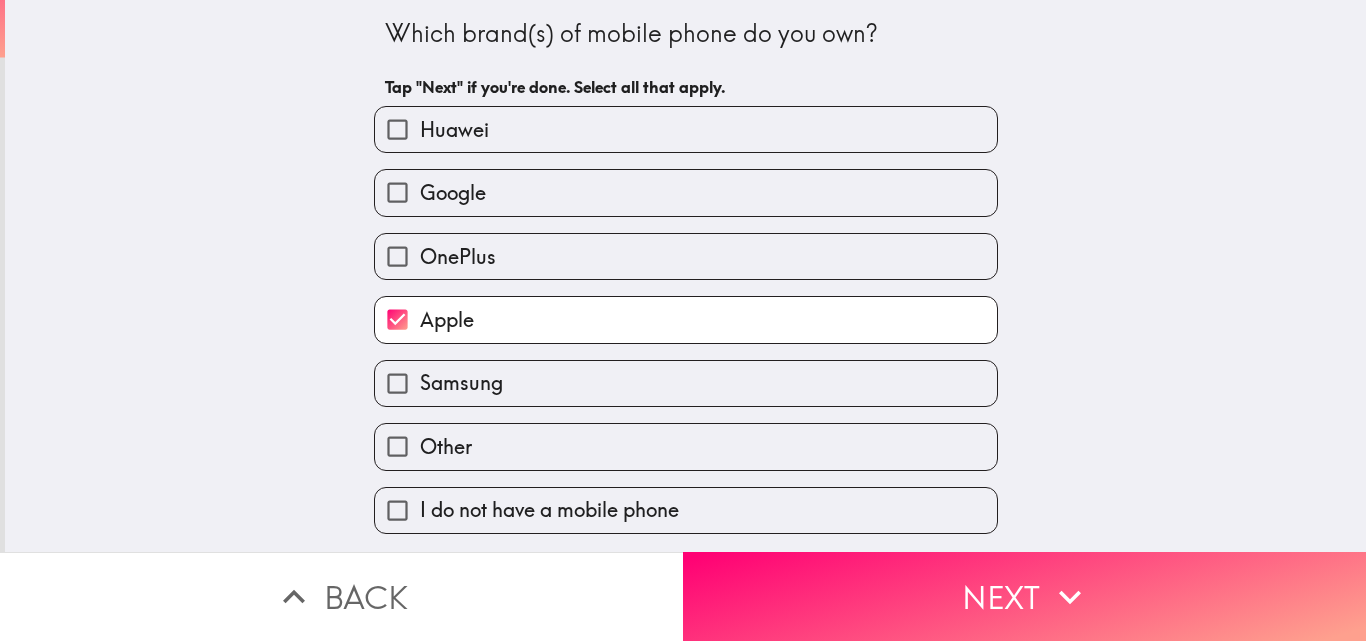 click on "Samsung" at bounding box center (461, 383) 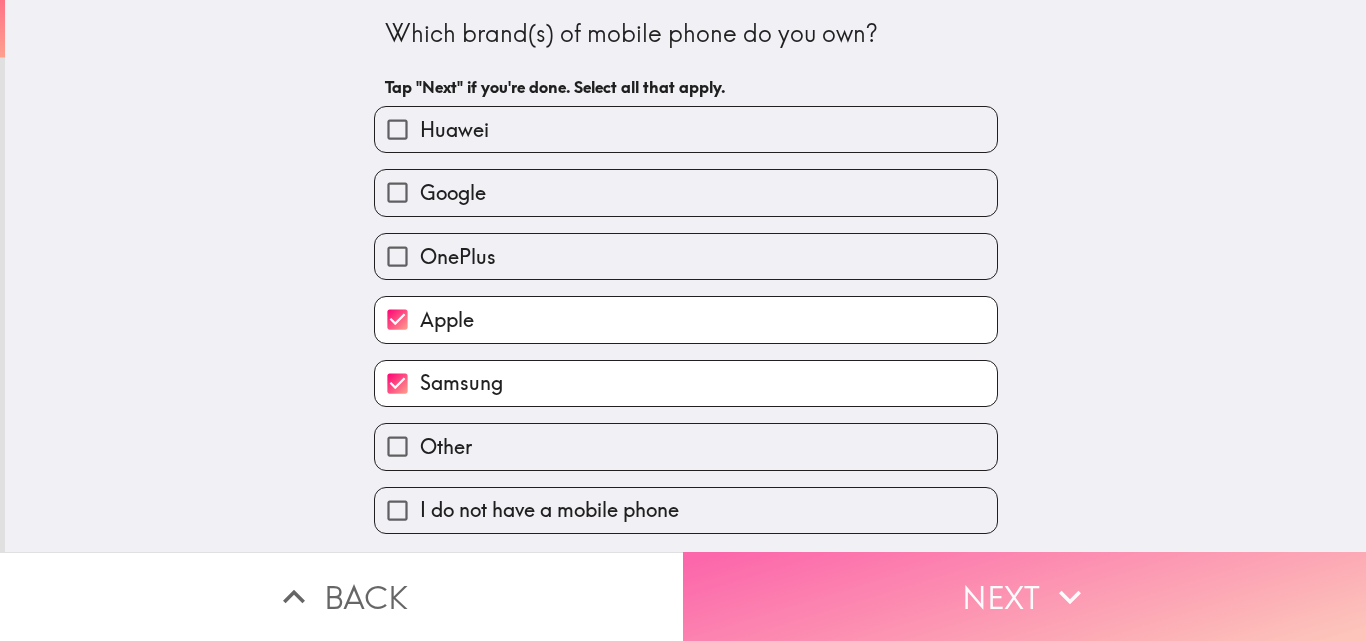 click on "Next" at bounding box center [1024, 596] 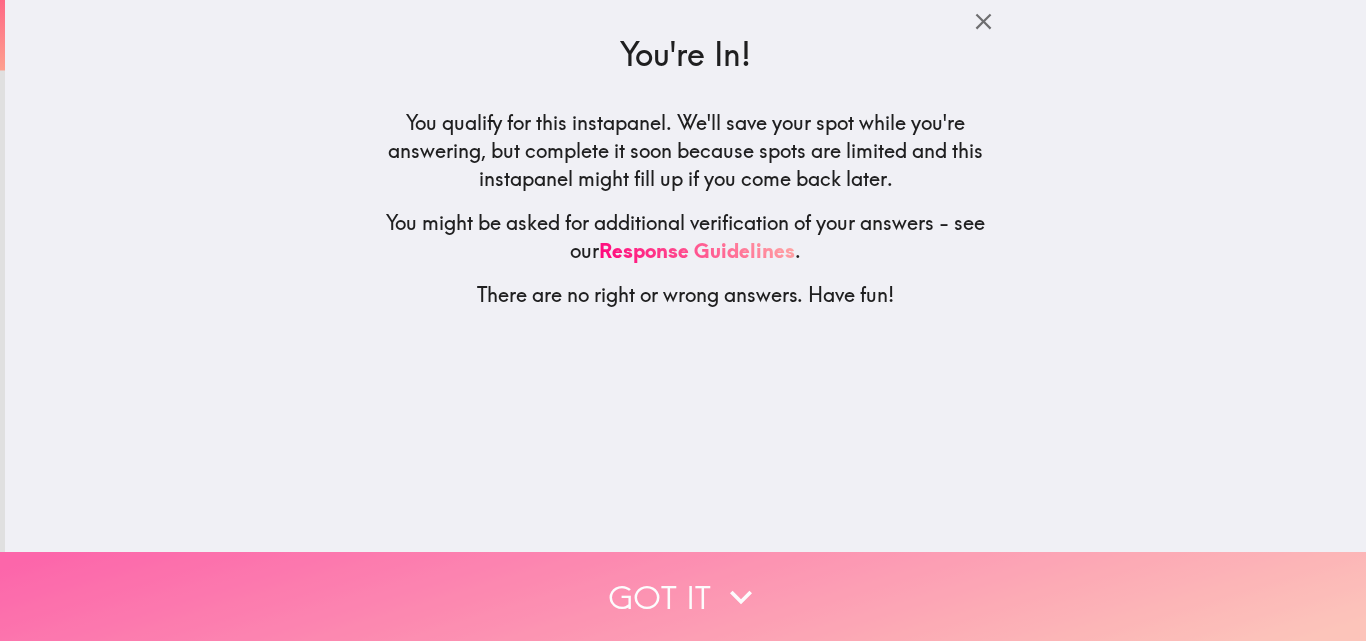 click 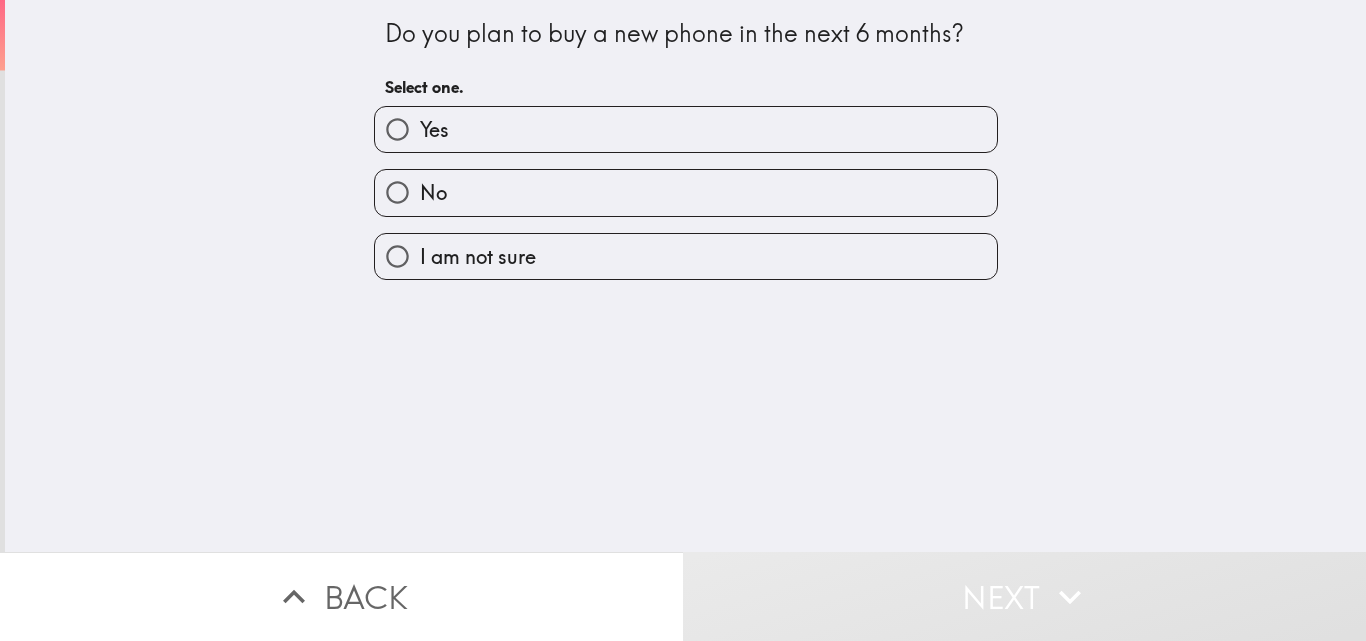 click on "Yes" at bounding box center [434, 130] 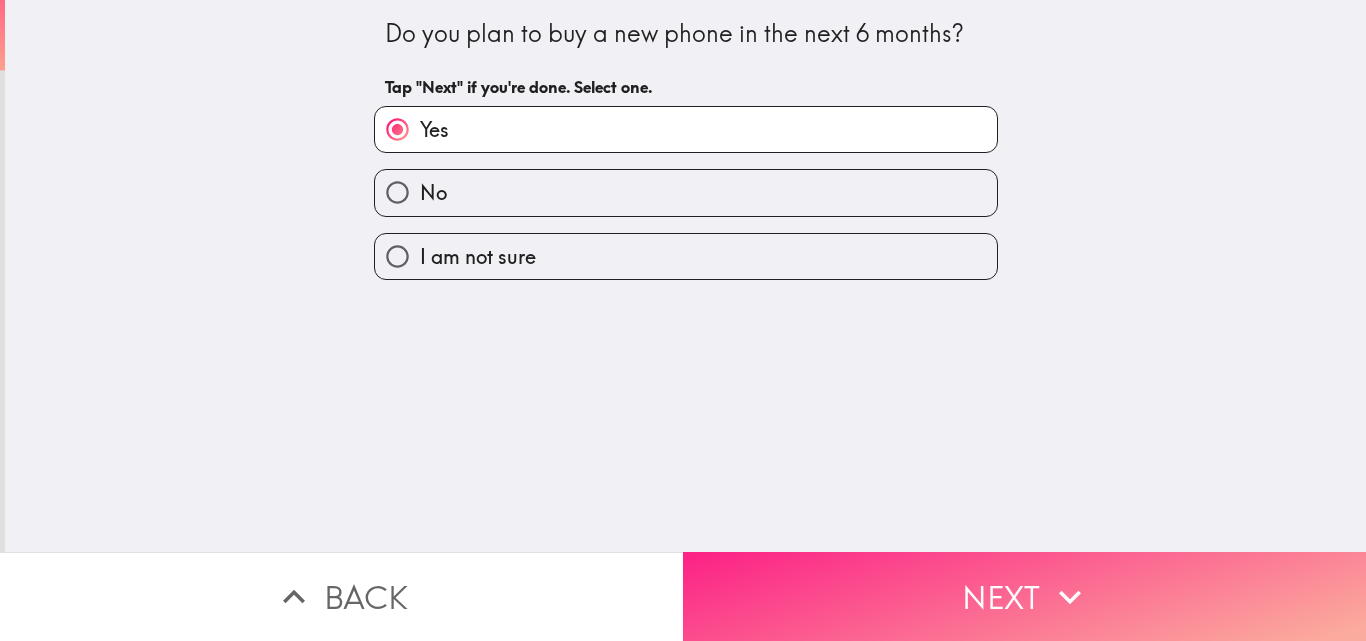 click on "Next" at bounding box center (1024, 596) 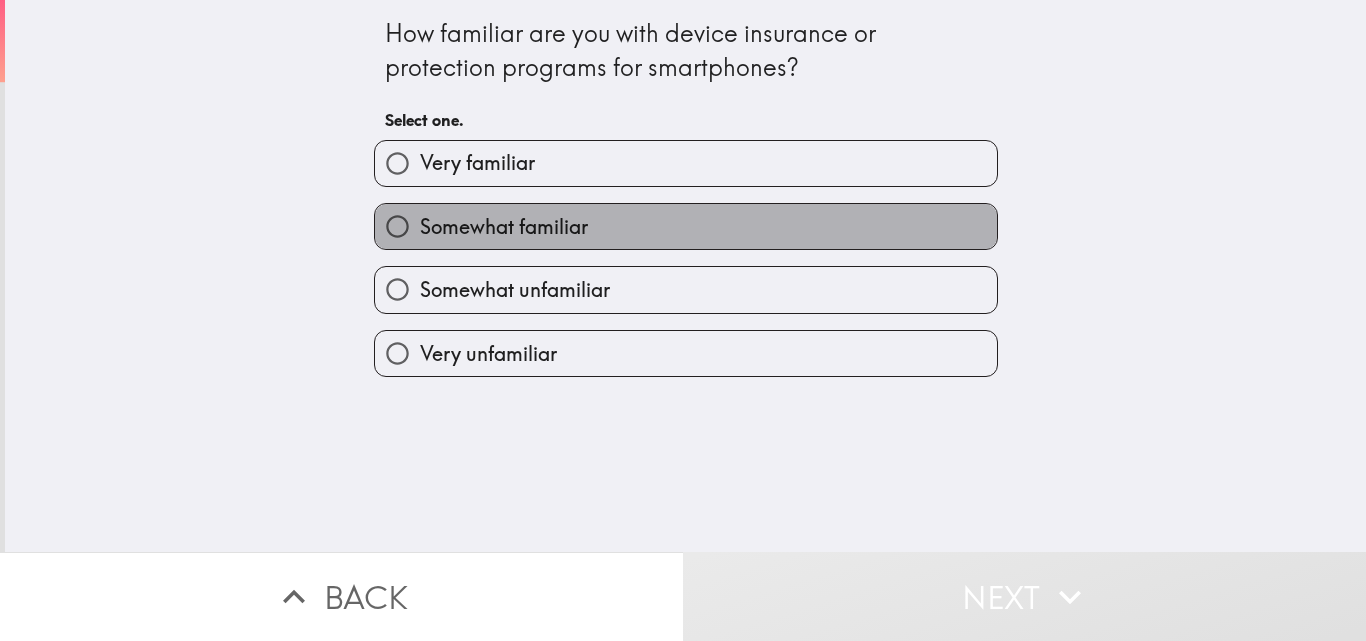 click on "Somewhat familiar" at bounding box center (504, 227) 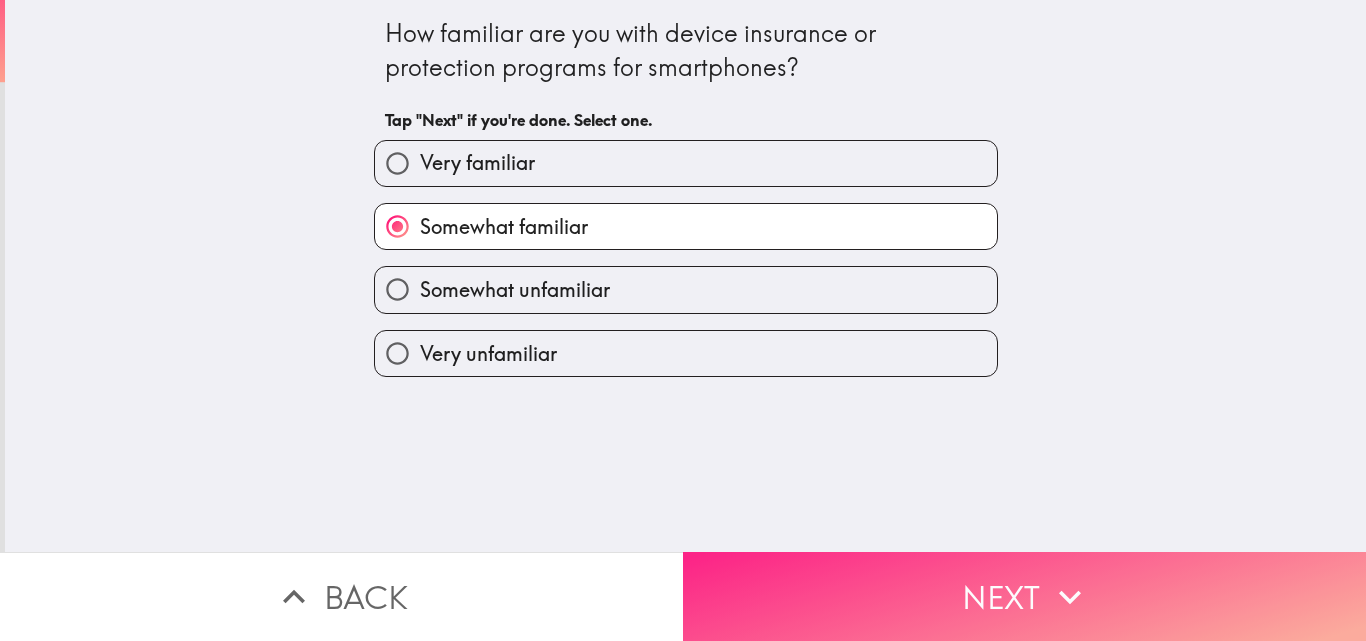 click on "Next" at bounding box center (1024, 596) 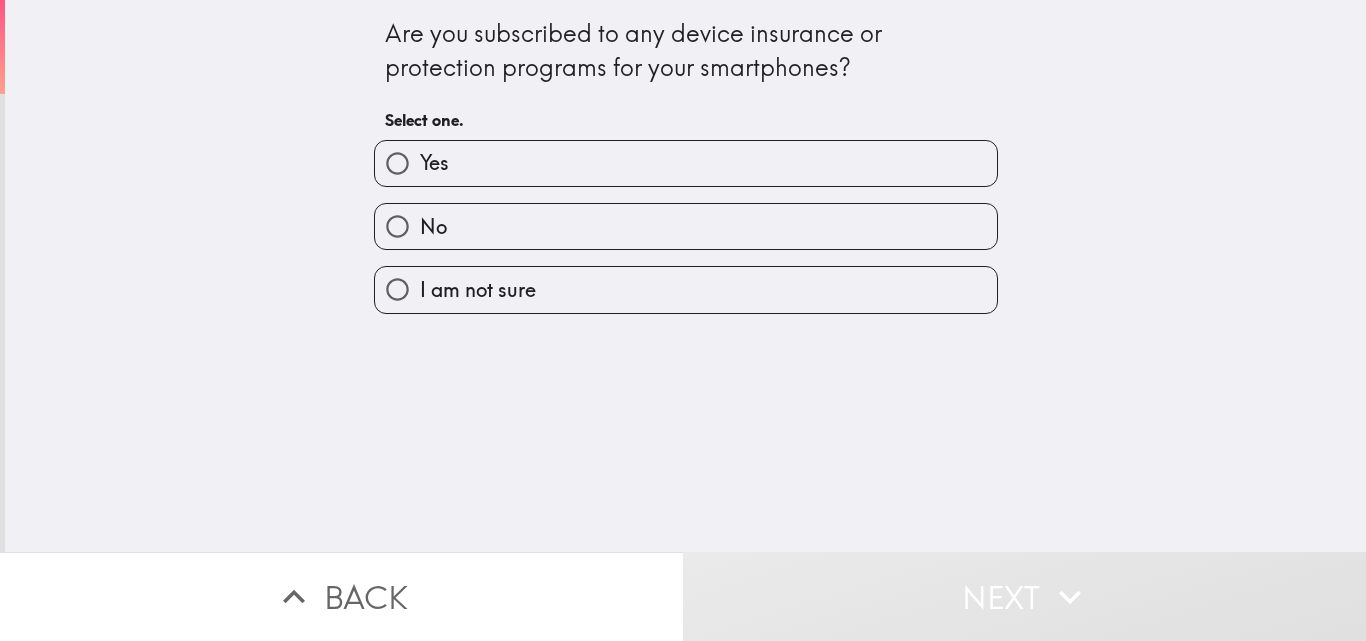 click on "No" at bounding box center [686, 226] 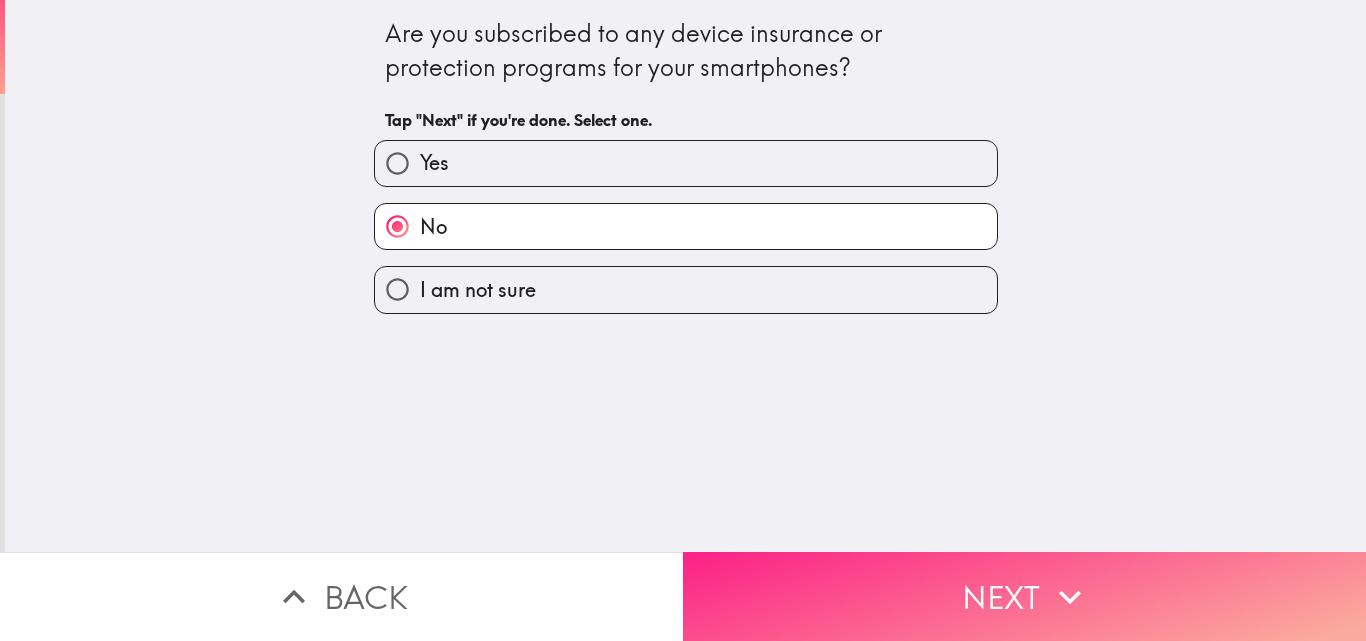 click on "Next" at bounding box center [1024, 596] 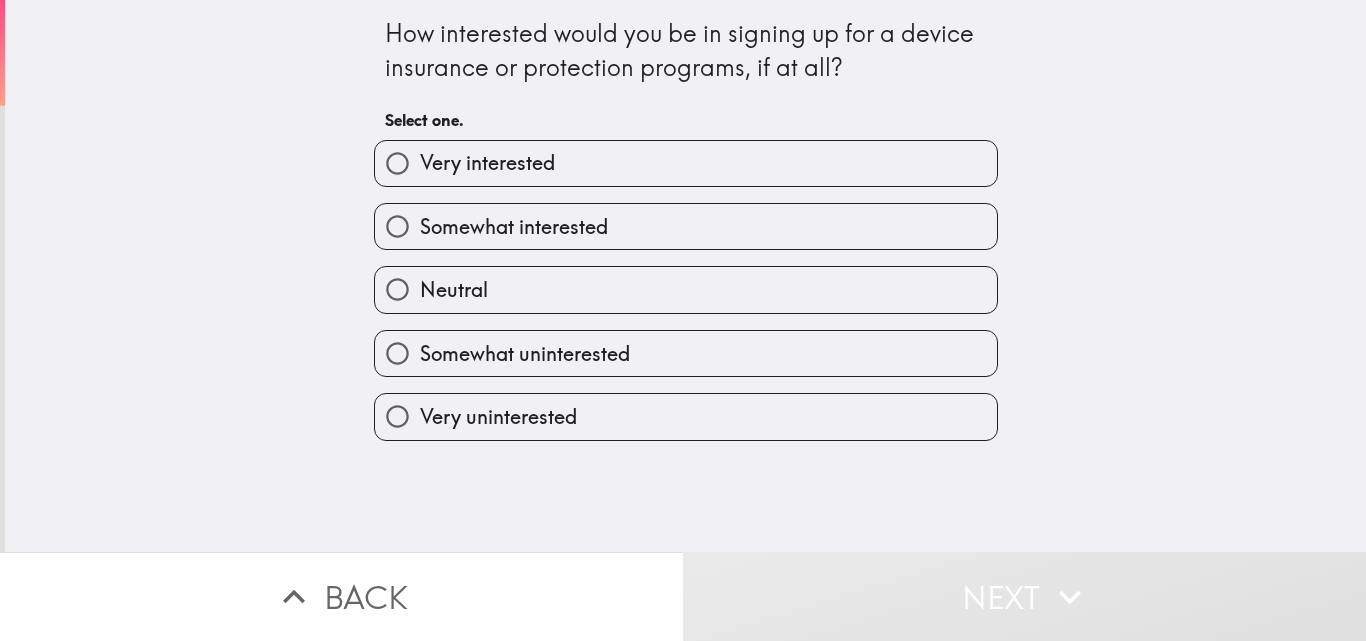 click on "Neutral" at bounding box center [454, 290] 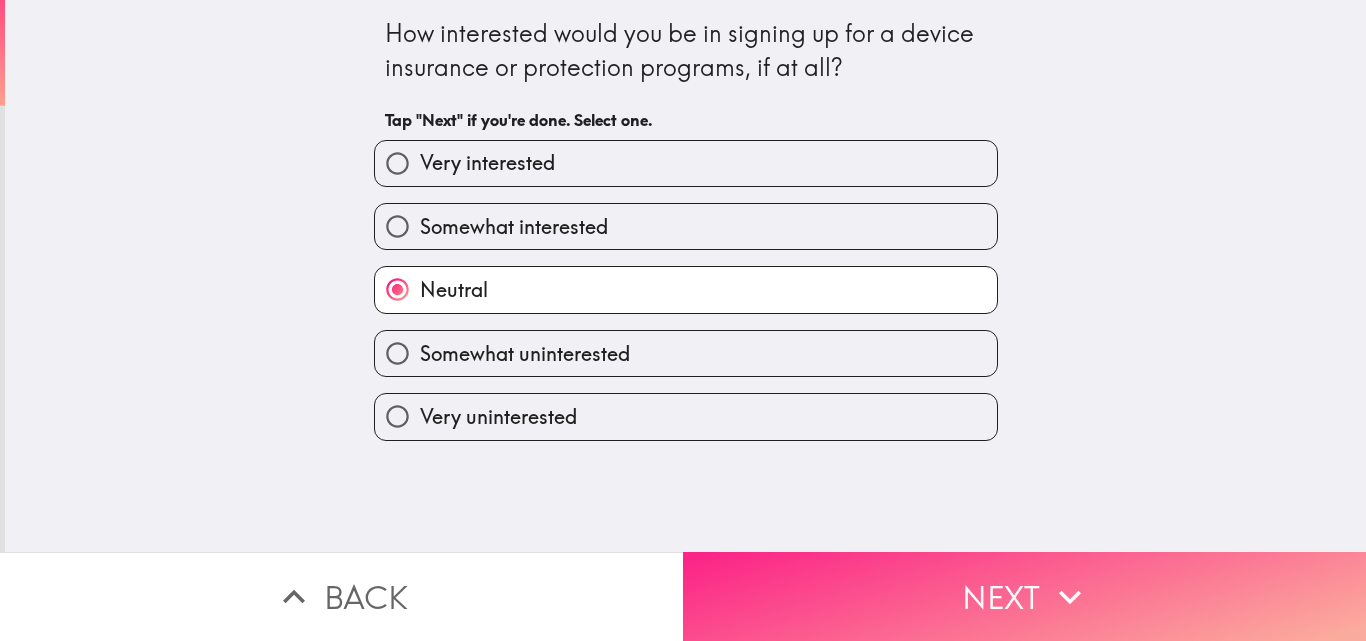 click on "Next" at bounding box center (1024, 596) 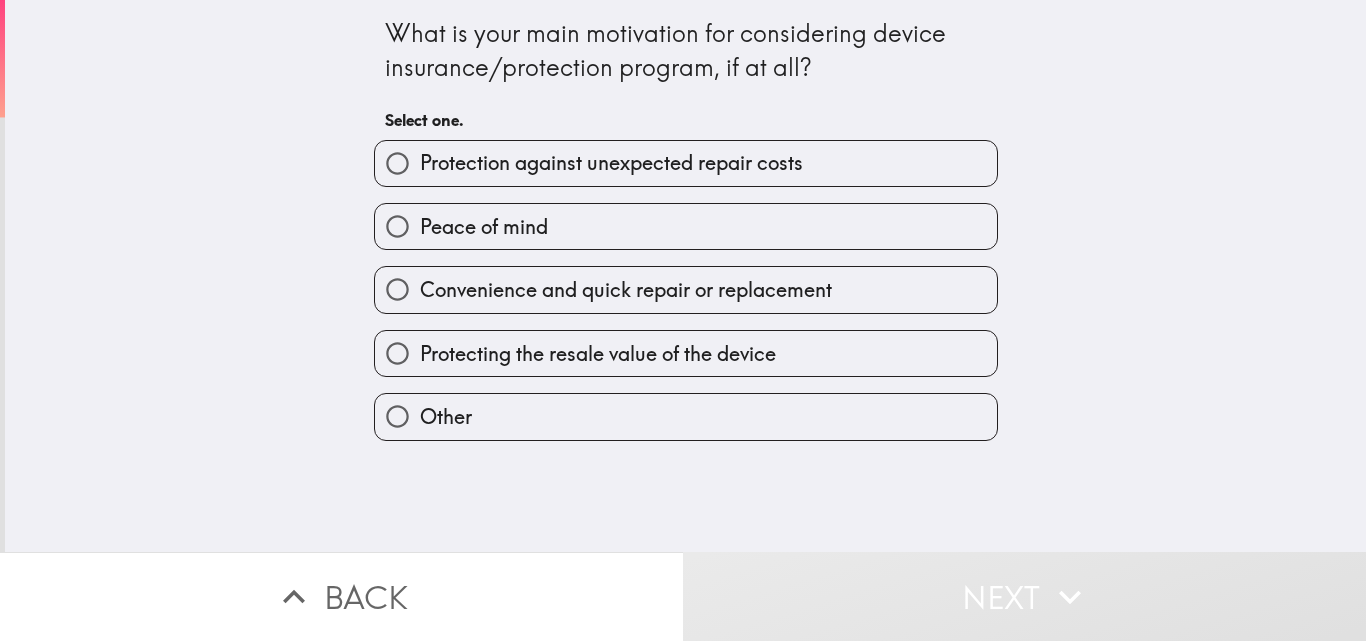 click on "Protection against unexpected repair costs" at bounding box center [611, 163] 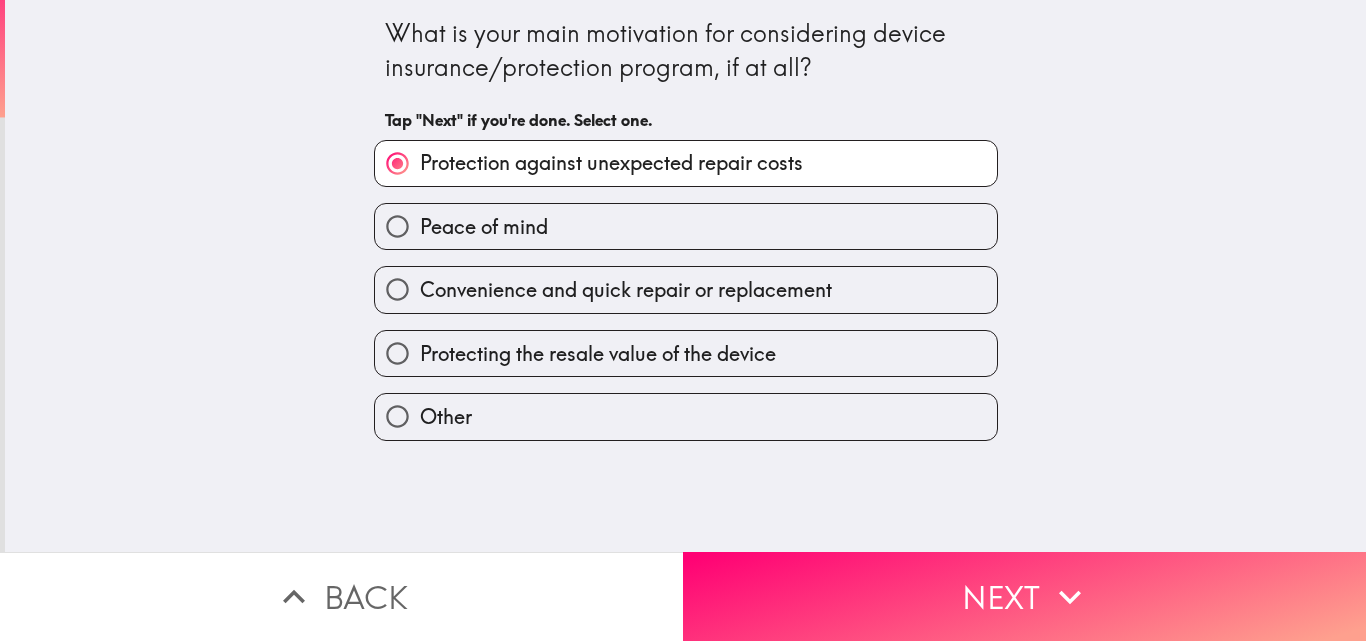 click on "Convenience and quick repair or replacement" at bounding box center (626, 290) 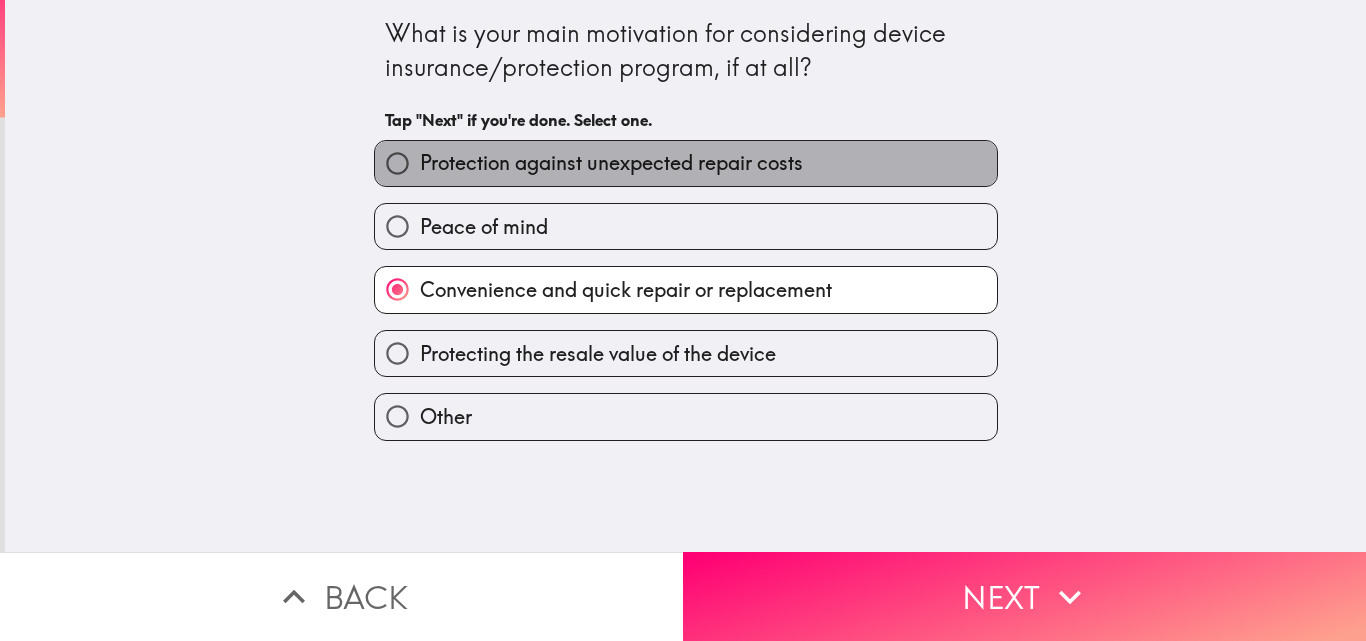 click on "Protection against unexpected repair costs" at bounding box center [611, 163] 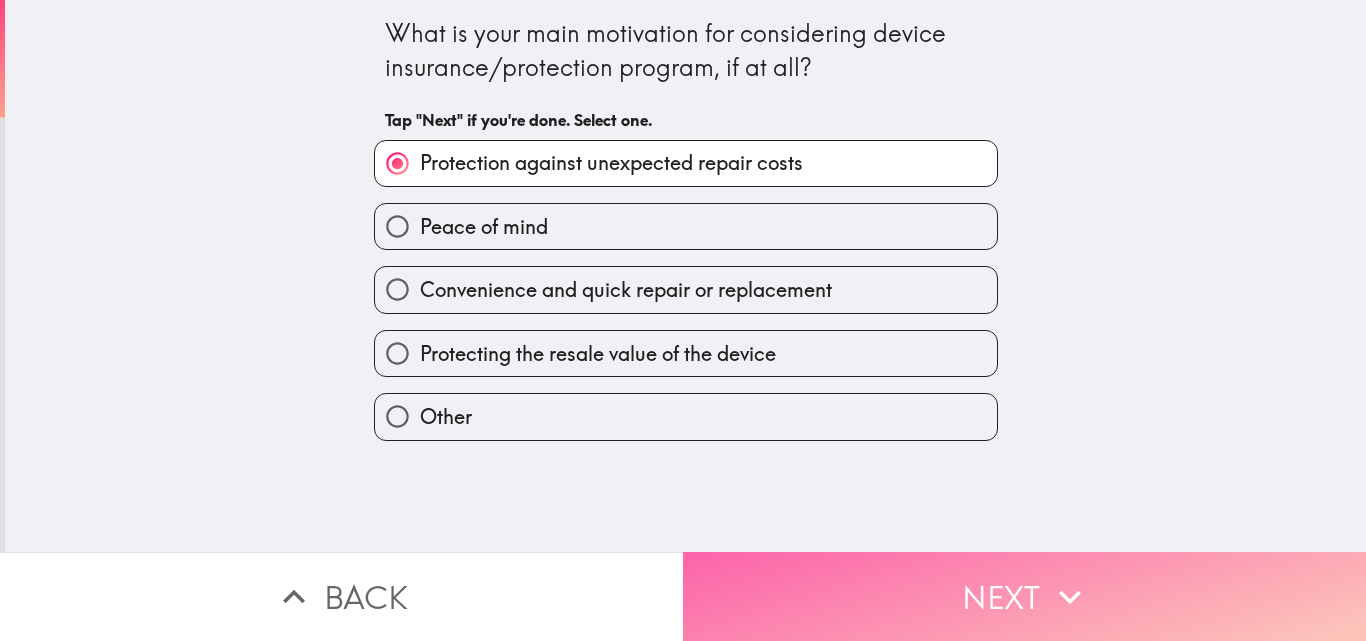 click on "Next" at bounding box center (1024, 596) 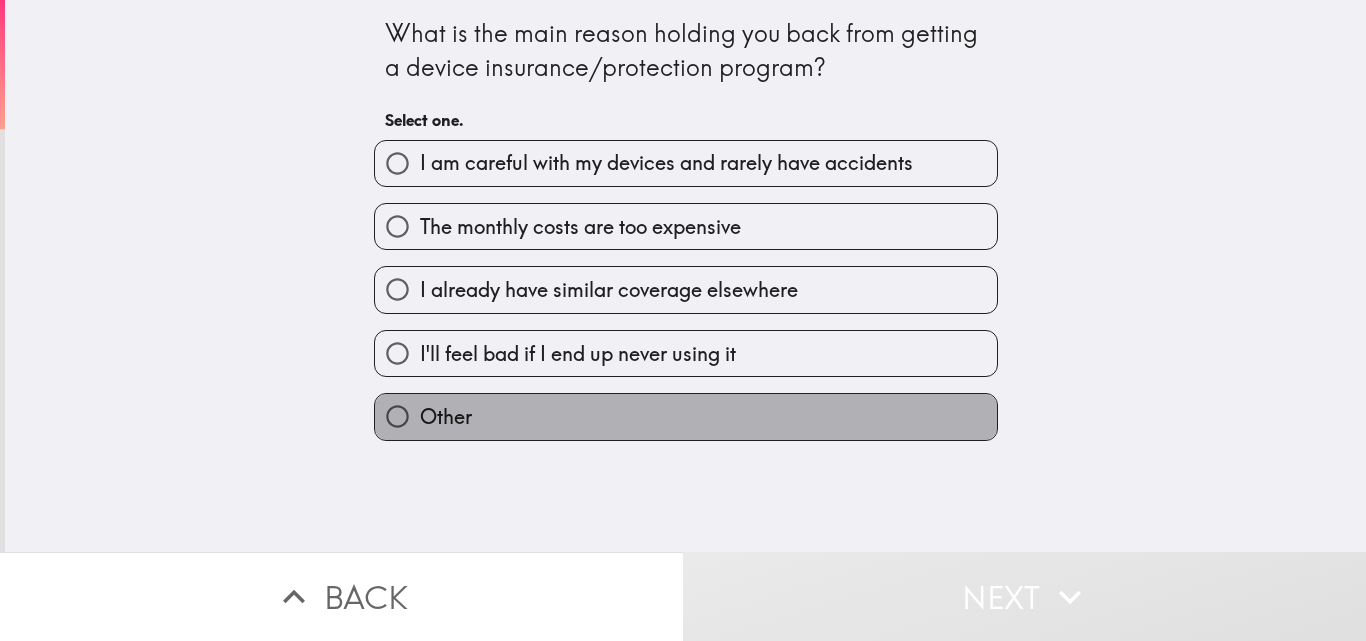 click on "Other" at bounding box center (686, 416) 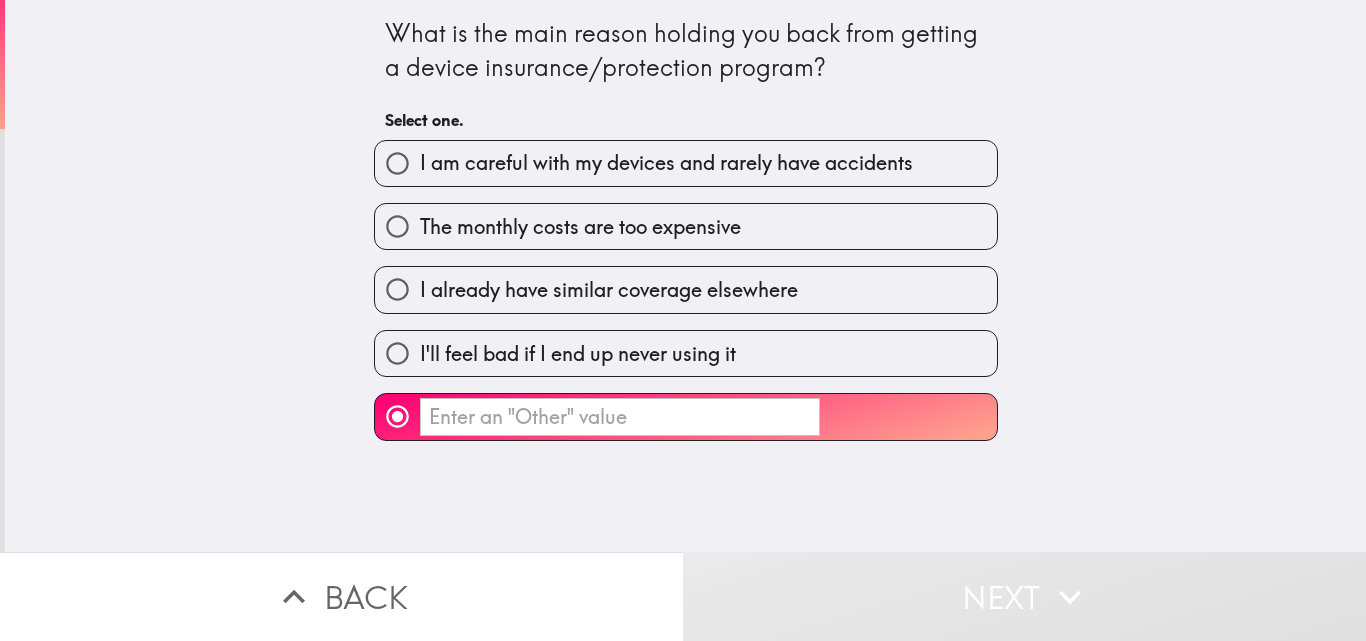 click on "The monthly costs are too expensive" at bounding box center (580, 227) 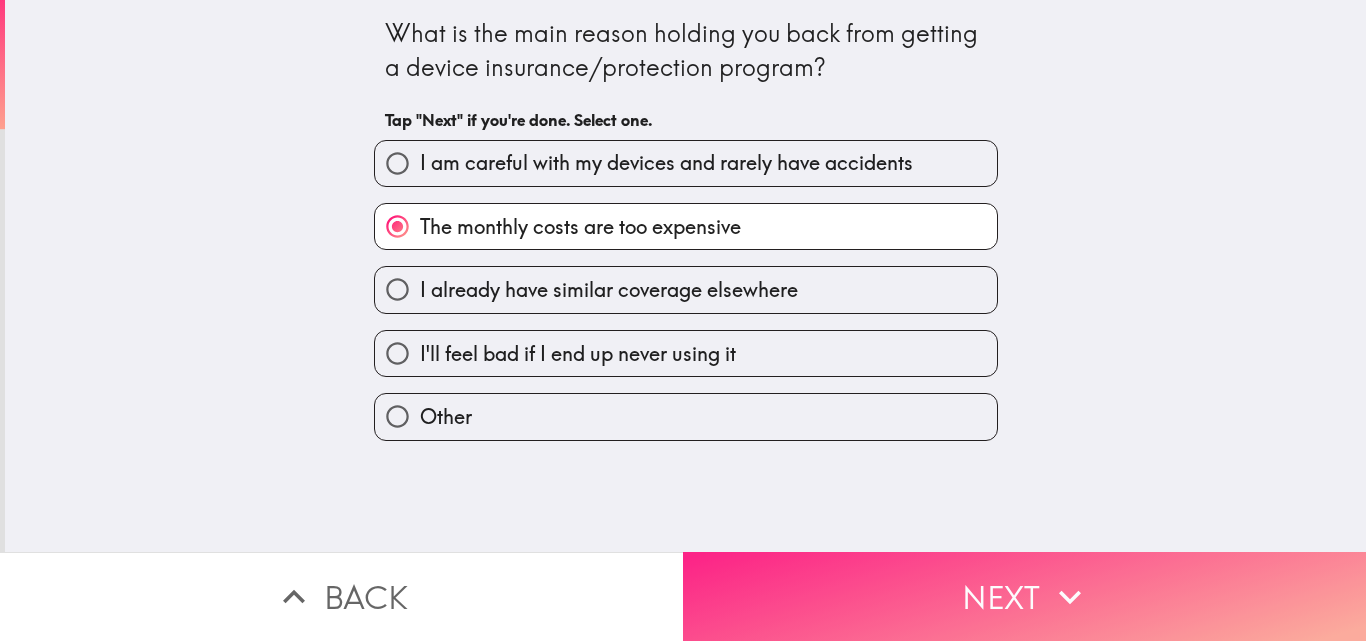 click on "Next" at bounding box center (1024, 596) 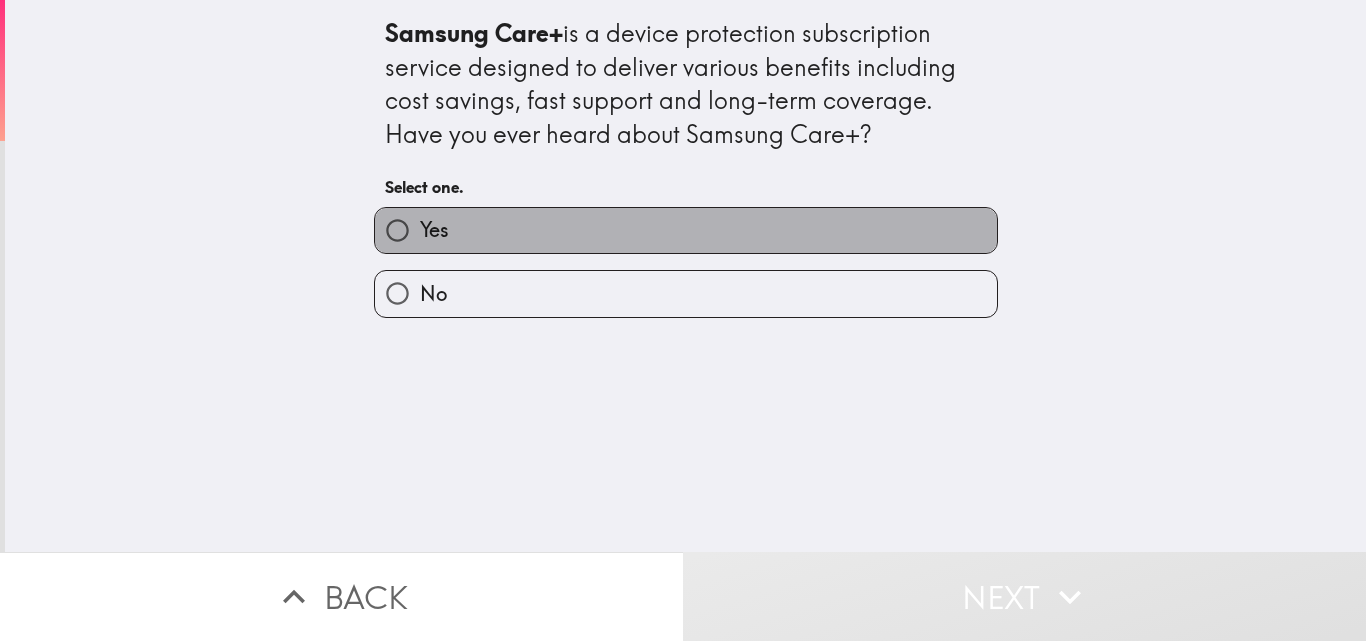 click on "Yes" at bounding box center (434, 230) 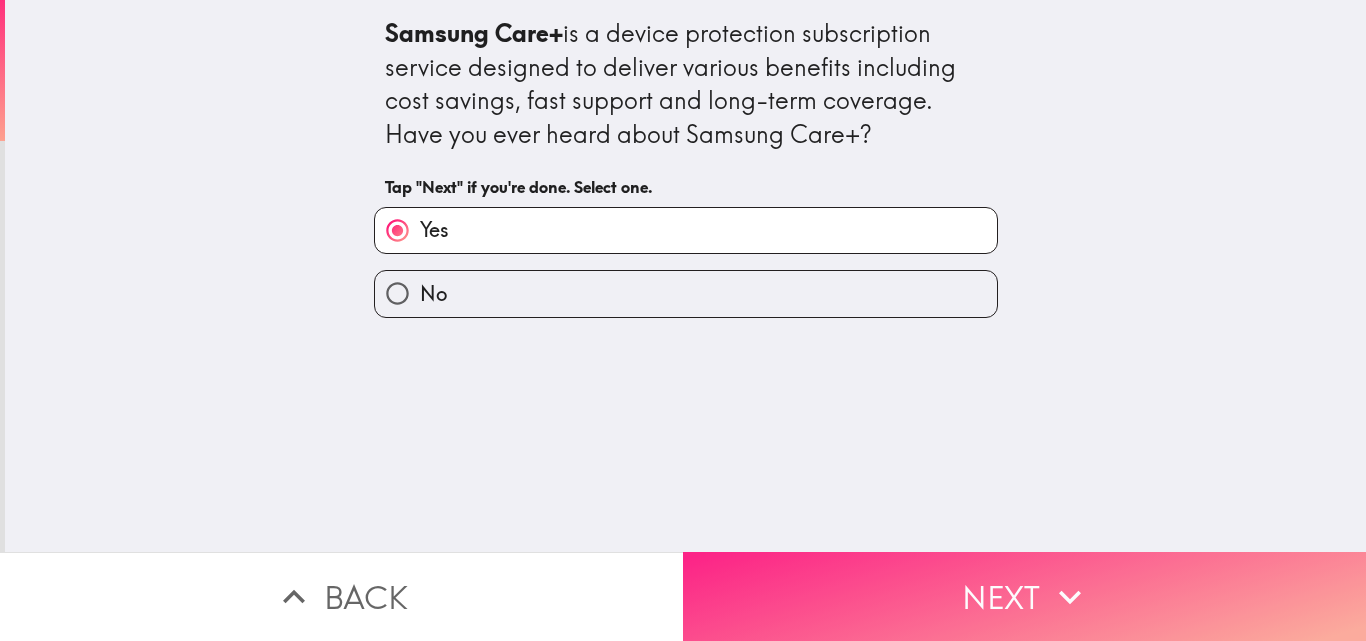click on "Next" at bounding box center (1024, 596) 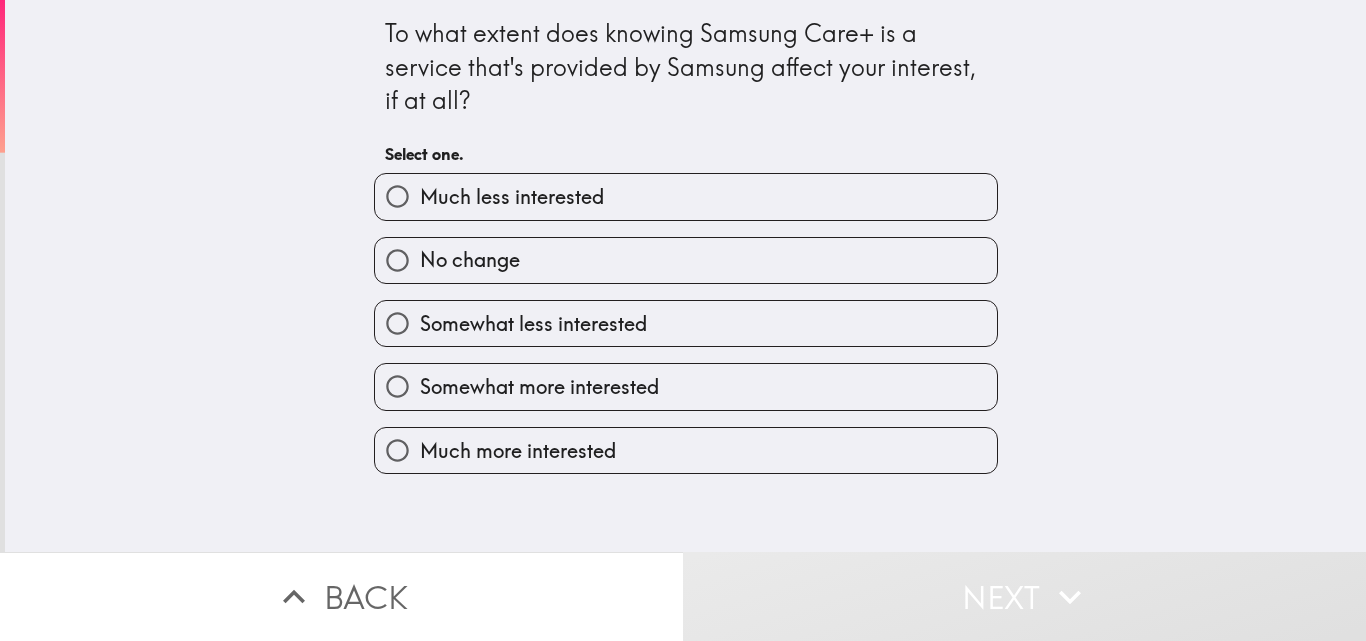 click on "Somewhat more interested" at bounding box center [539, 387] 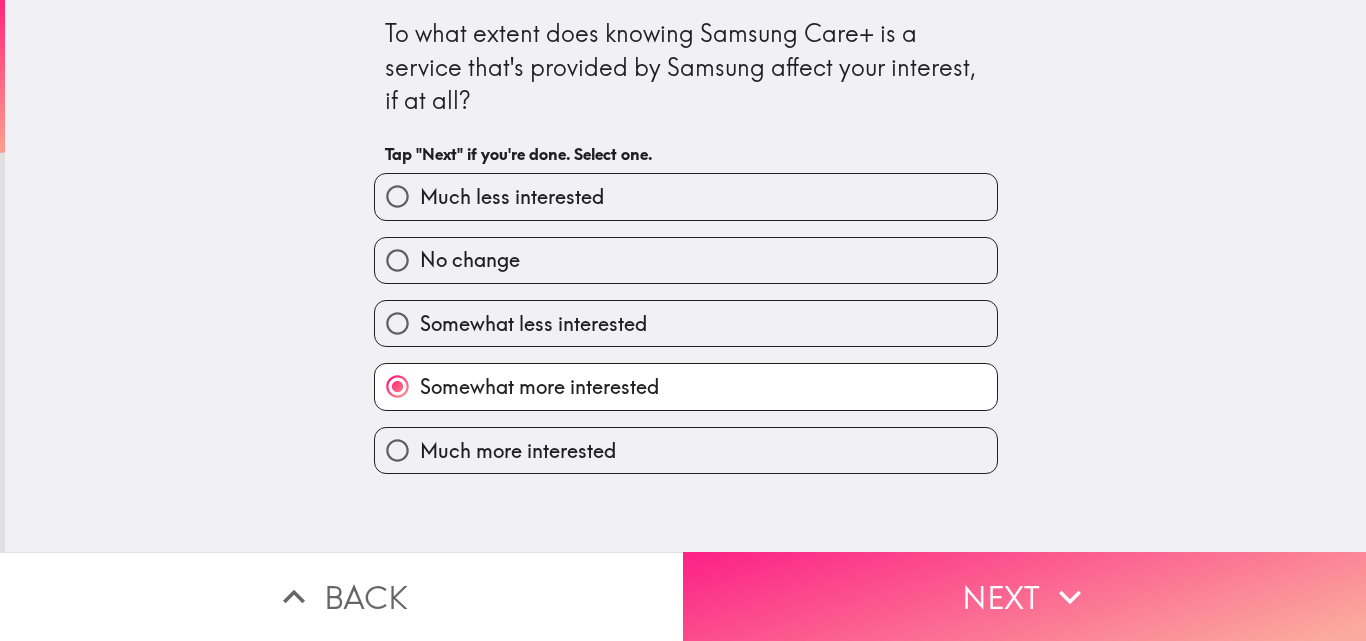 click on "Next" at bounding box center [1024, 596] 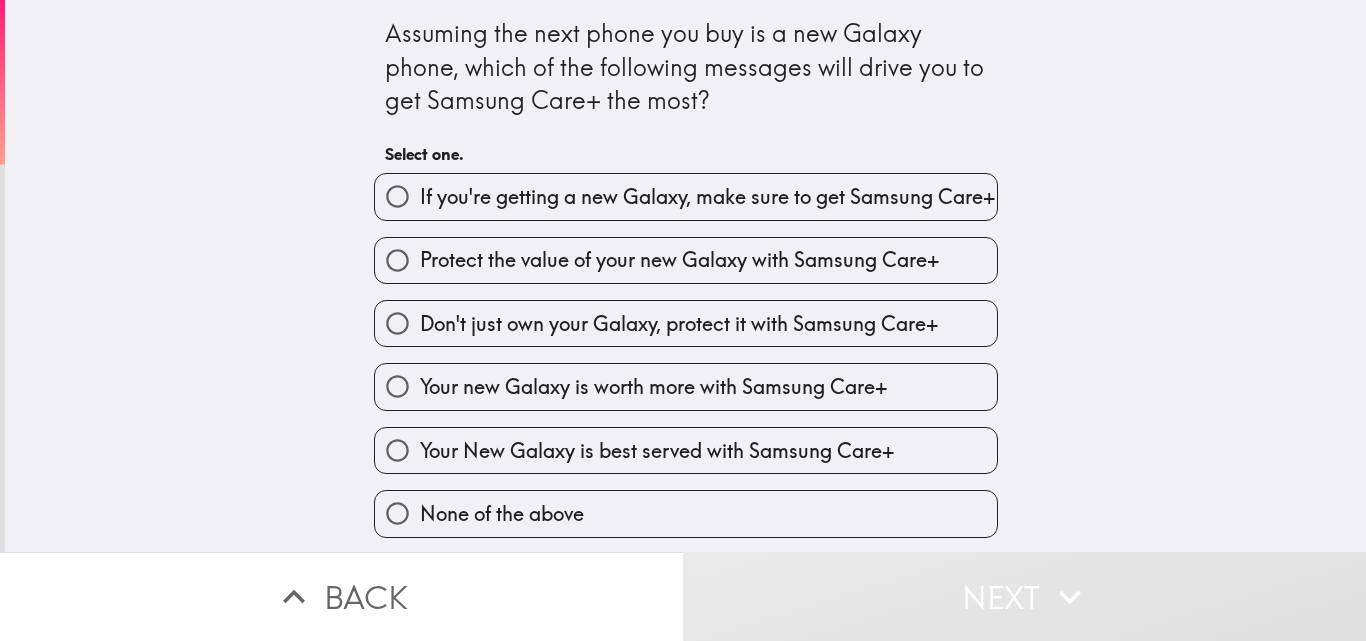 click on "Protect the value of your new Galaxy with Samsung Care+" at bounding box center [679, 260] 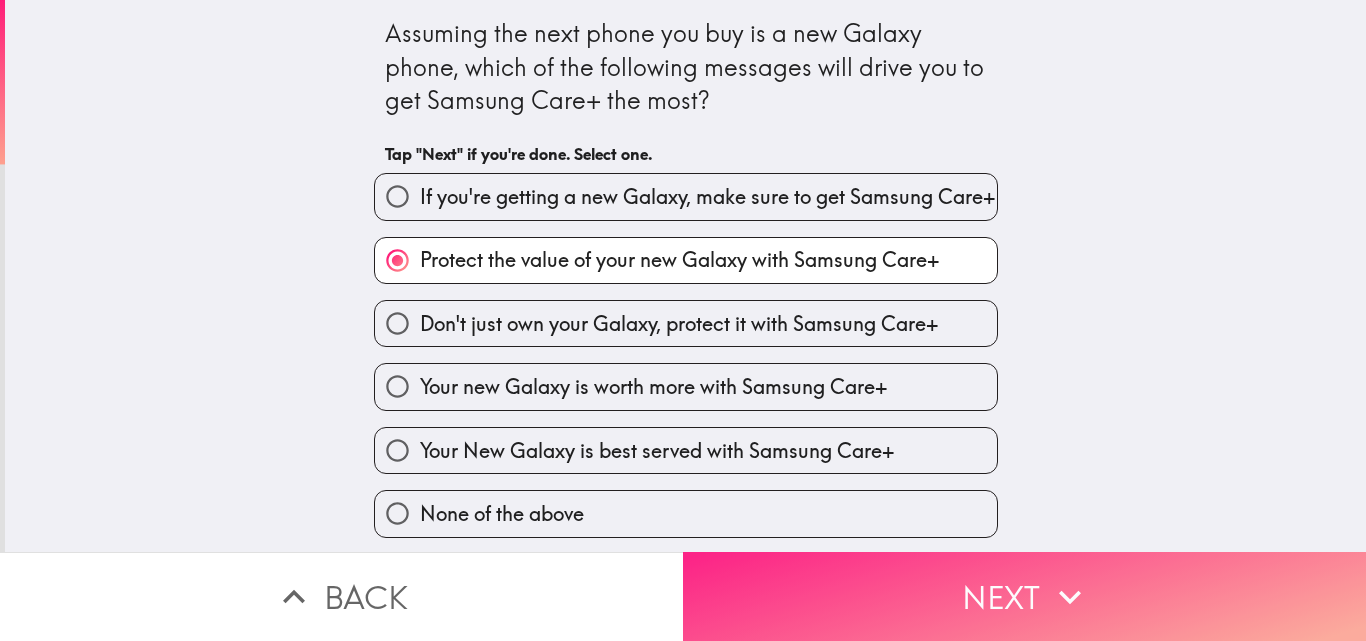 click on "Next" at bounding box center [1024, 596] 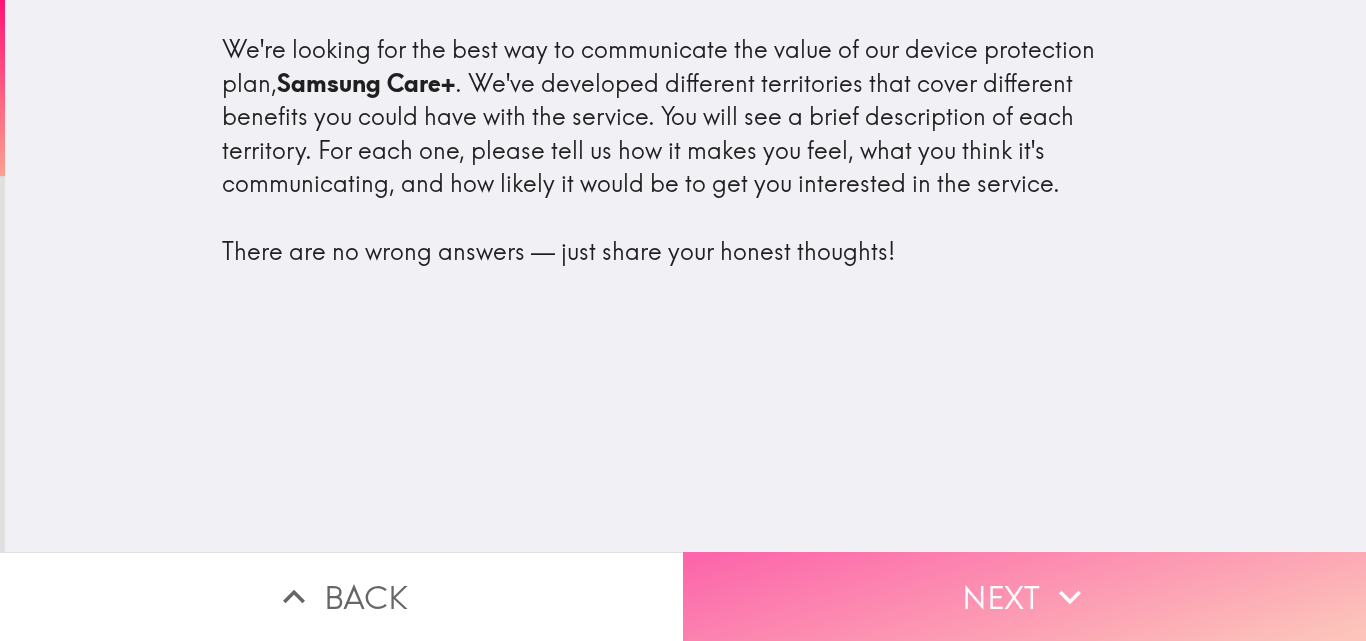 click on "Next" at bounding box center [1024, 596] 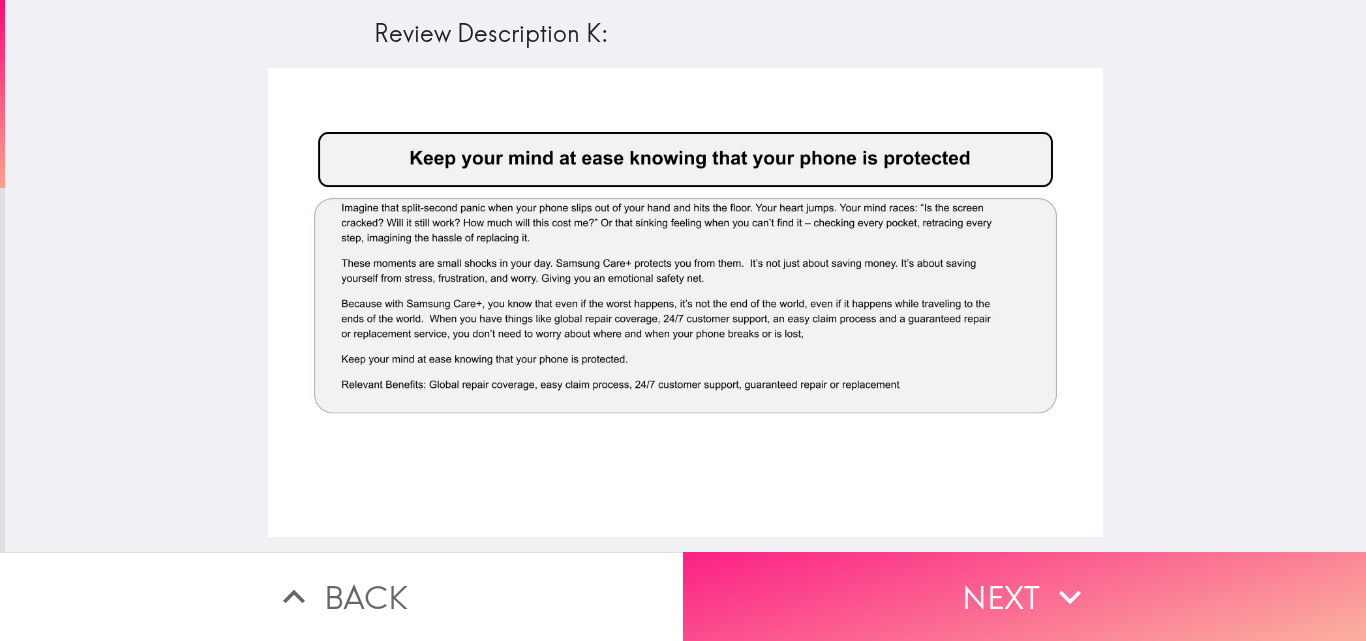 click on "Next" at bounding box center (1024, 596) 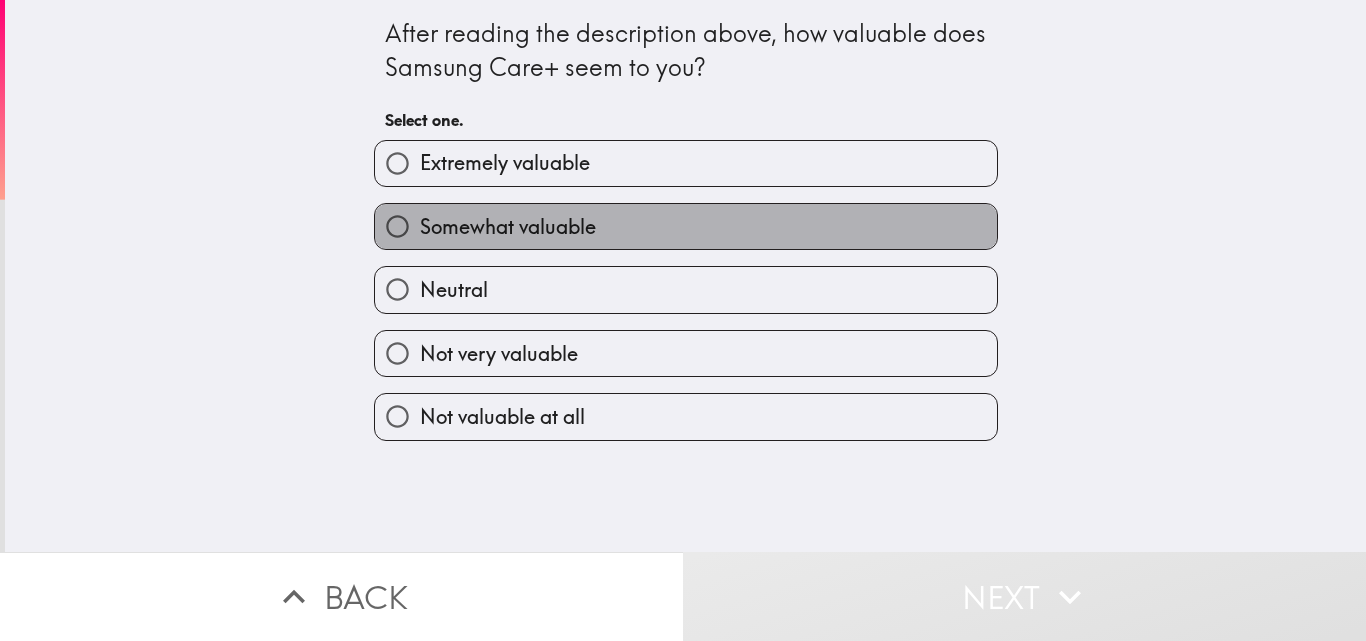 click on "Somewhat valuable" at bounding box center (508, 227) 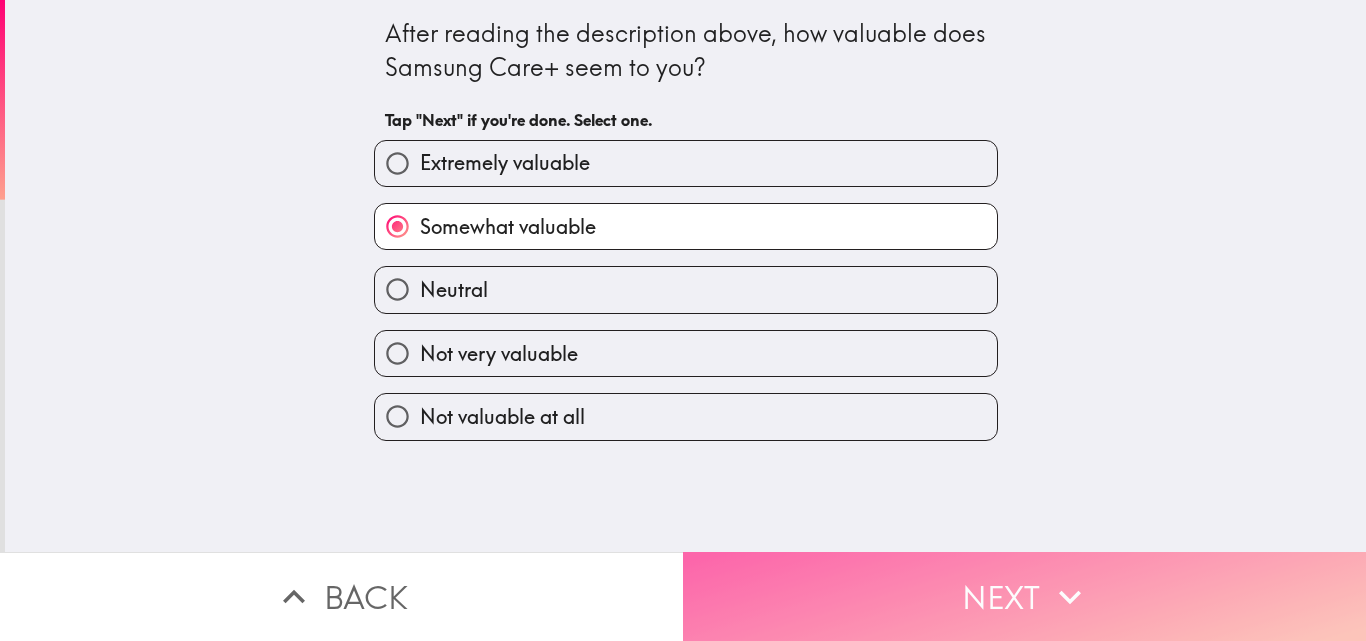 click on "Next" at bounding box center (1024, 596) 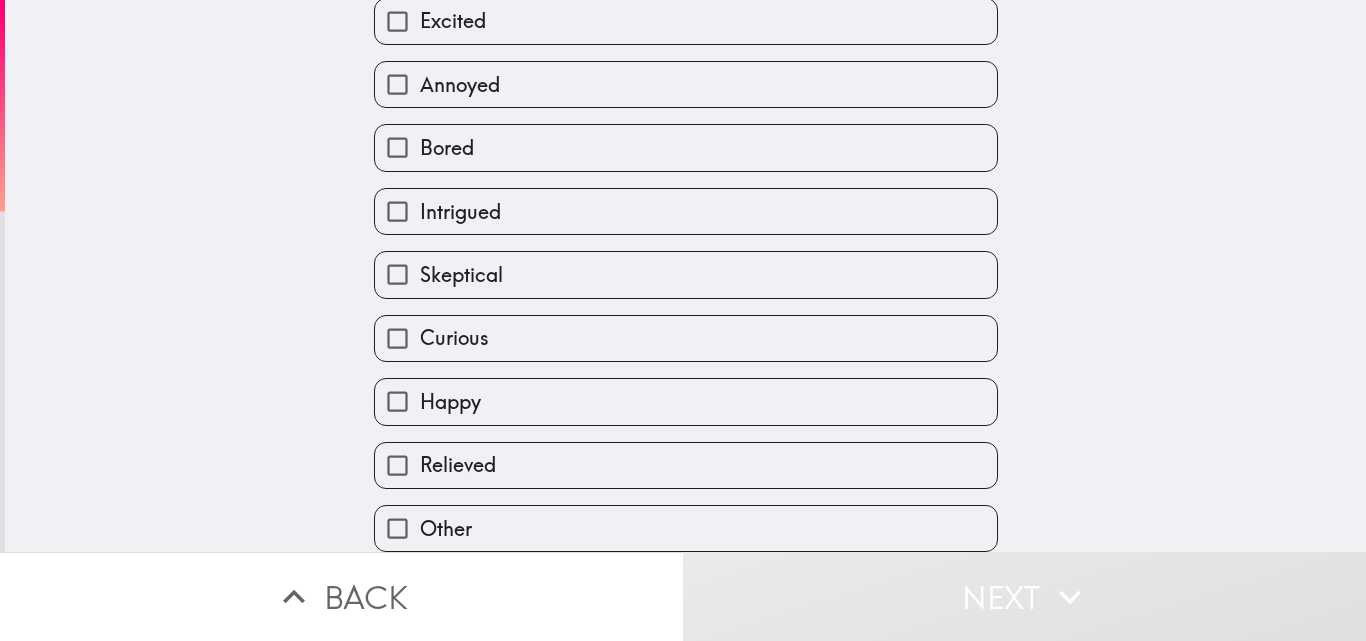 scroll, scrollTop: 0, scrollLeft: 0, axis: both 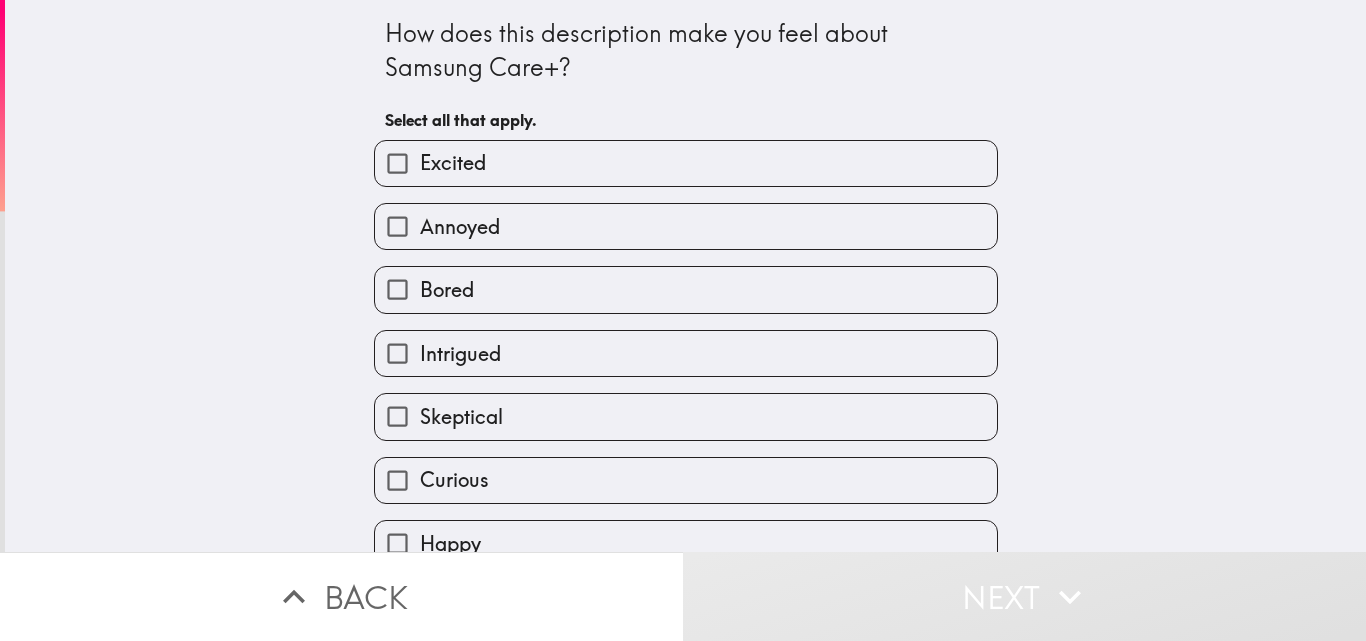 click on "Excited" at bounding box center [686, 163] 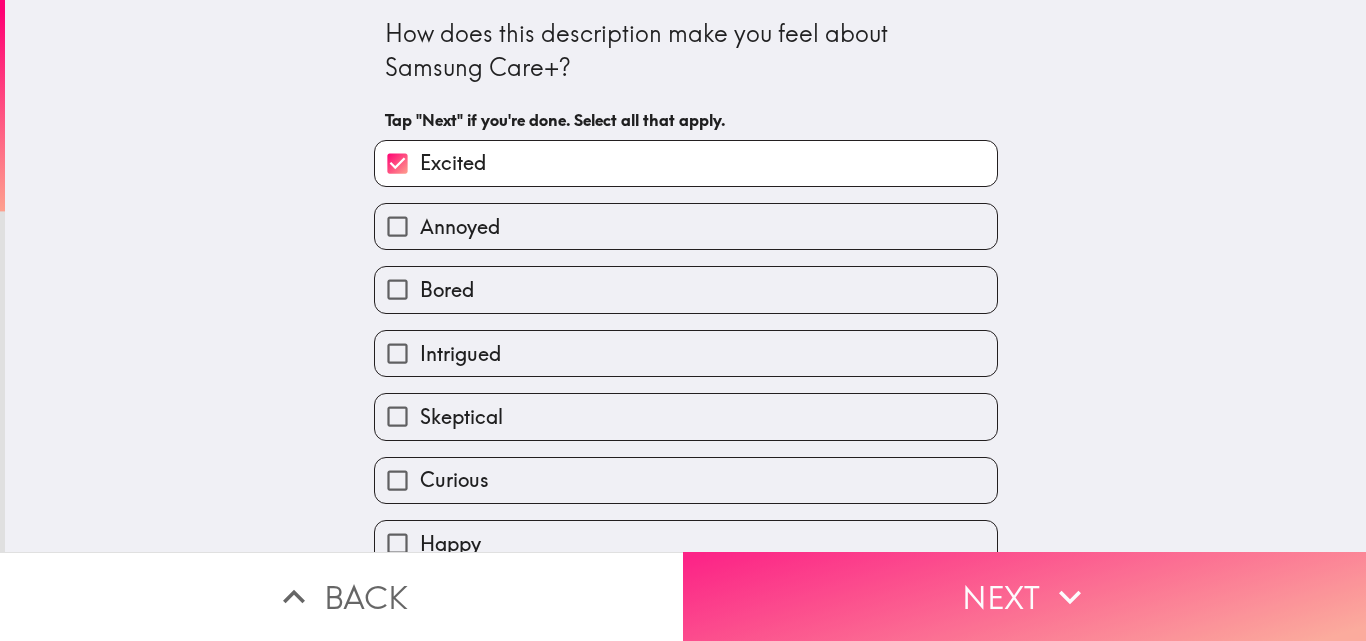 click on "Next" at bounding box center (1024, 596) 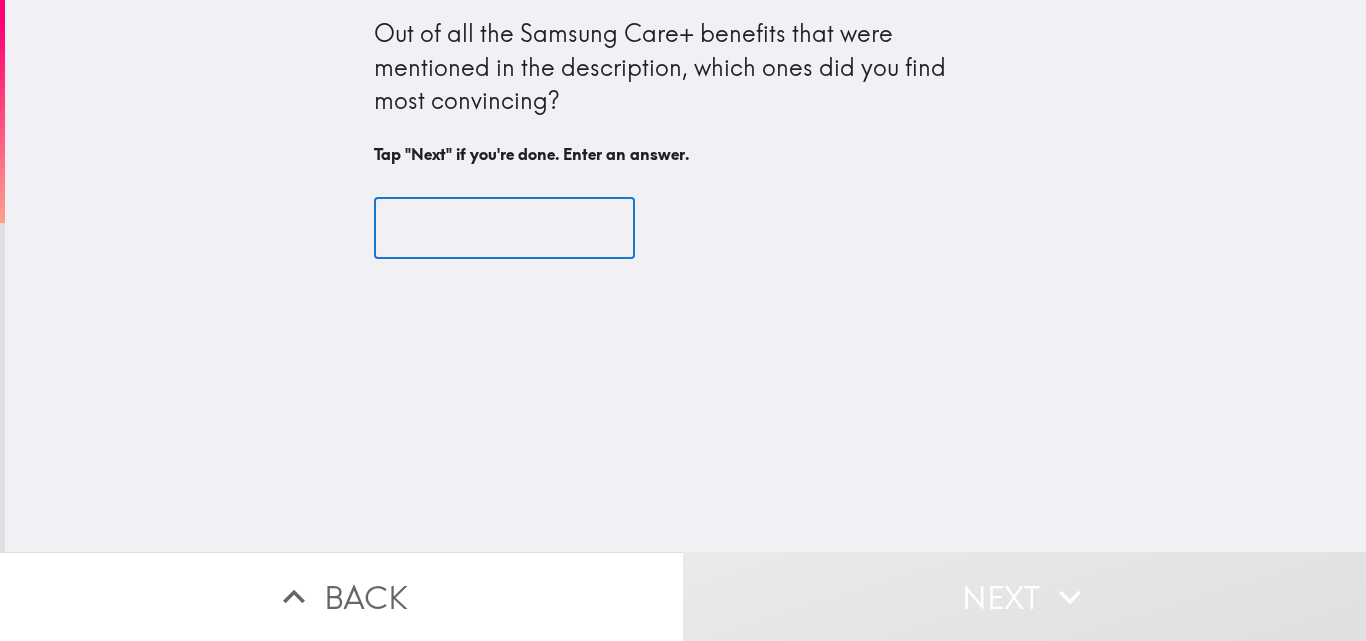 click at bounding box center [504, 228] 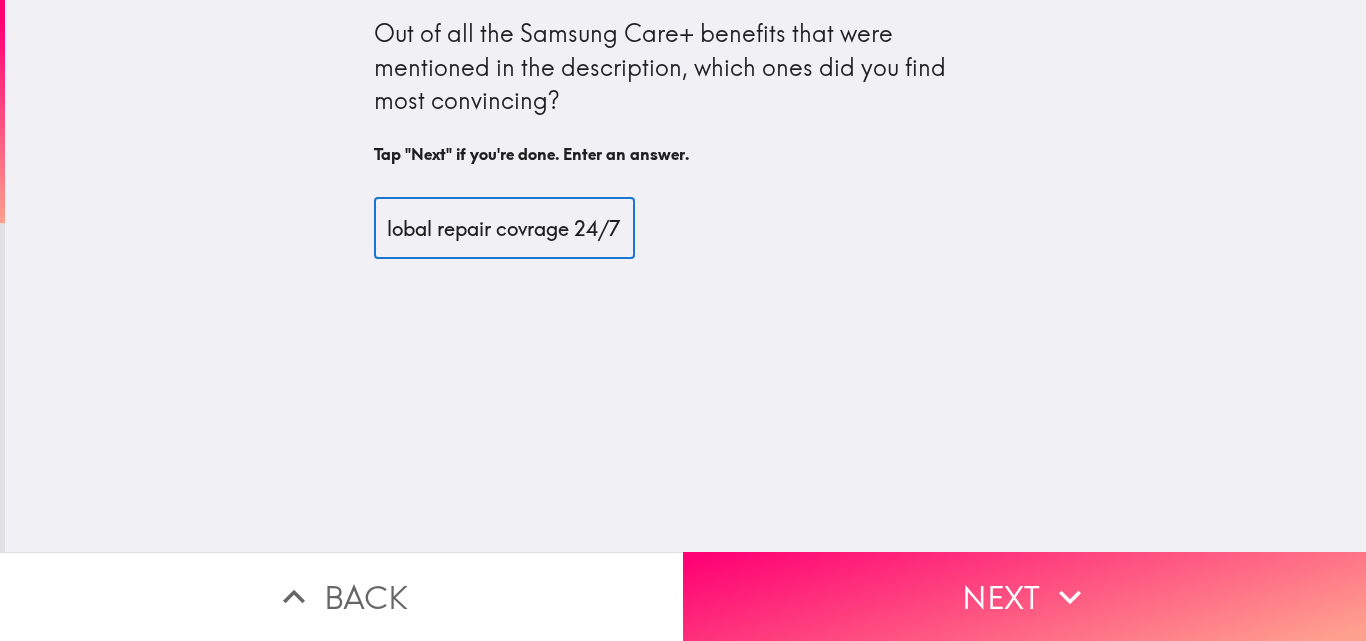 scroll, scrollTop: 0, scrollLeft: 39, axis: horizontal 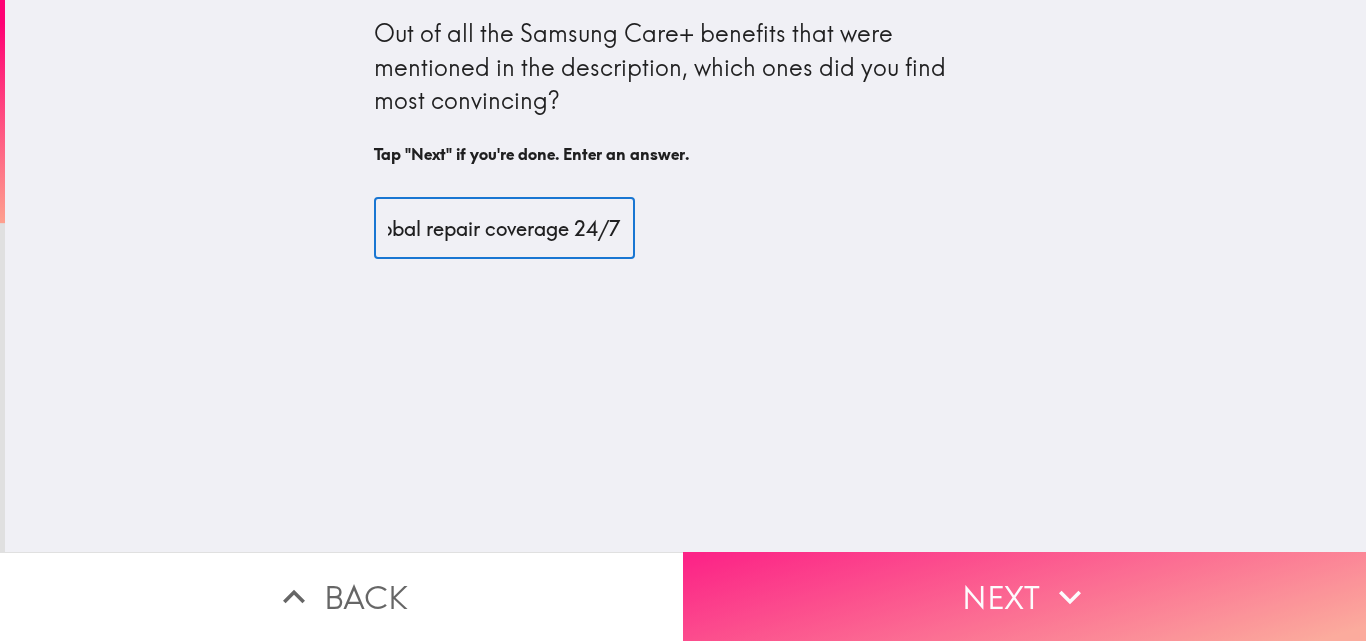 type on "Global repair coverage 24/7" 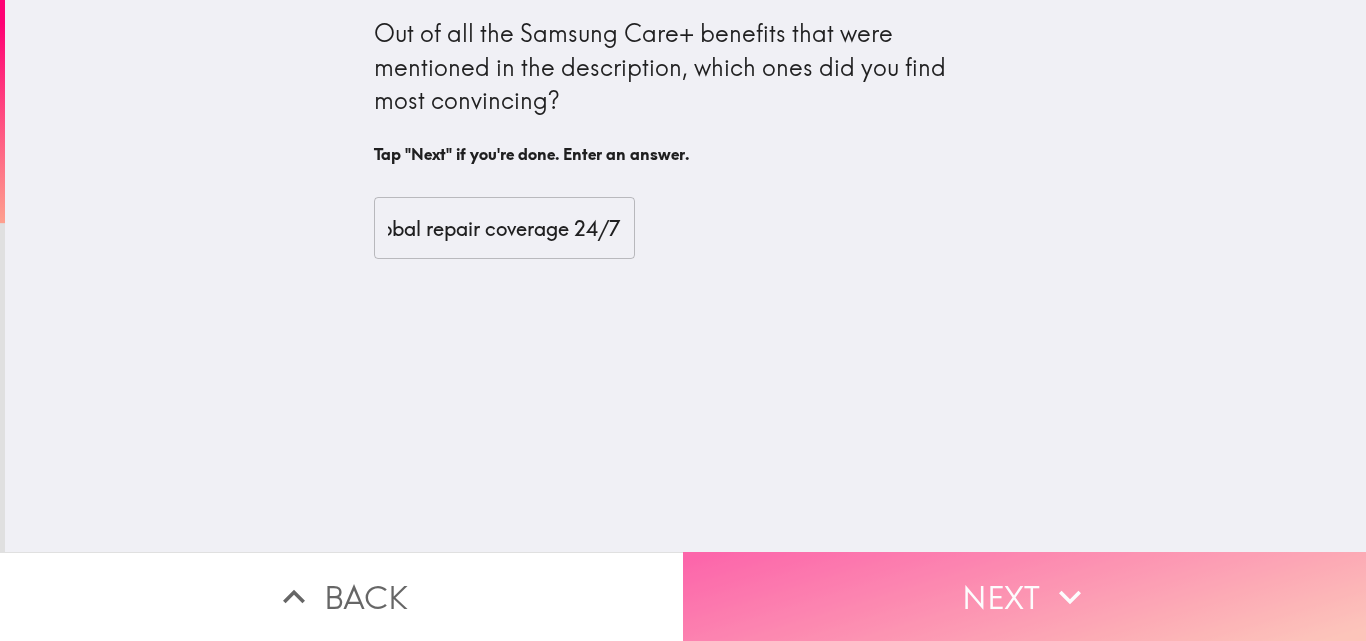 scroll, scrollTop: 0, scrollLeft: 0, axis: both 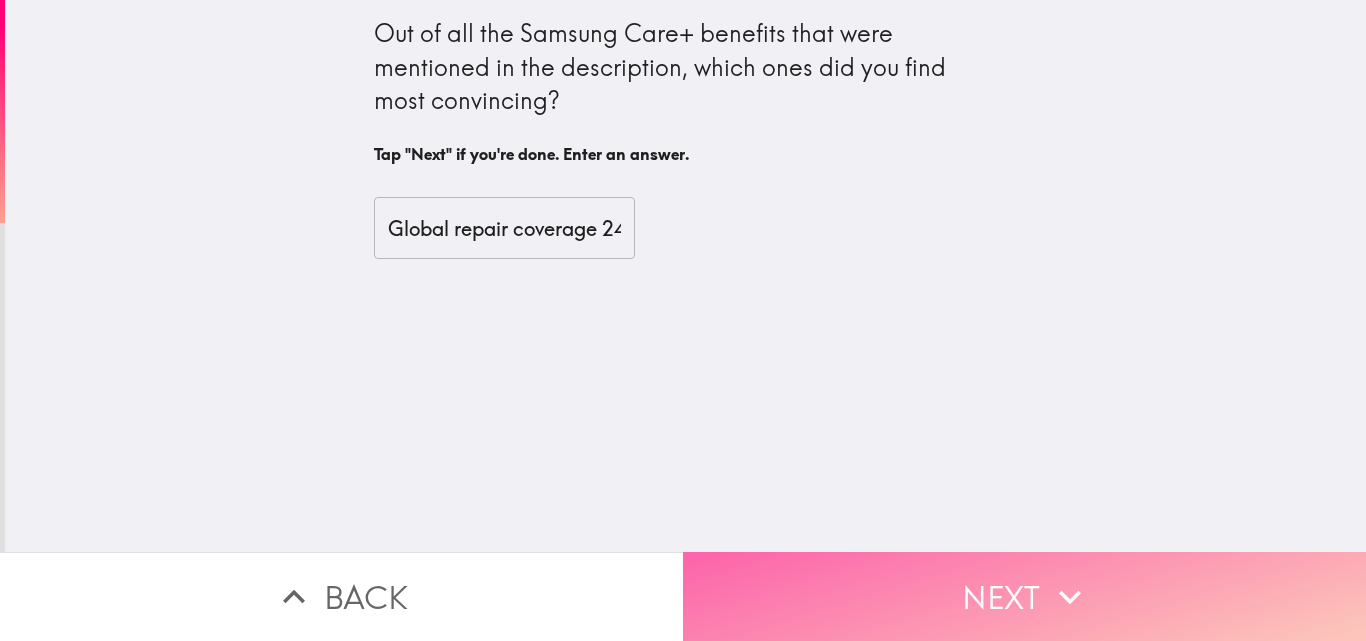 click on "Next" at bounding box center [1024, 596] 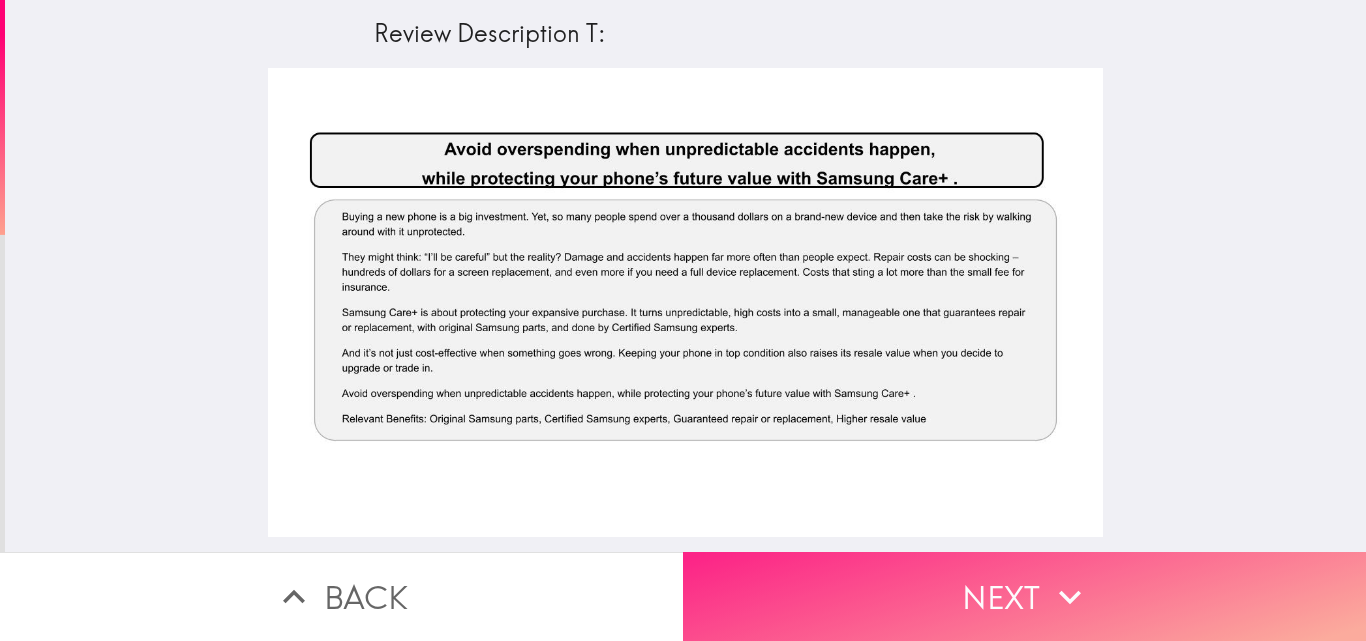 click on "Next" at bounding box center (1024, 596) 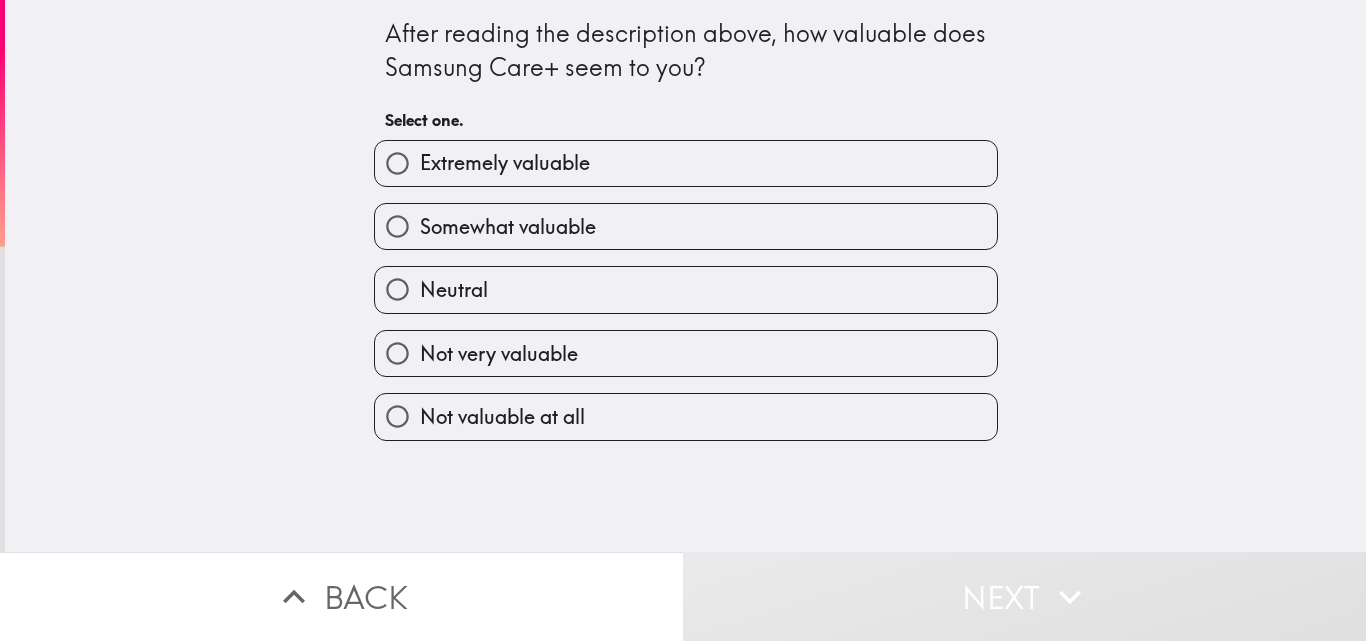 click on "Somewhat valuable" at bounding box center (508, 227) 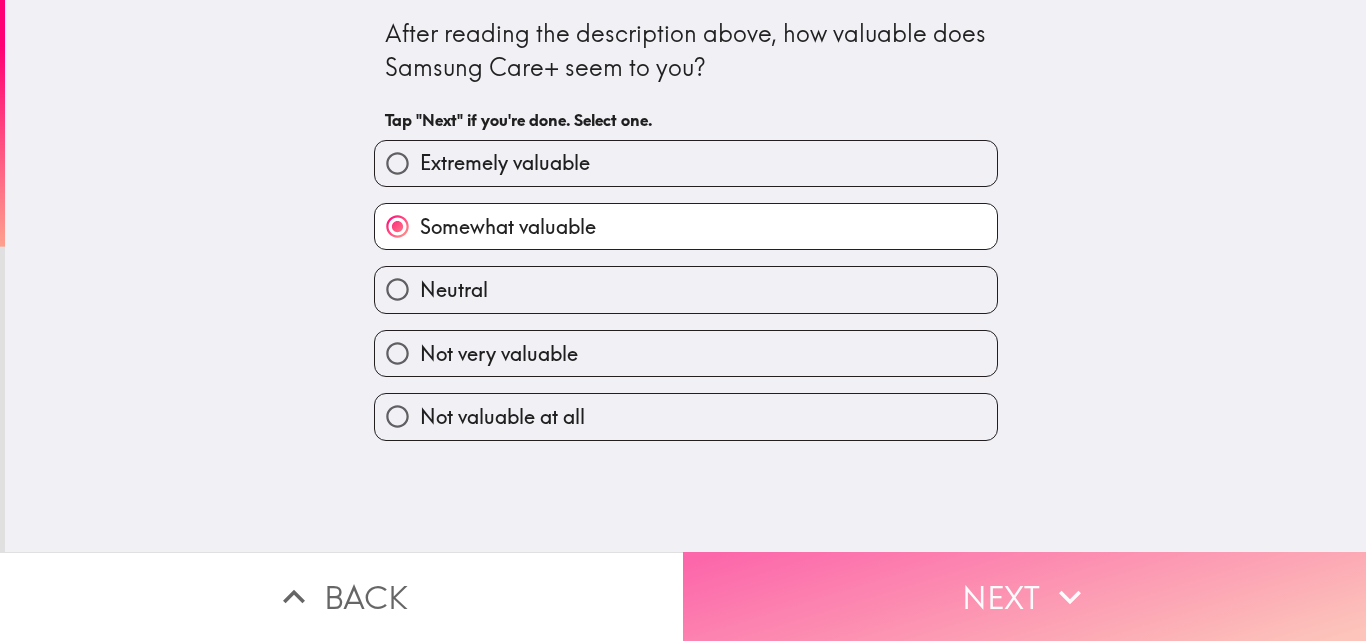 click on "Next" at bounding box center [1024, 596] 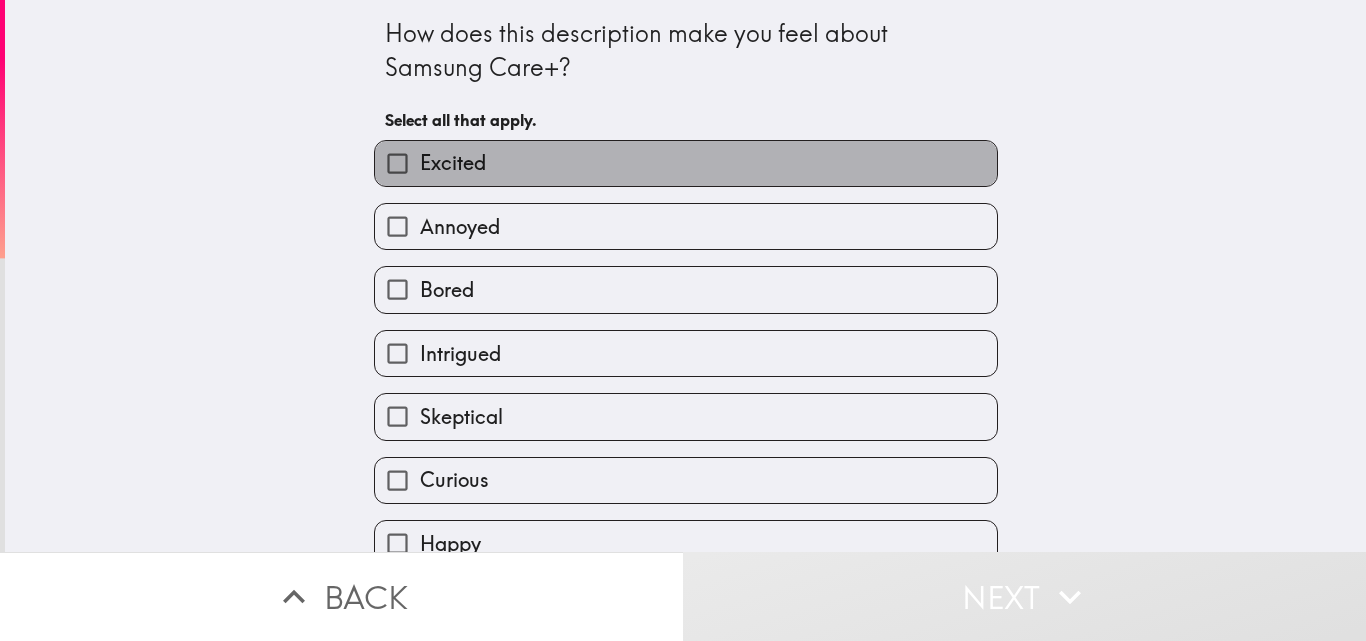 click on "Excited" at bounding box center [453, 163] 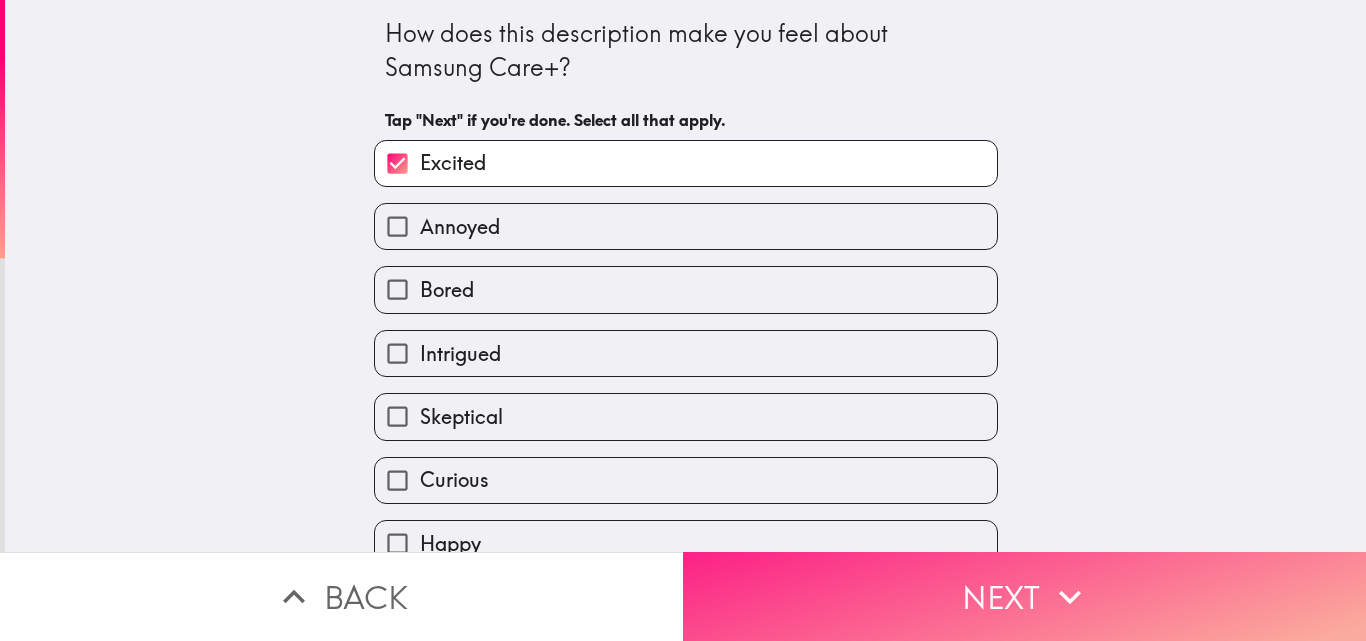 click on "Next" at bounding box center [1024, 596] 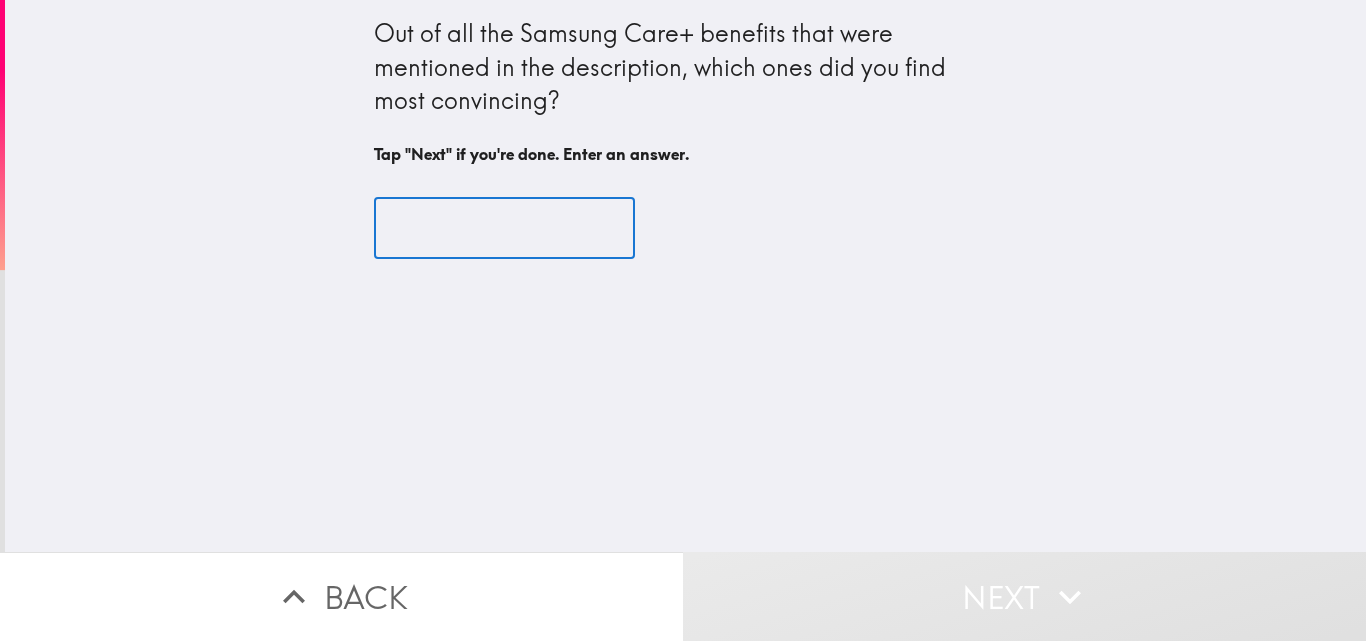 click at bounding box center (504, 228) 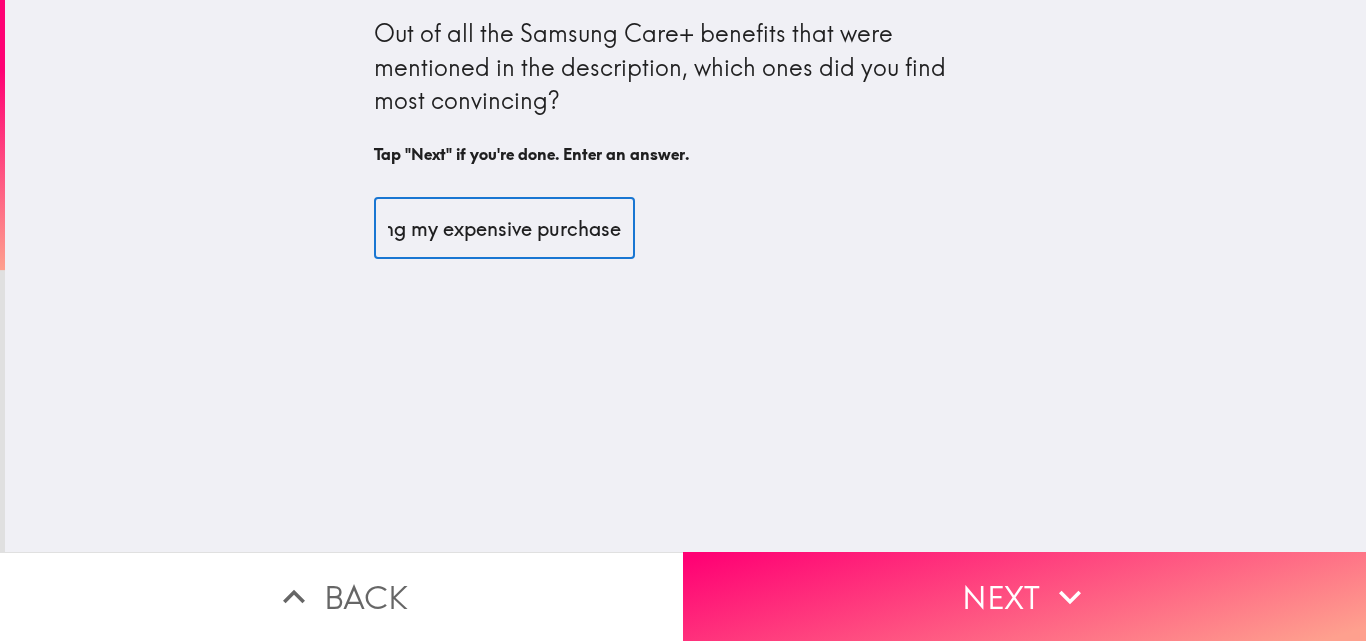 scroll, scrollTop: 0, scrollLeft: 332, axis: horizontal 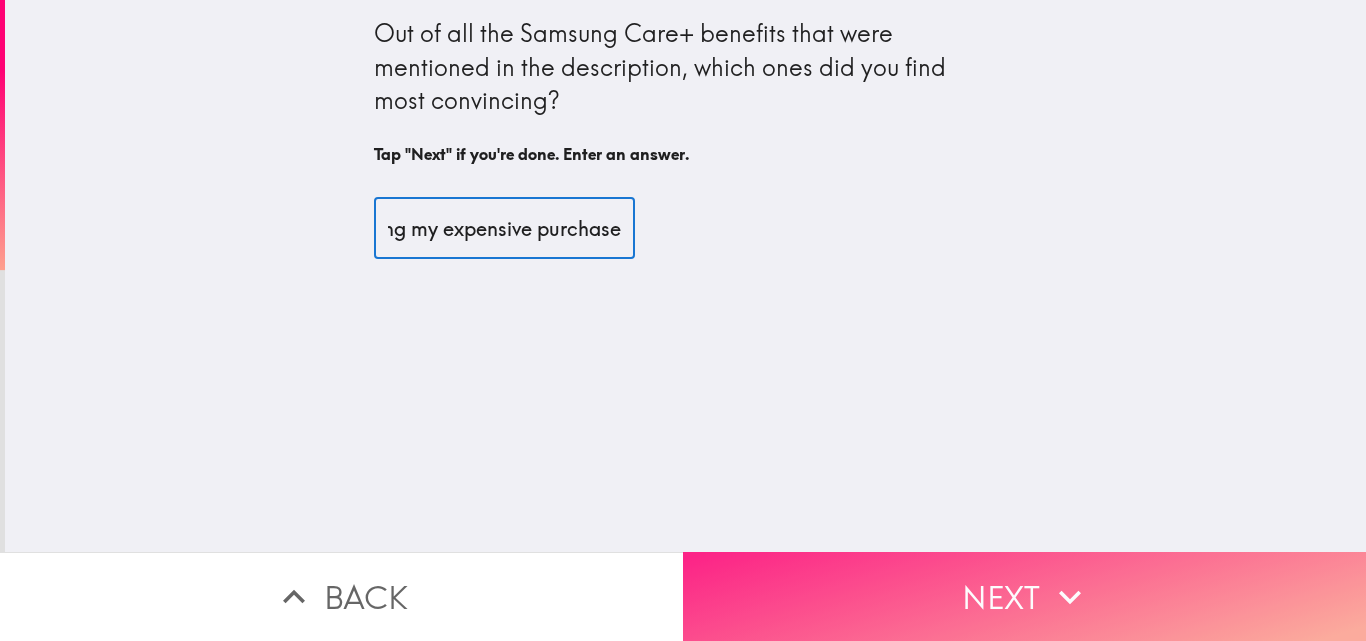 type on "Samsung care++ is about protecting my expensive purchase" 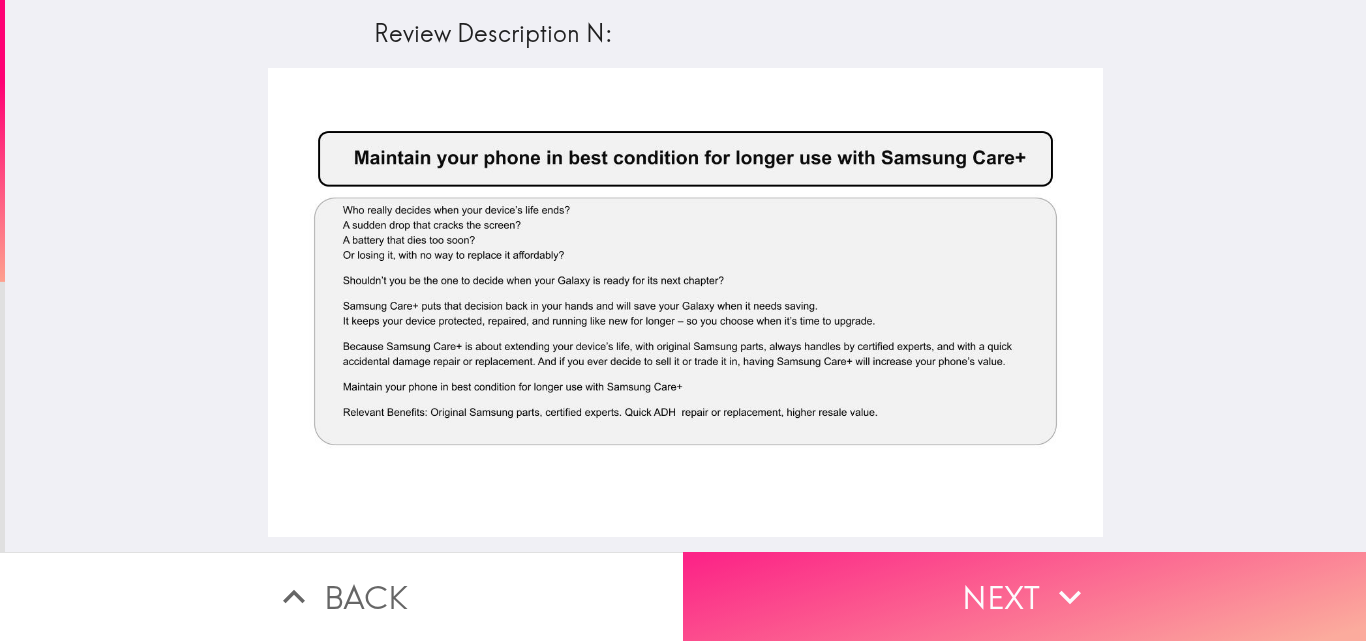 click on "Next" at bounding box center (1024, 596) 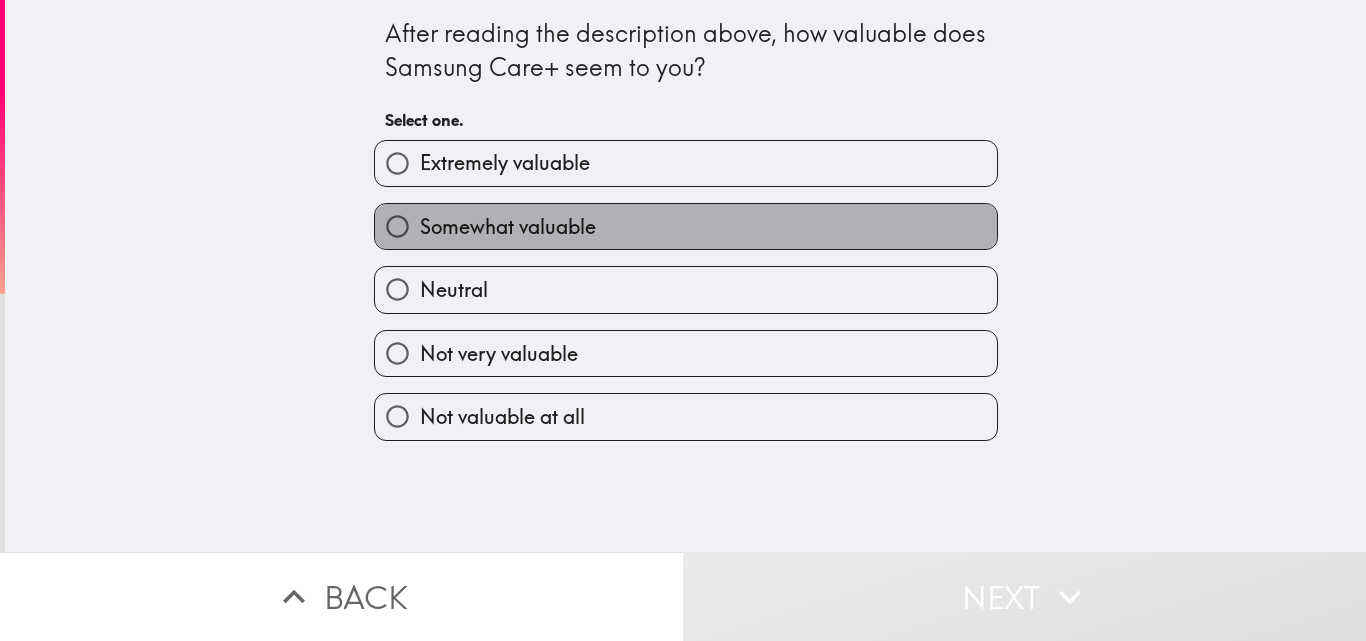 click on "Somewhat valuable" at bounding box center (508, 227) 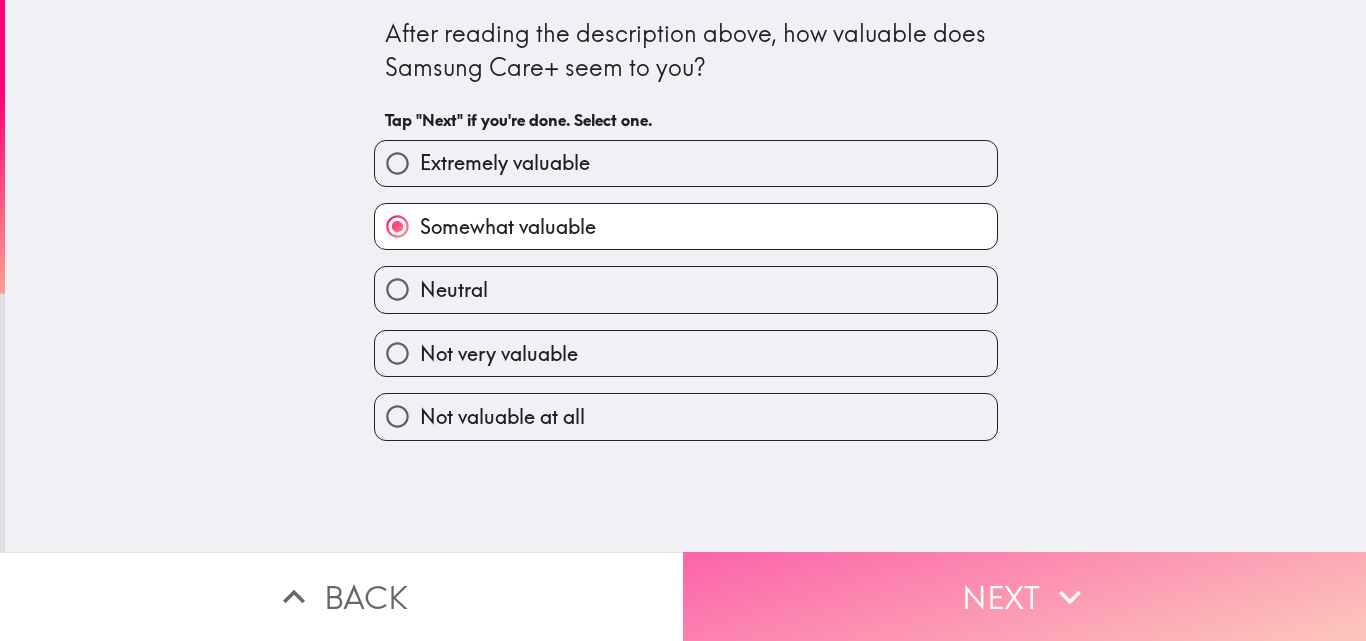 click on "Next" at bounding box center (1024, 596) 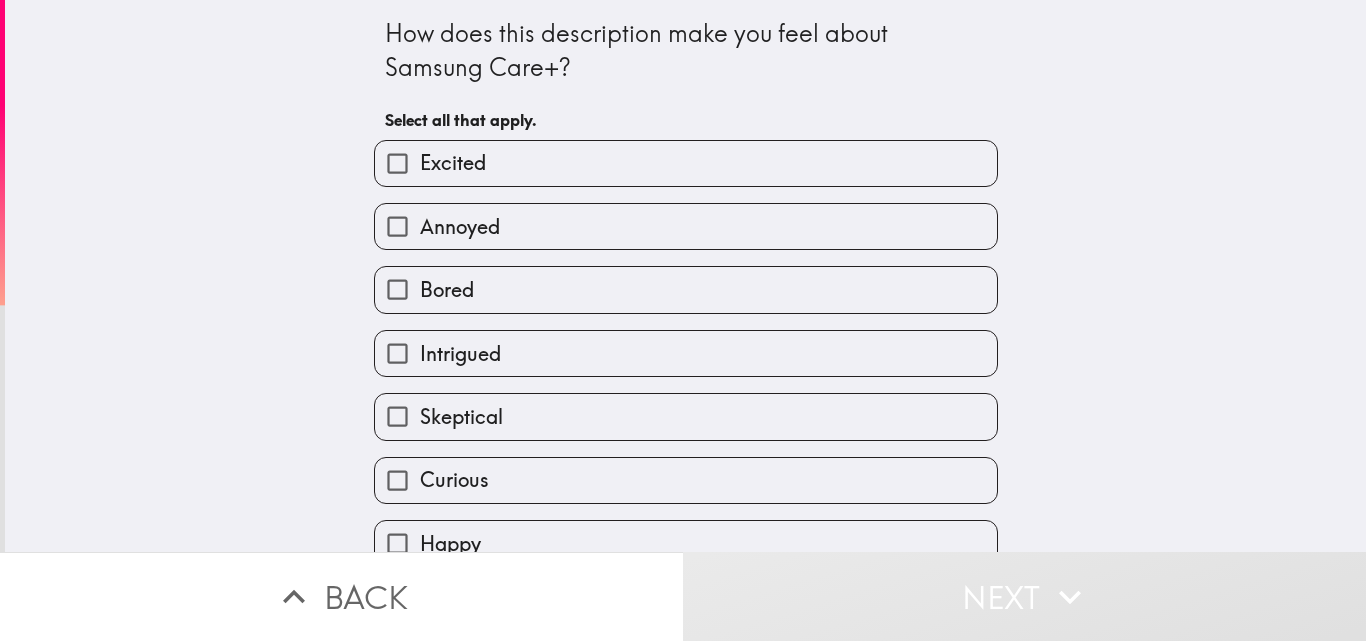 click on "Excited" at bounding box center [686, 163] 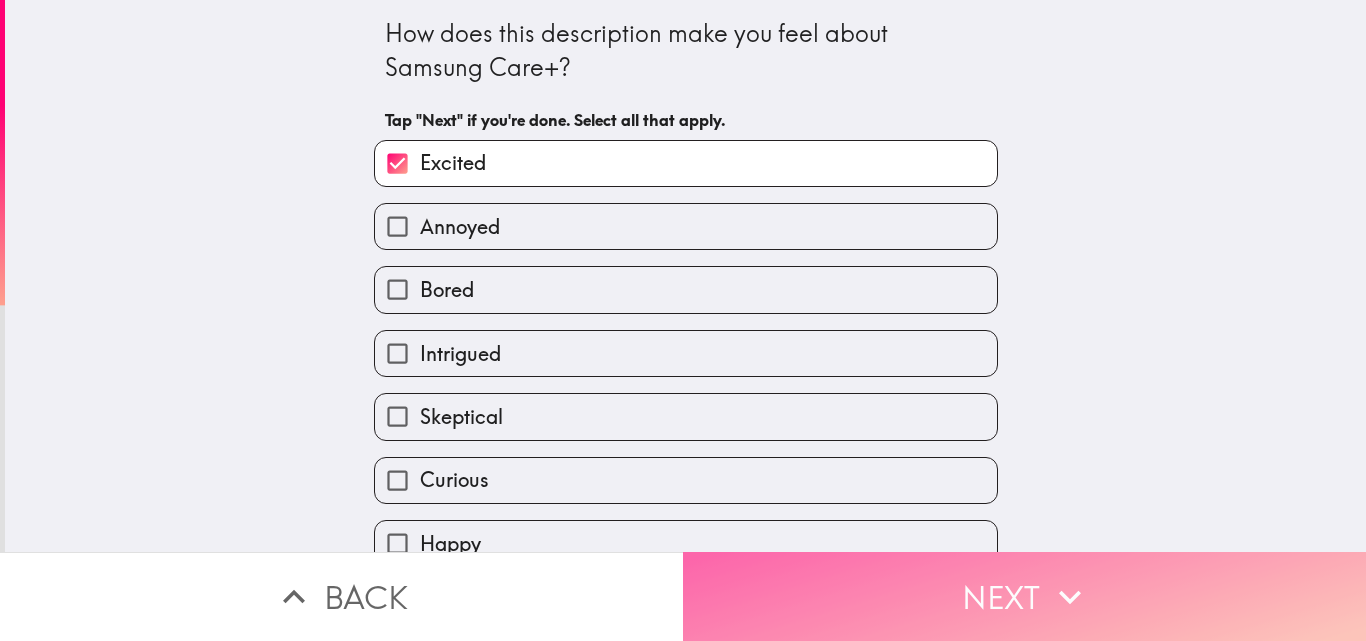 click on "Next" at bounding box center [1024, 596] 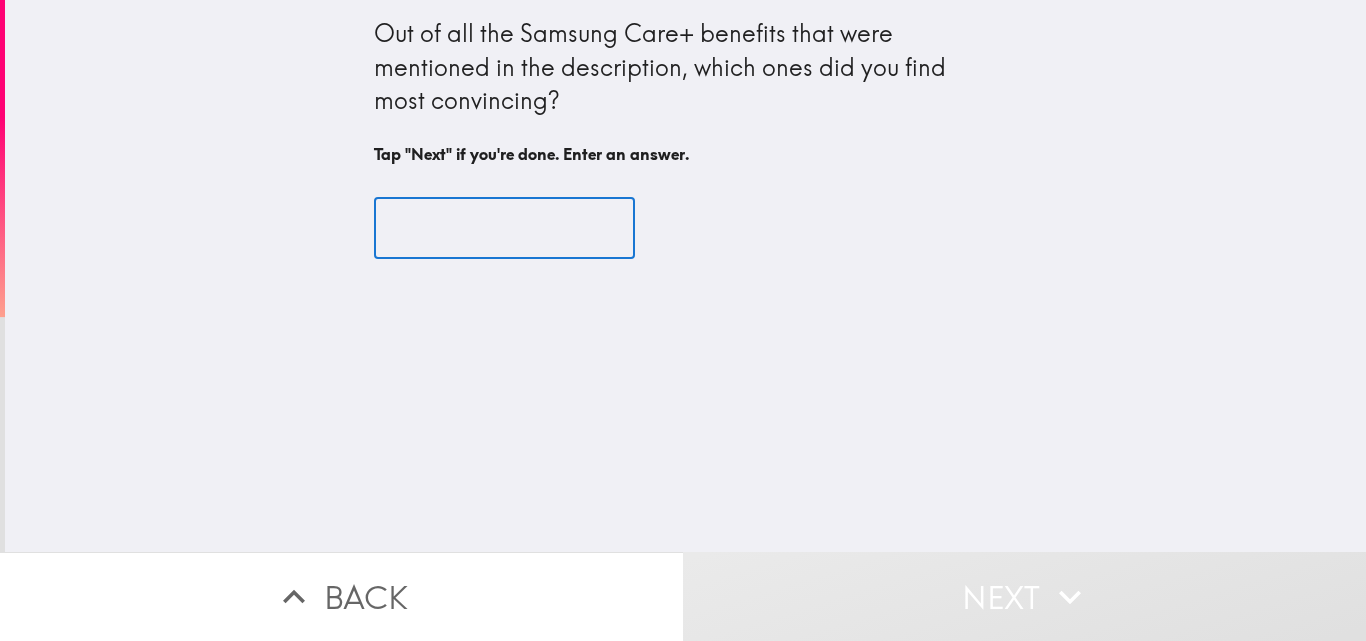 click at bounding box center [504, 228] 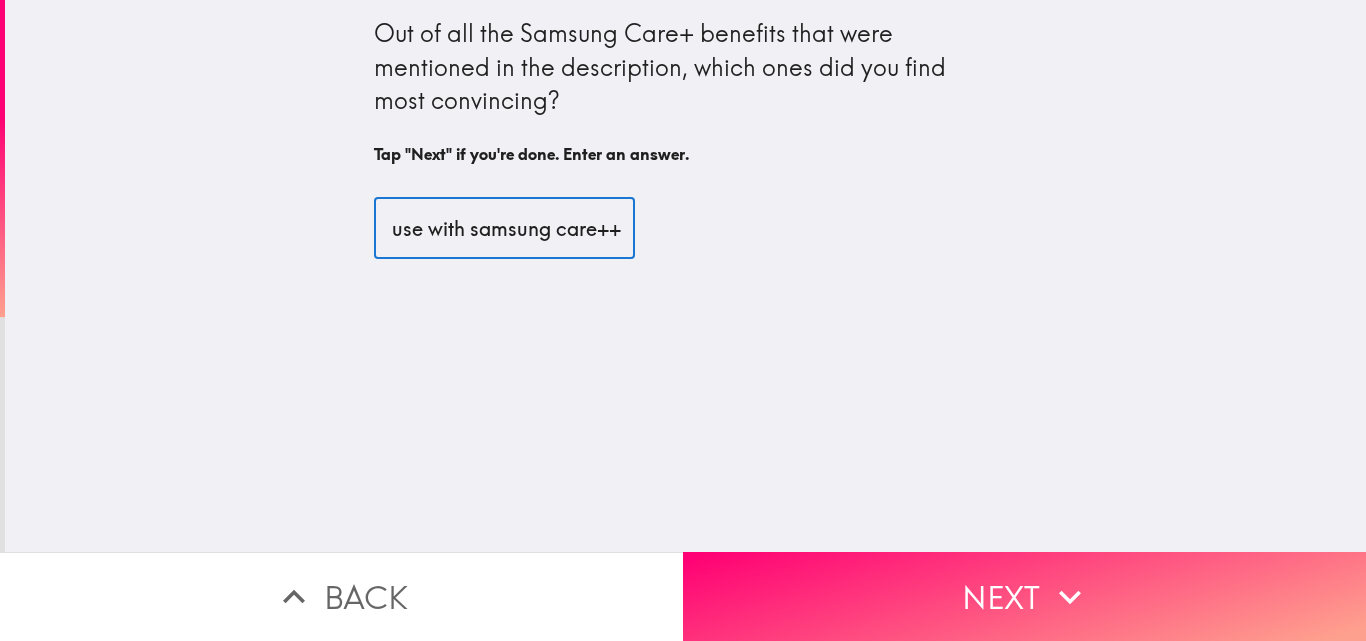 scroll, scrollTop: 0, scrollLeft: 444, axis: horizontal 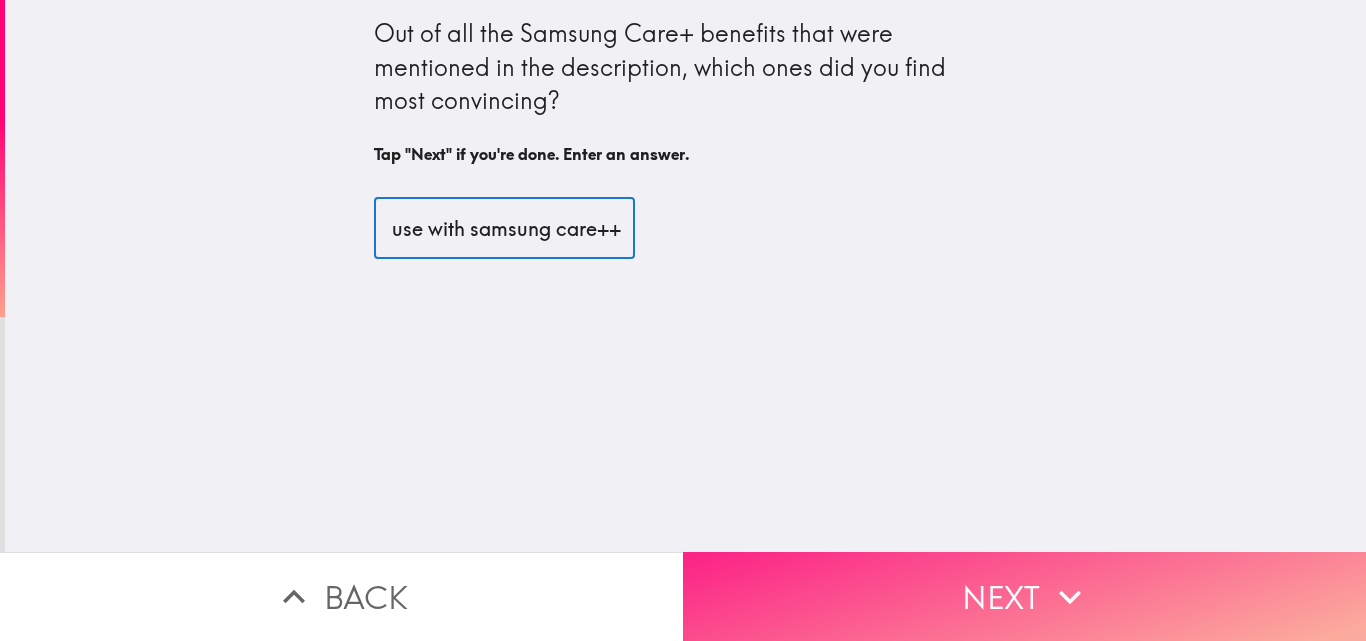 type on "Maintain my phone in best condition for longer use with samsung care++" 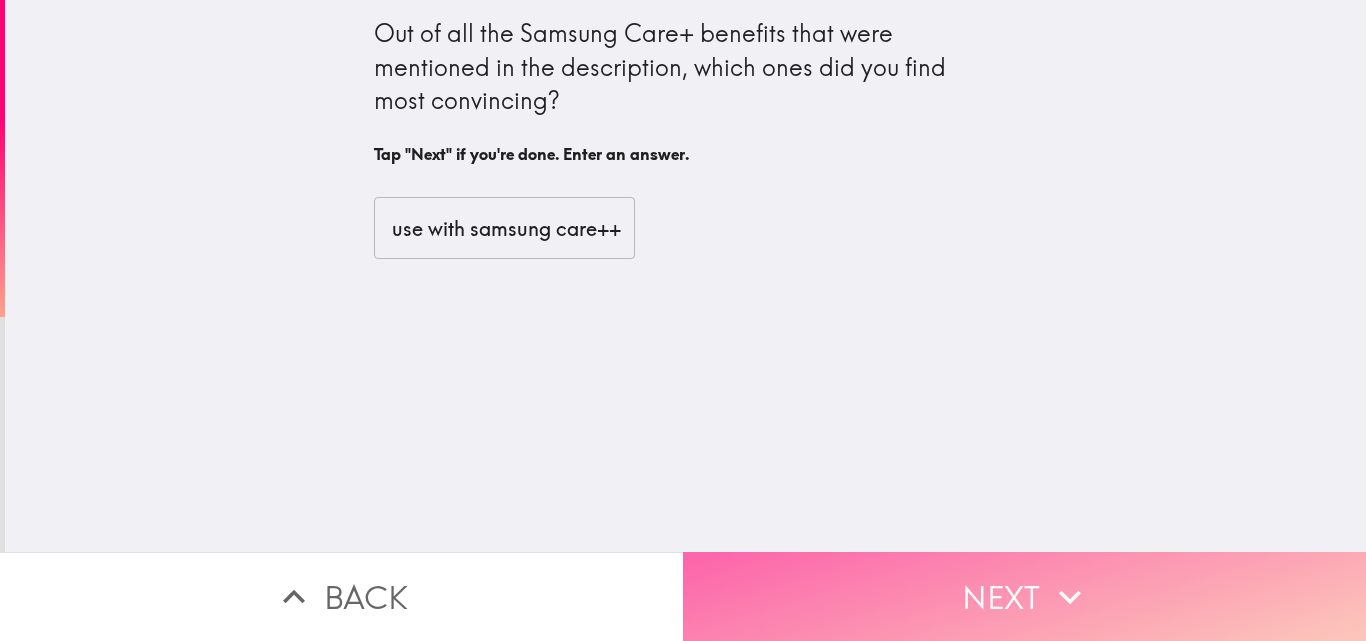 scroll, scrollTop: 0, scrollLeft: 0, axis: both 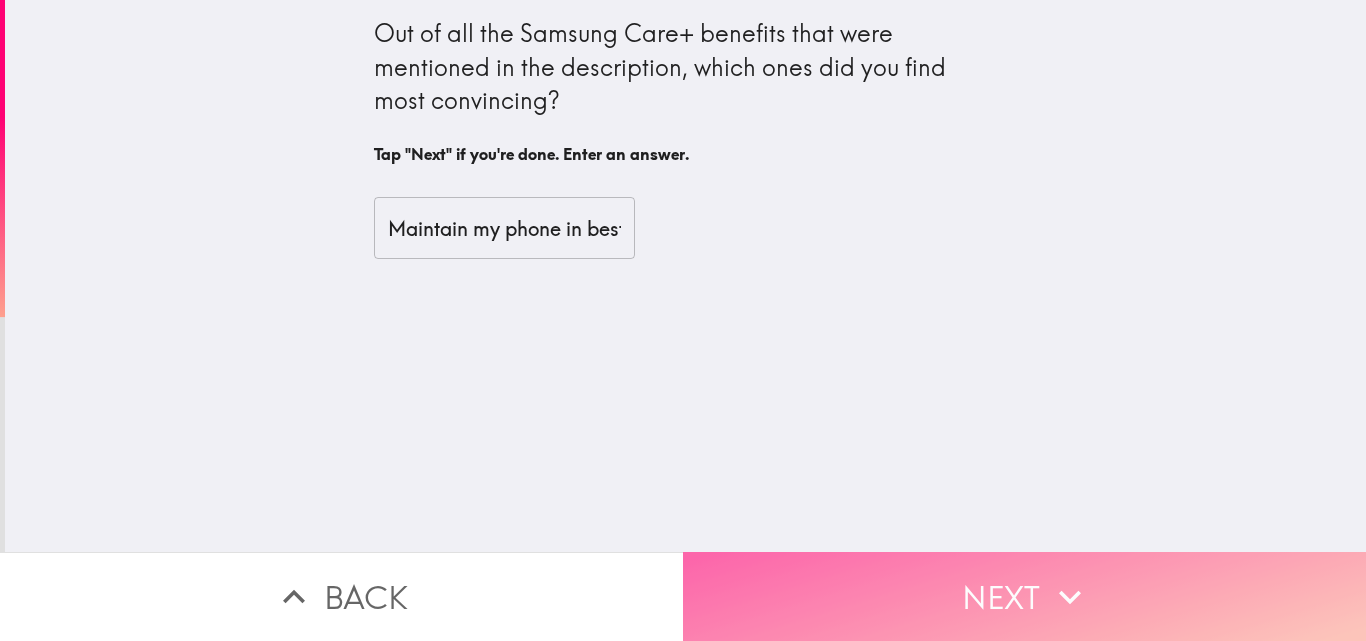 click on "Next" at bounding box center [1024, 596] 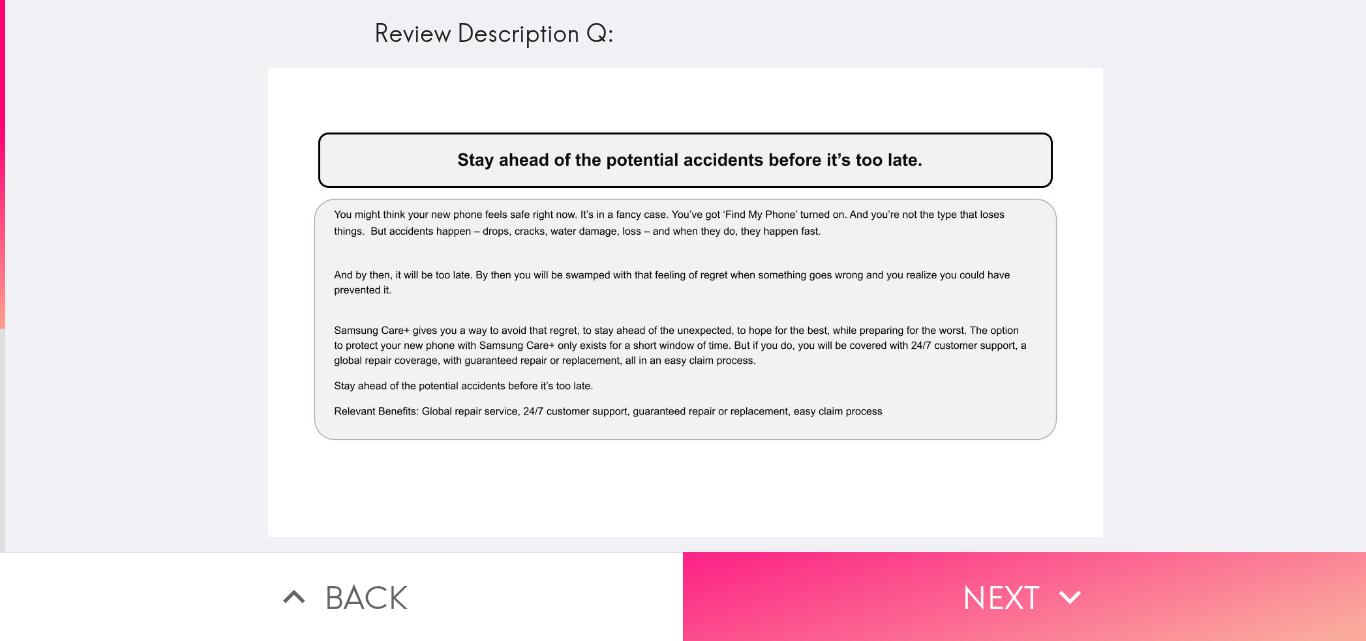 click on "Next" at bounding box center (1024, 596) 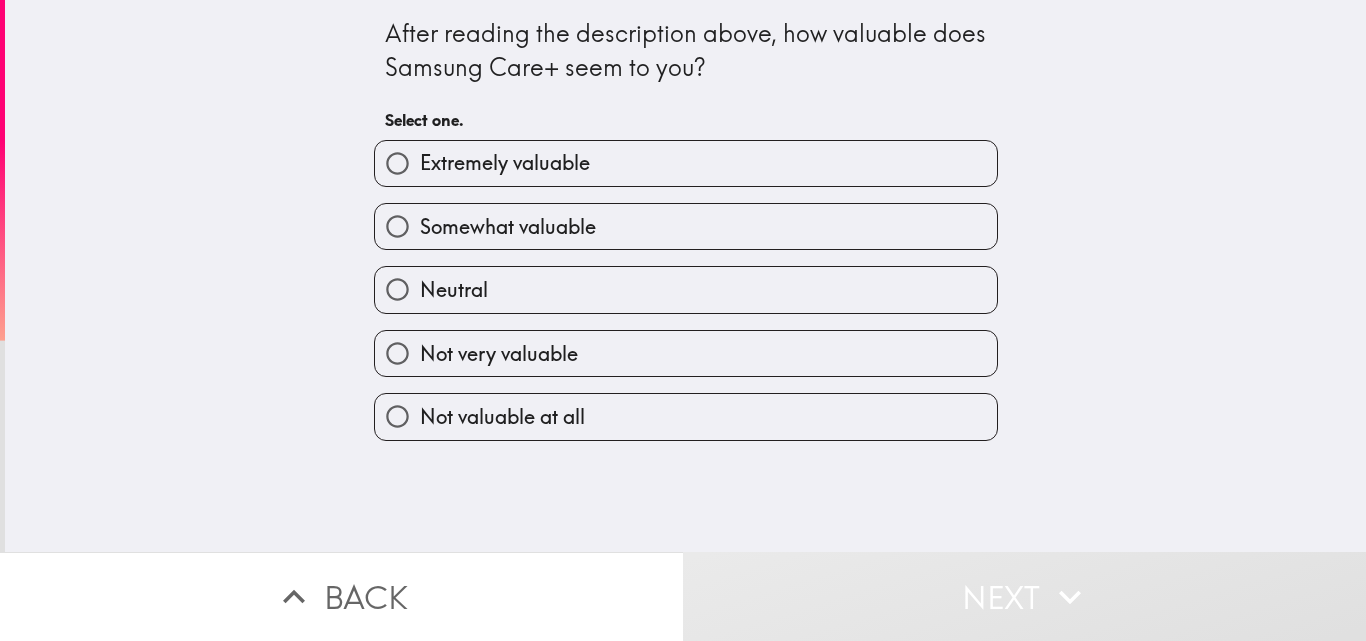 click on "Somewhat valuable" at bounding box center (508, 227) 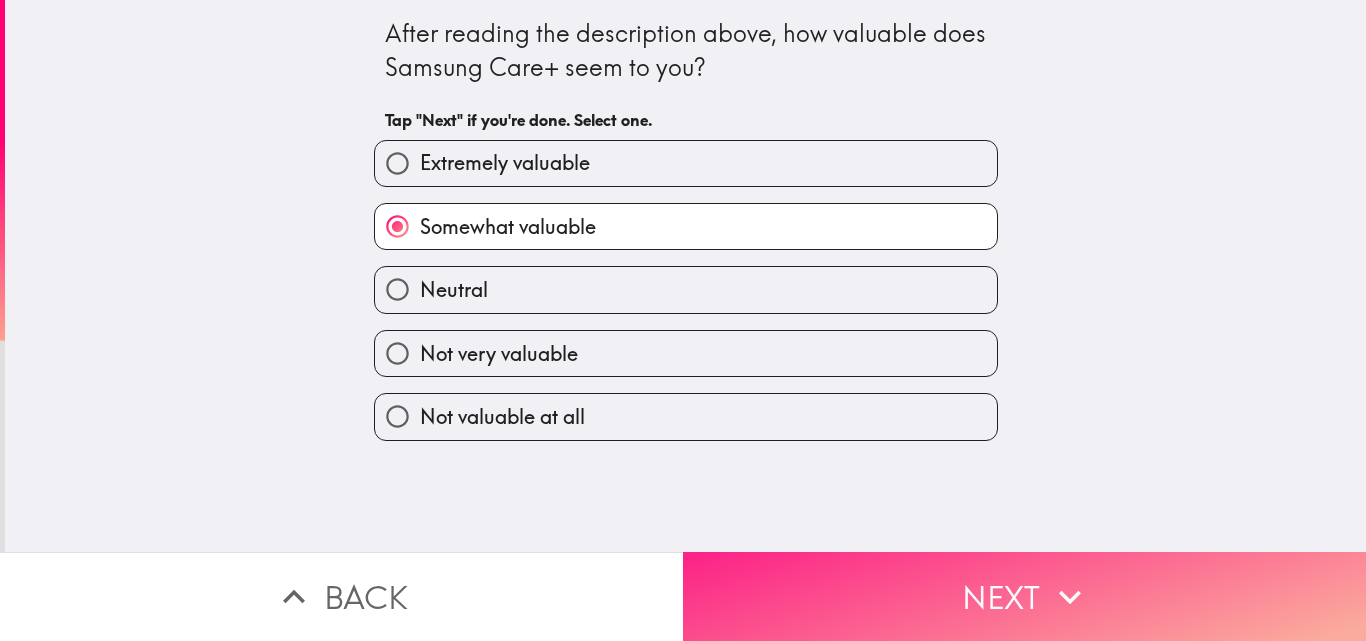 click on "Next" at bounding box center (1024, 596) 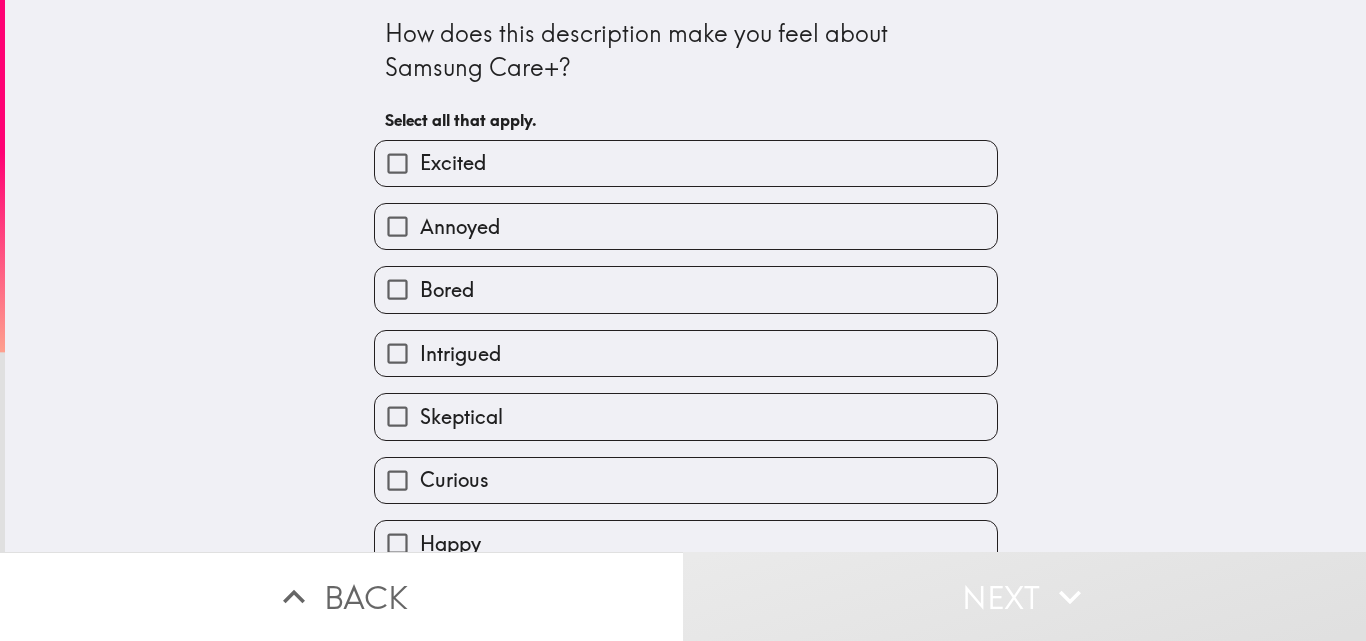 click on "Excited" at bounding box center [453, 163] 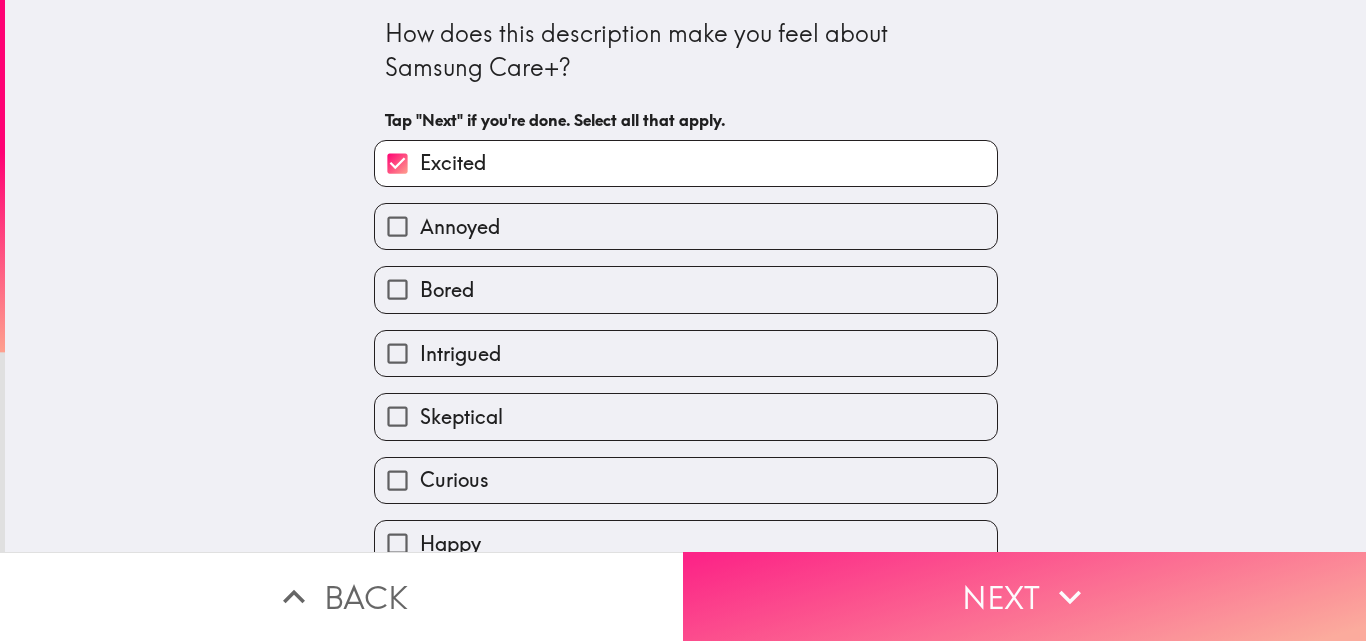 click on "Next" at bounding box center [1024, 596] 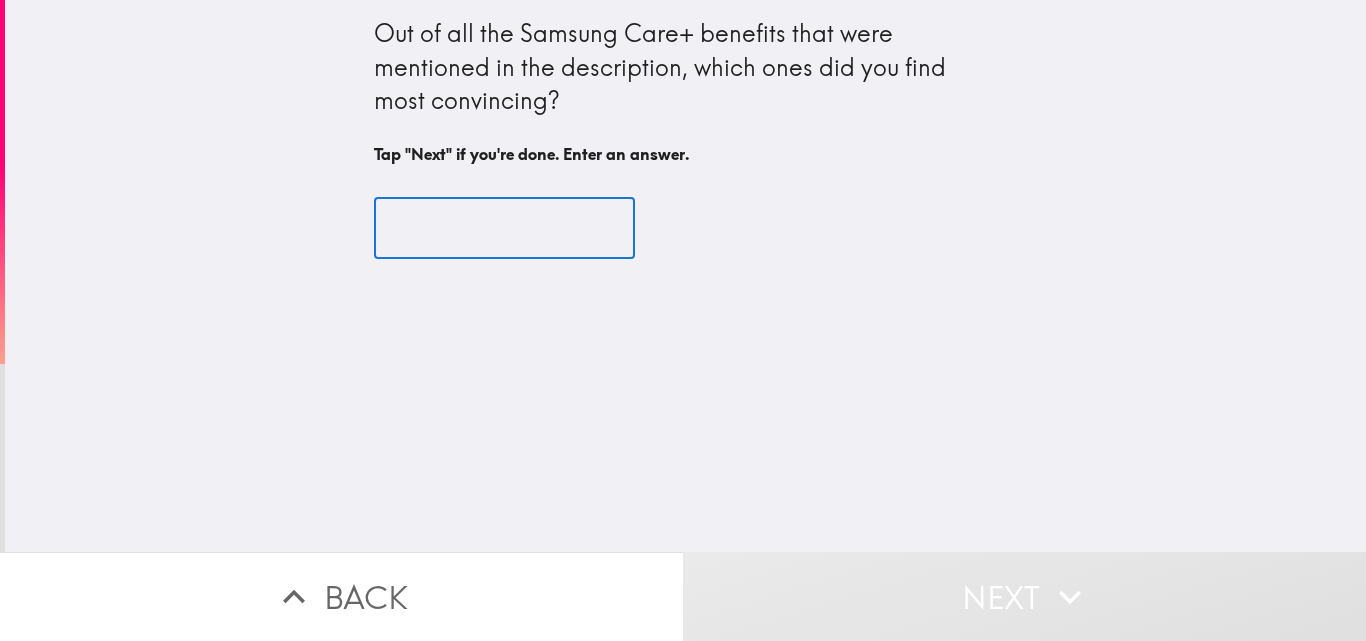 click at bounding box center [504, 228] 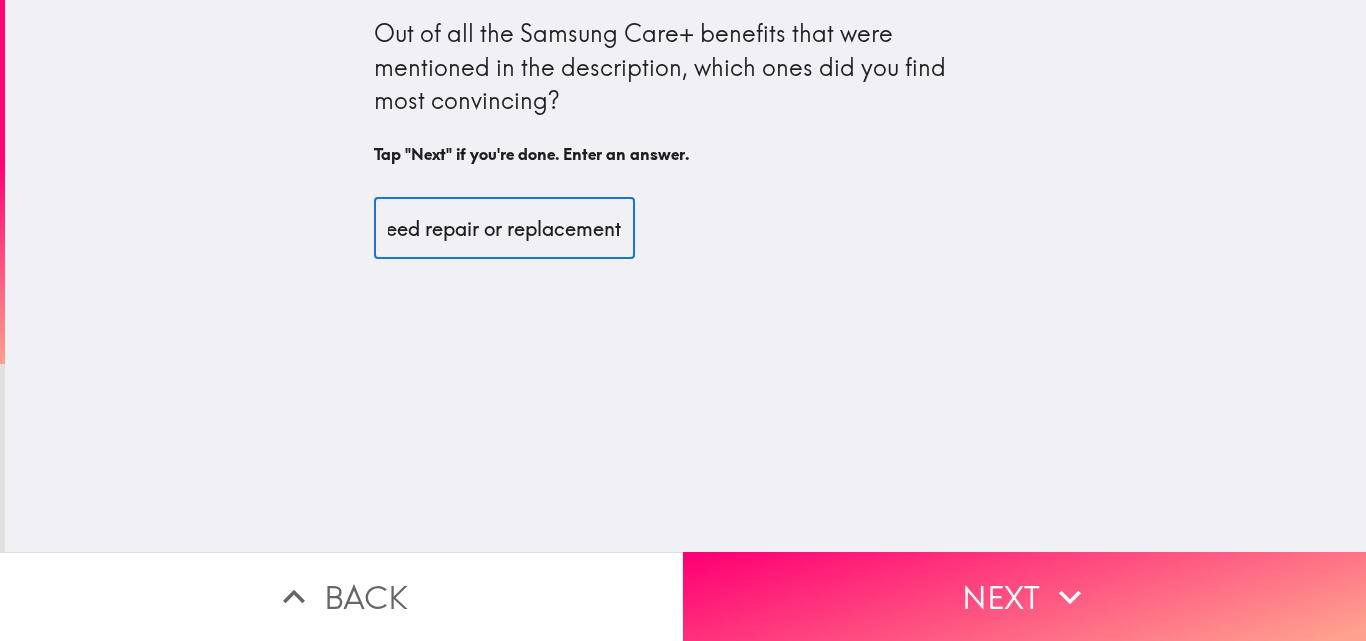 scroll, scrollTop: 0, scrollLeft: 100, axis: horizontal 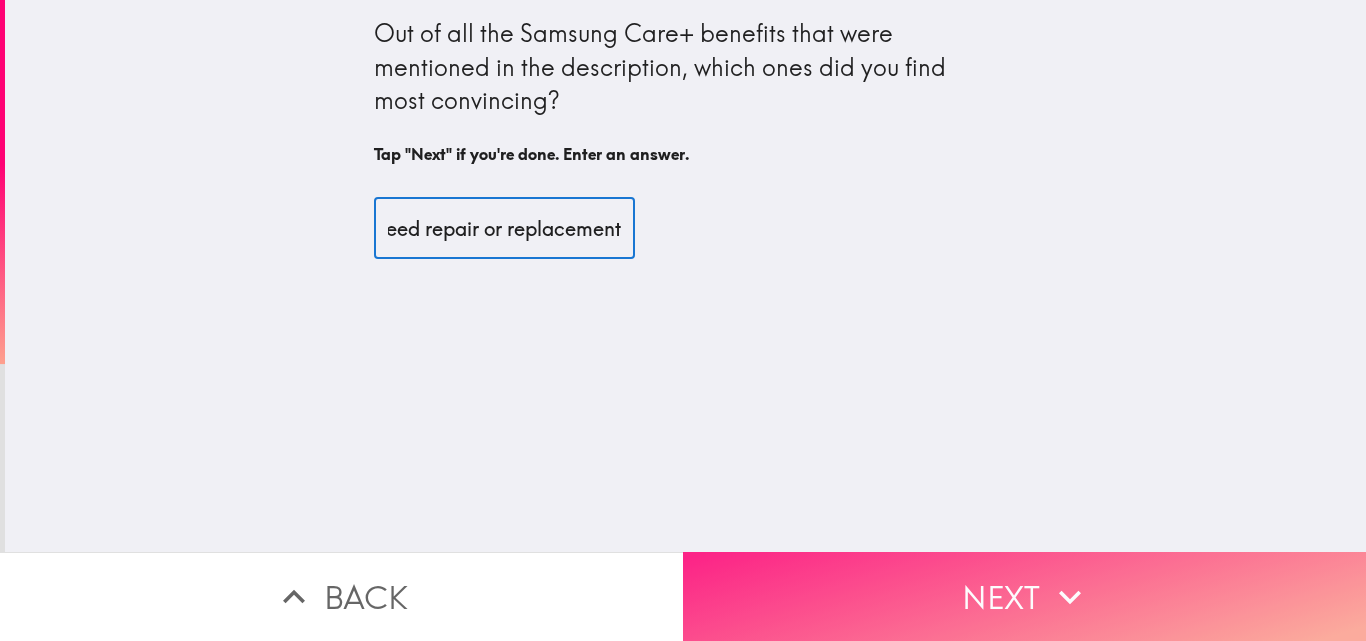 type on "Guaranteed repair or replacement" 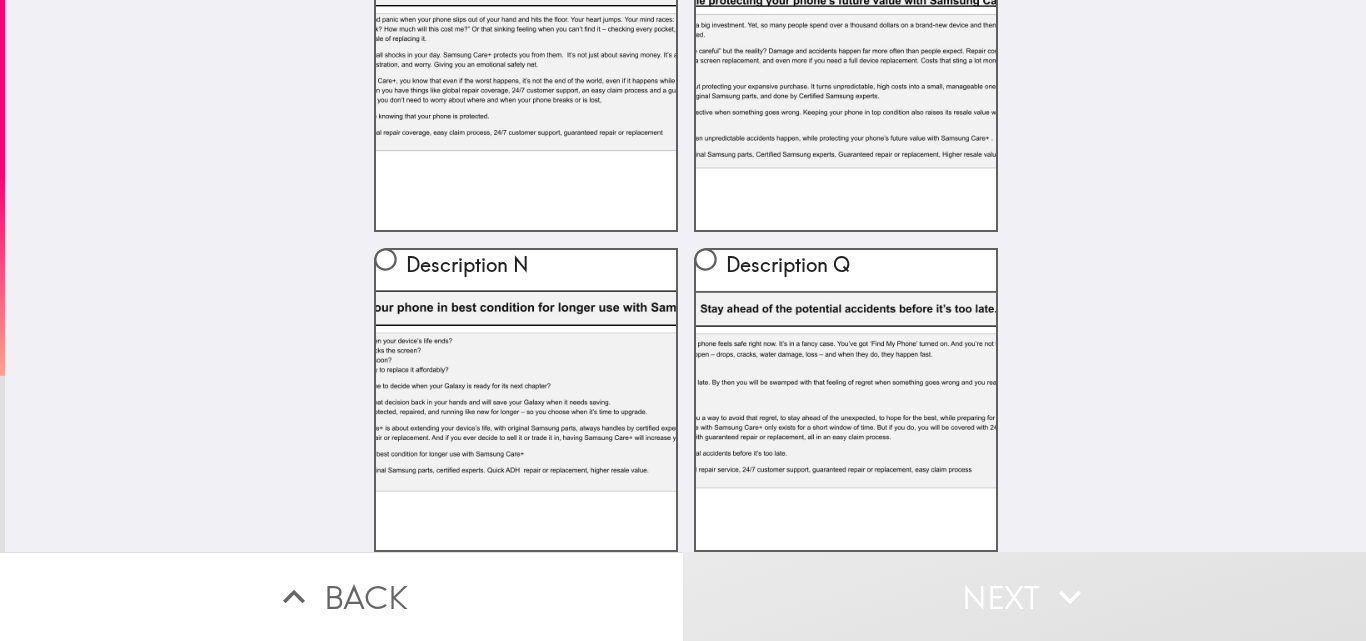 scroll, scrollTop: 0, scrollLeft: 0, axis: both 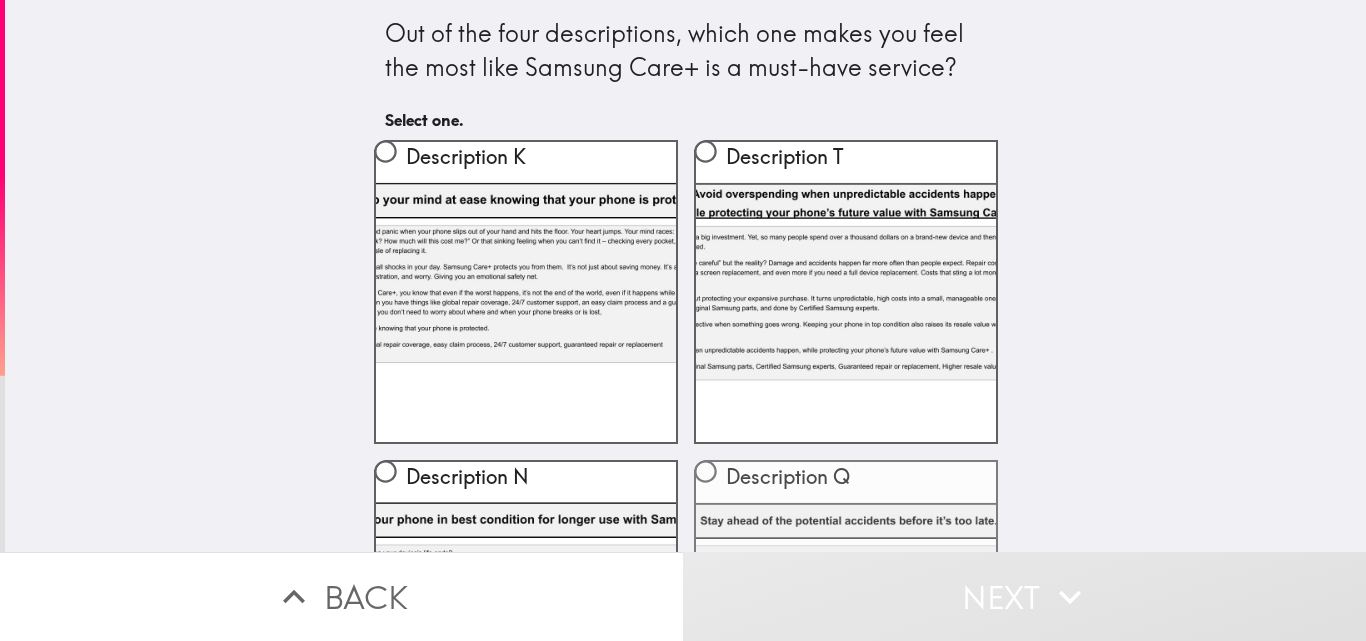 click on "Description Q" at bounding box center [705, 471] 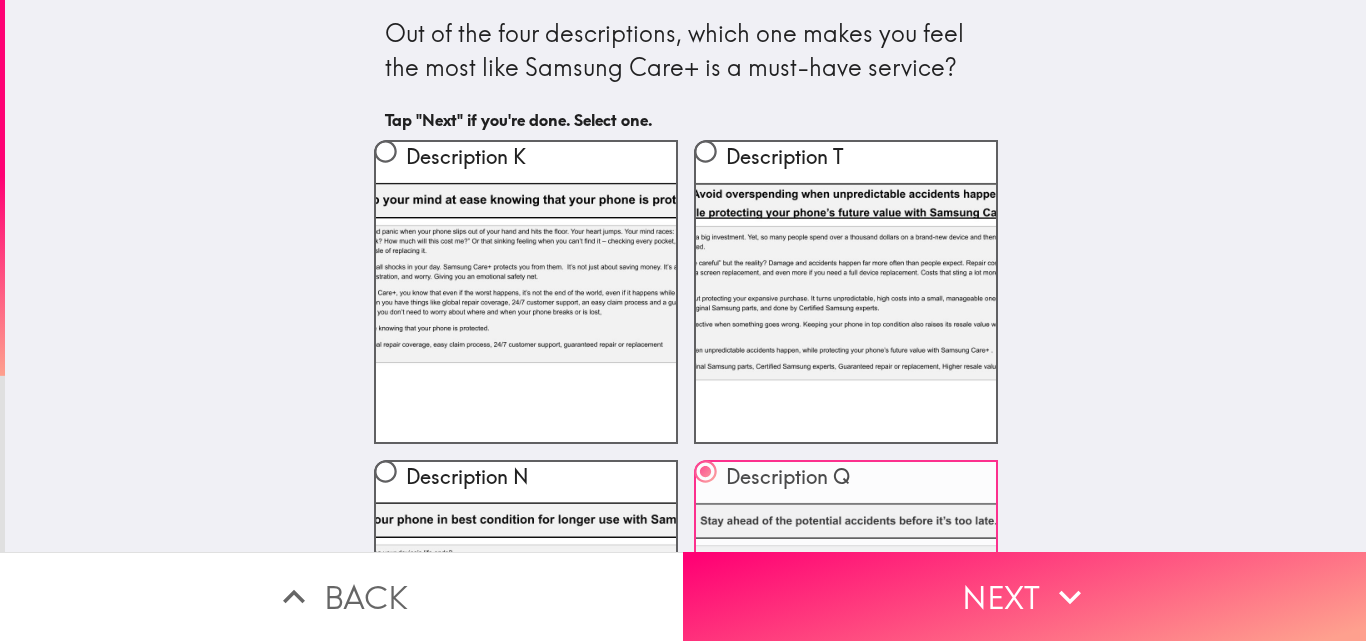 scroll, scrollTop: 227, scrollLeft: 0, axis: vertical 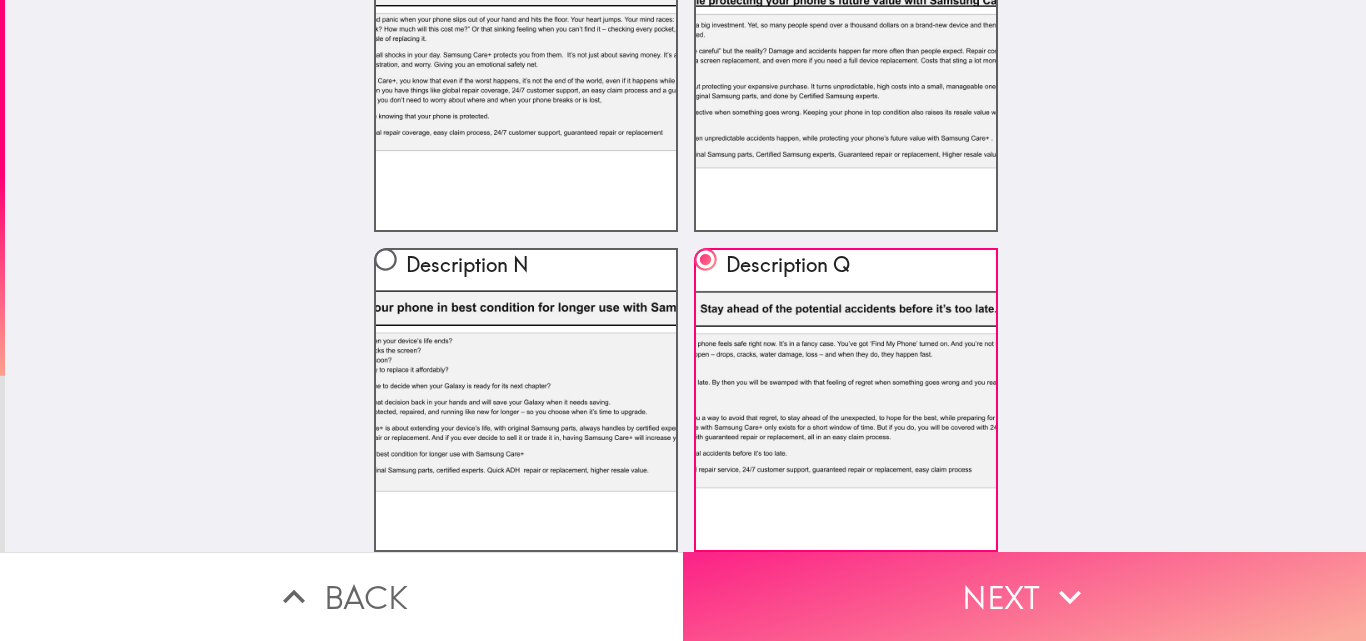 click on "Next" at bounding box center (1024, 596) 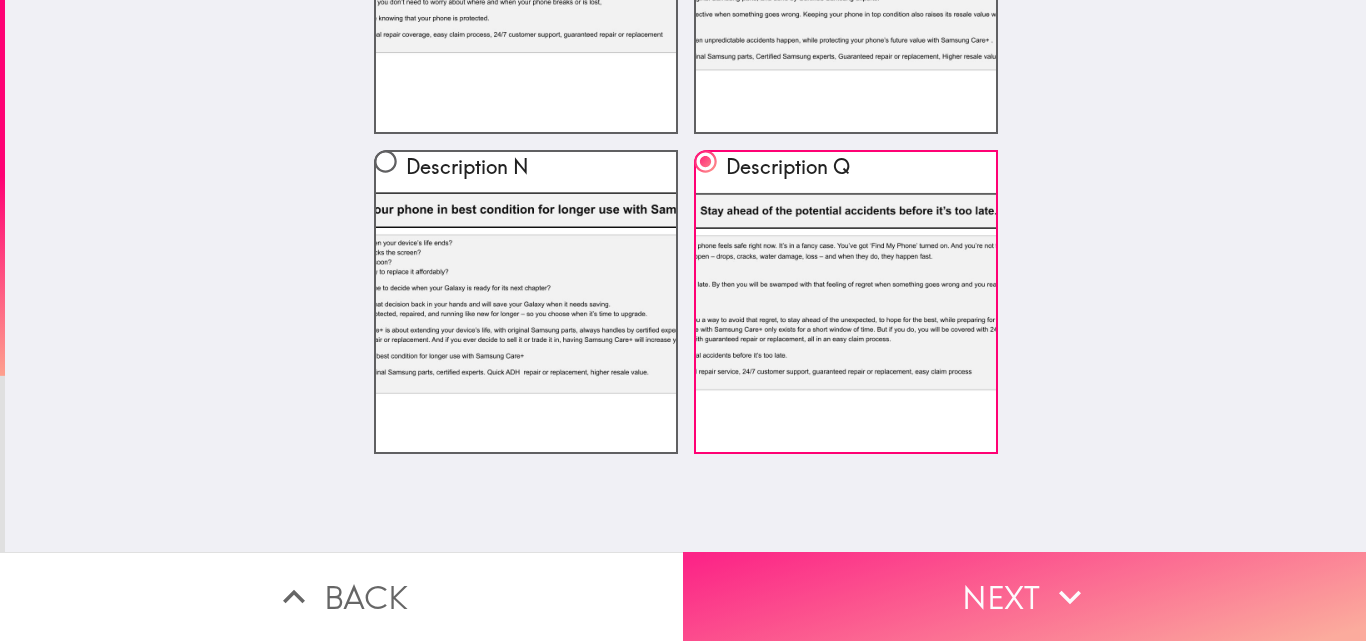 scroll, scrollTop: 0, scrollLeft: 0, axis: both 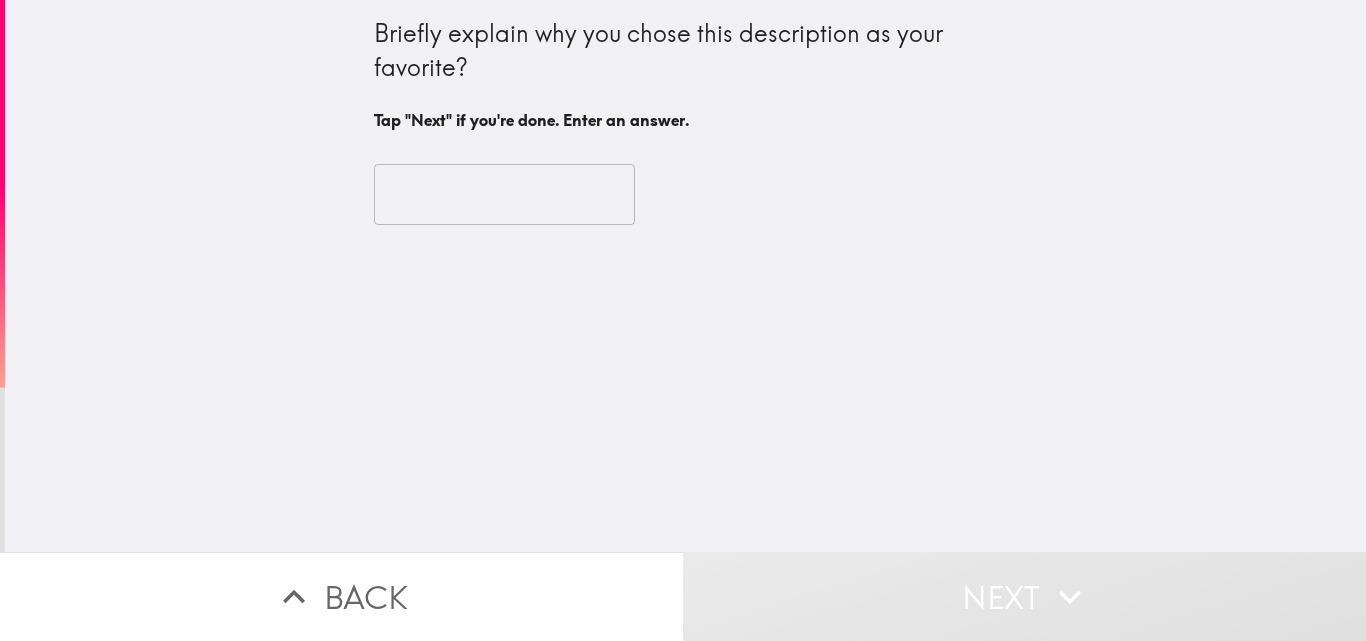 click at bounding box center [504, 195] 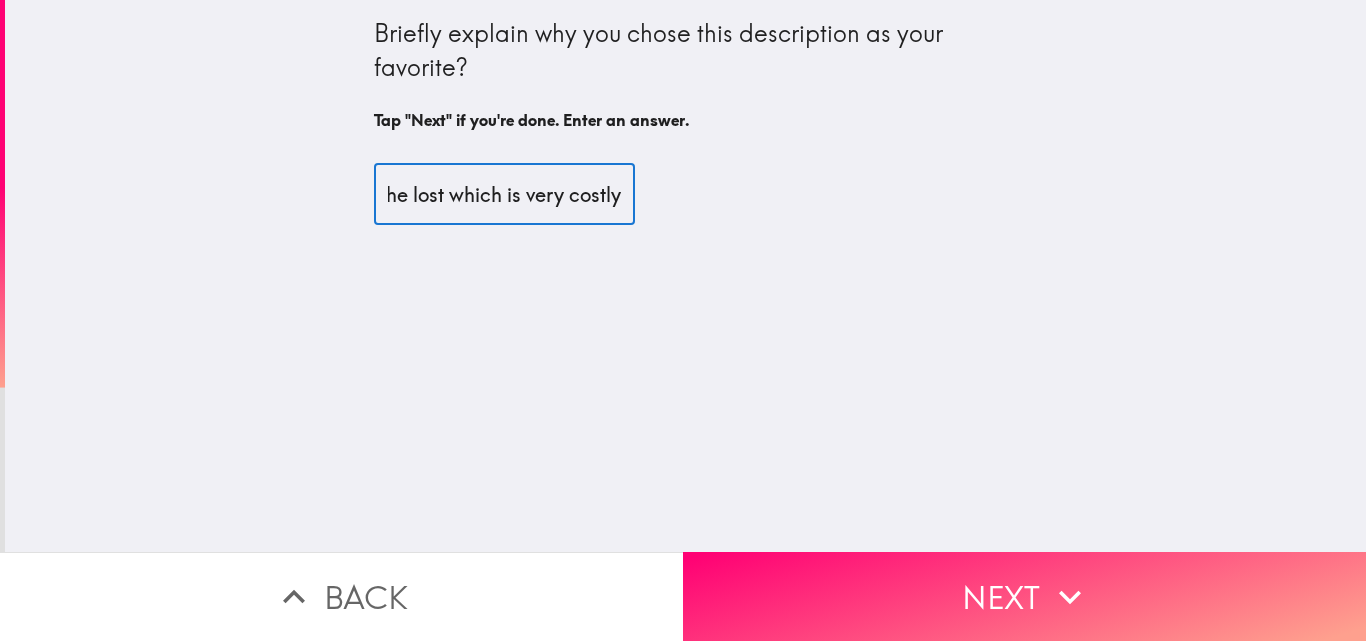 scroll, scrollTop: 0, scrollLeft: 614, axis: horizontal 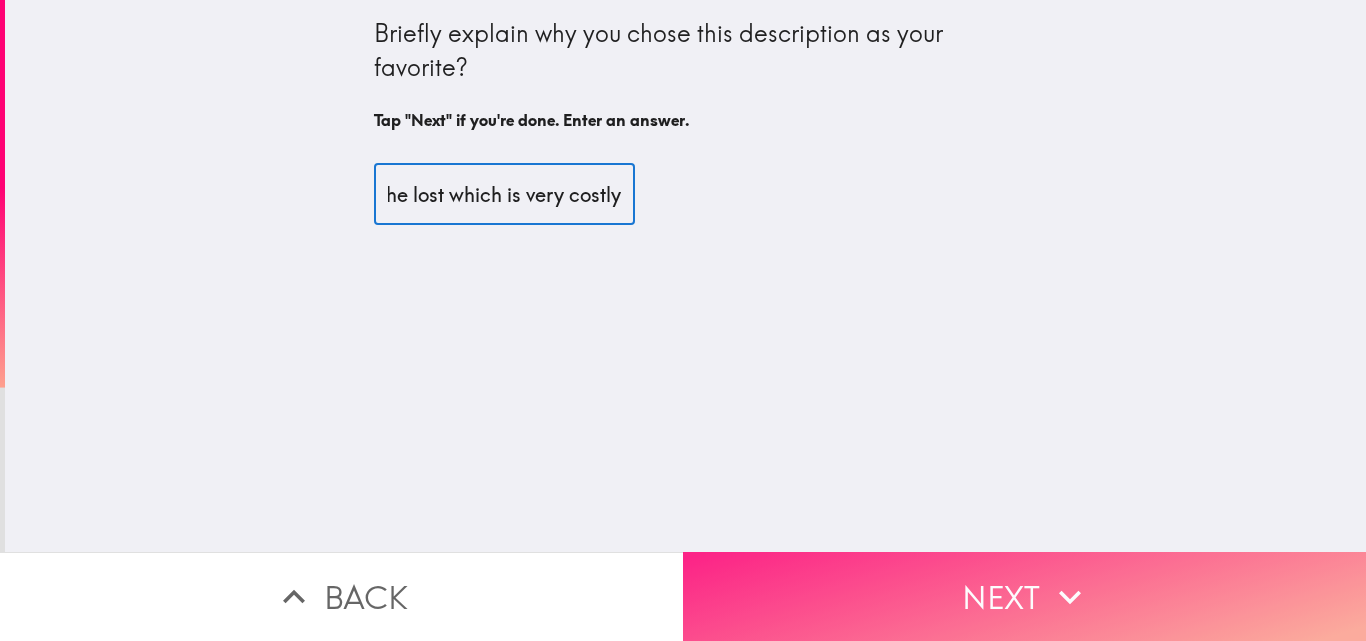 type on "Before potential accident it make a promise to repair or replace the lost which is very costly" 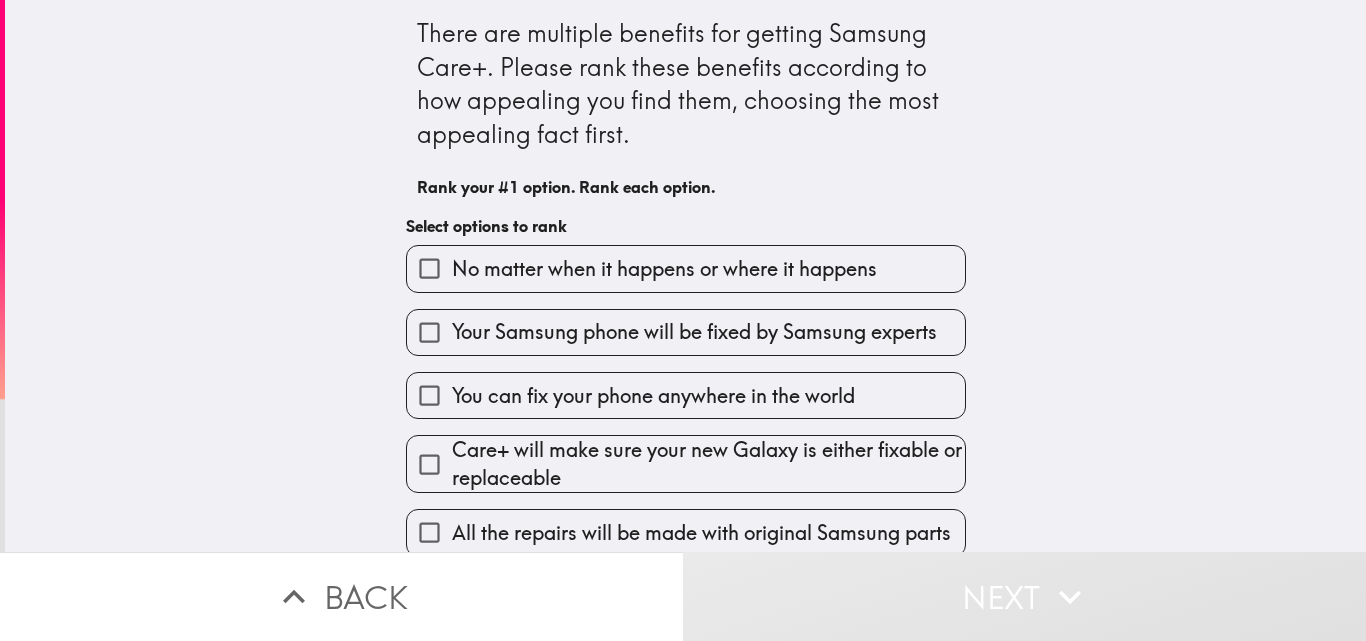 click on "You can fix your phone anywhere in the world" at bounding box center [686, 395] 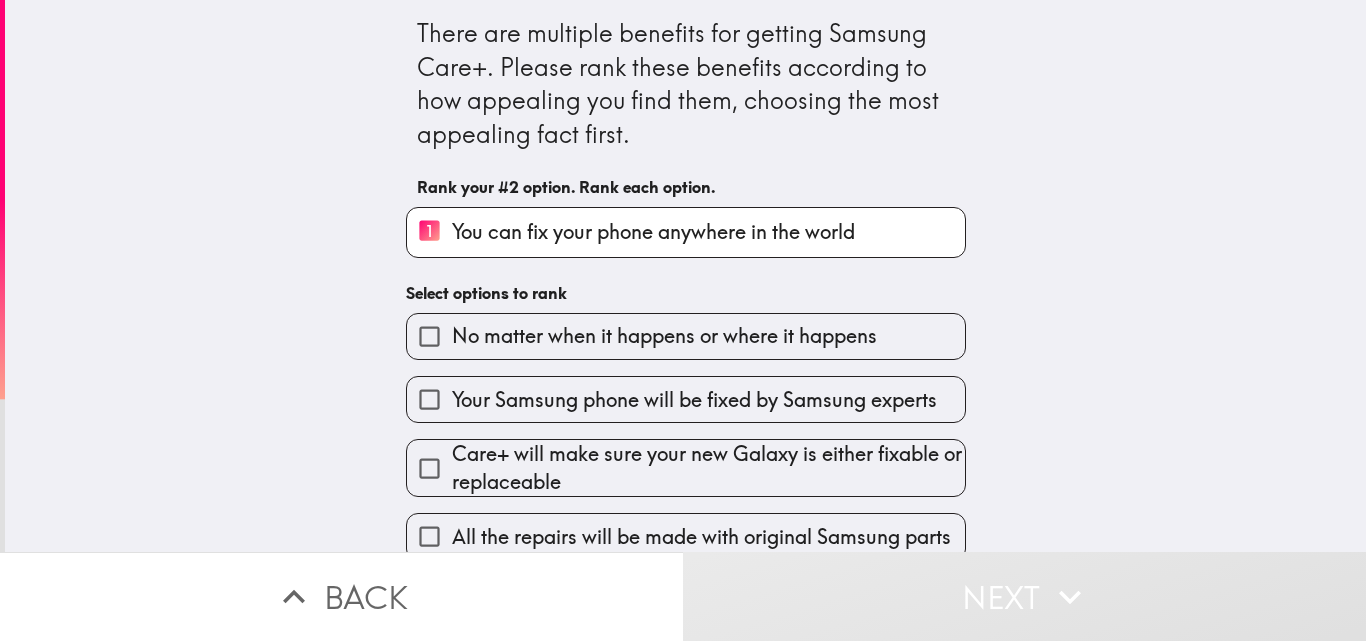 click on "No matter when it happens or where it happens" at bounding box center [664, 336] 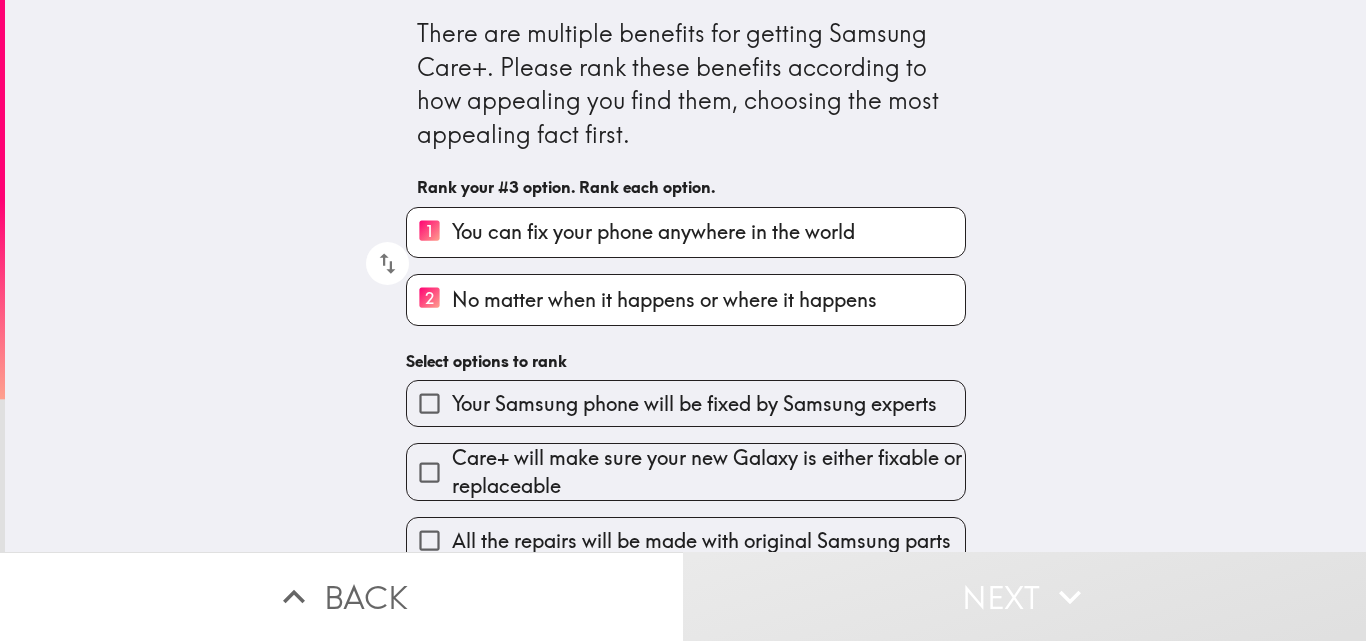 click on "Your Samsung phone will be fixed by Samsung experts" at bounding box center [694, 404] 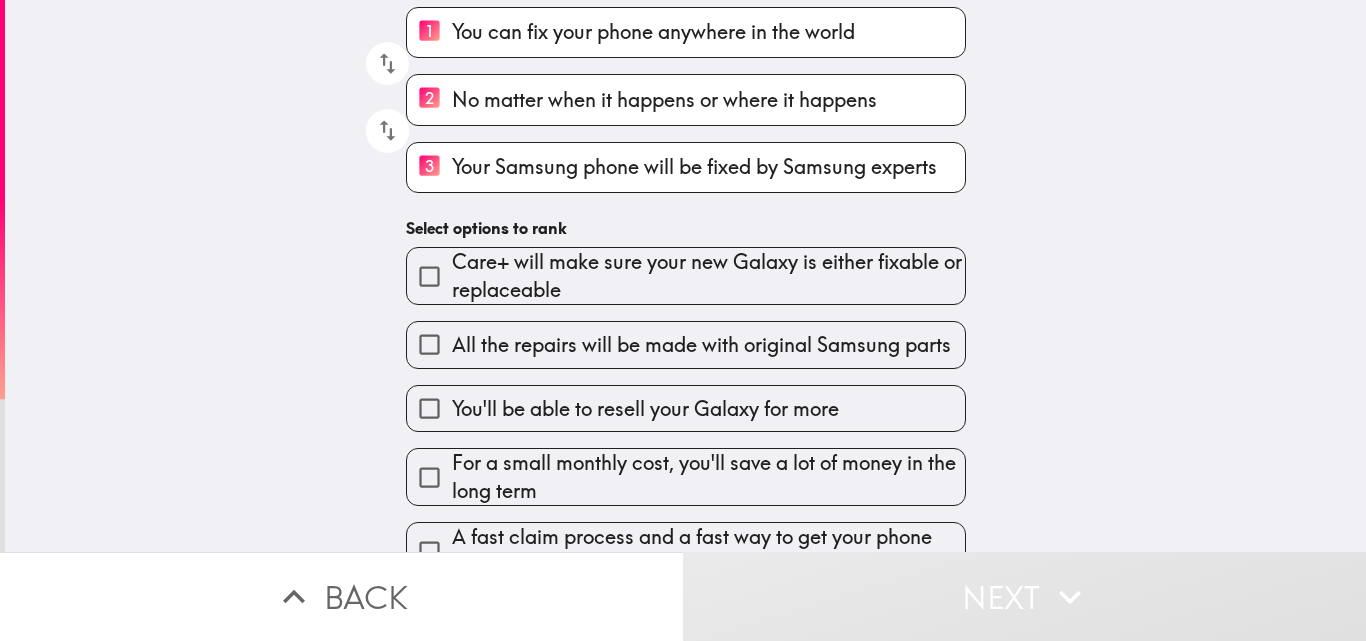 scroll, scrollTop: 300, scrollLeft: 0, axis: vertical 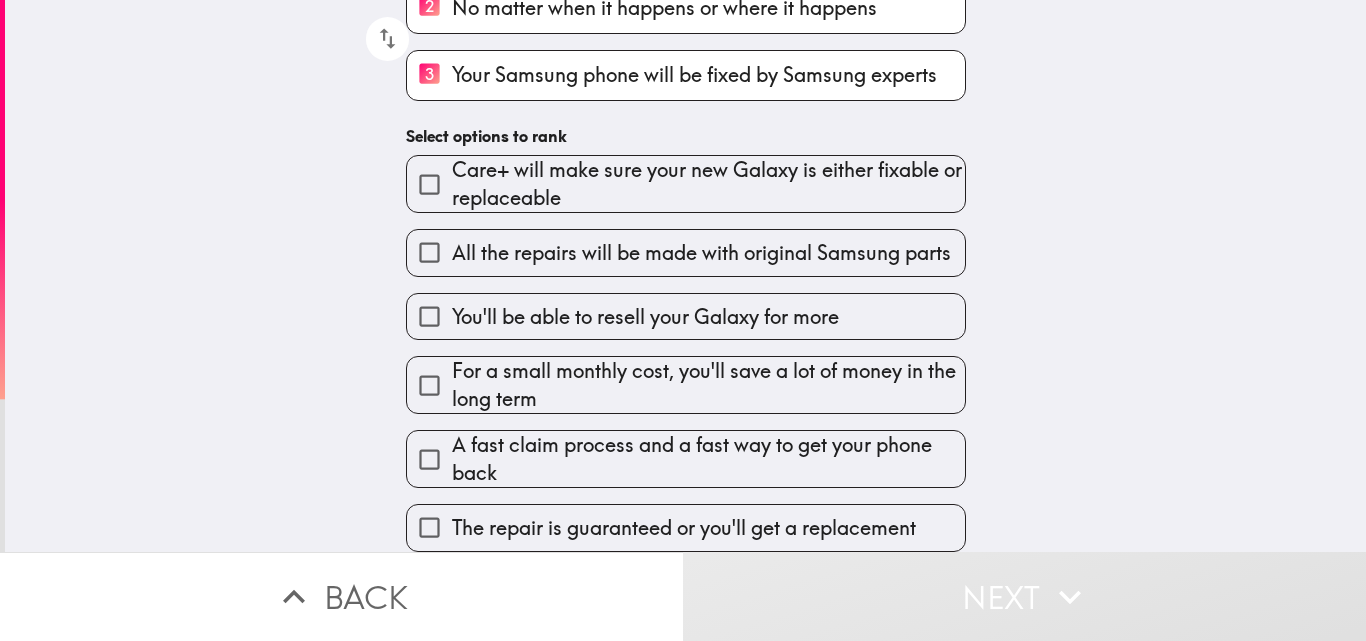 click on "For a small monthly cost, you'll save a lot of money in the long term" at bounding box center (708, 385) 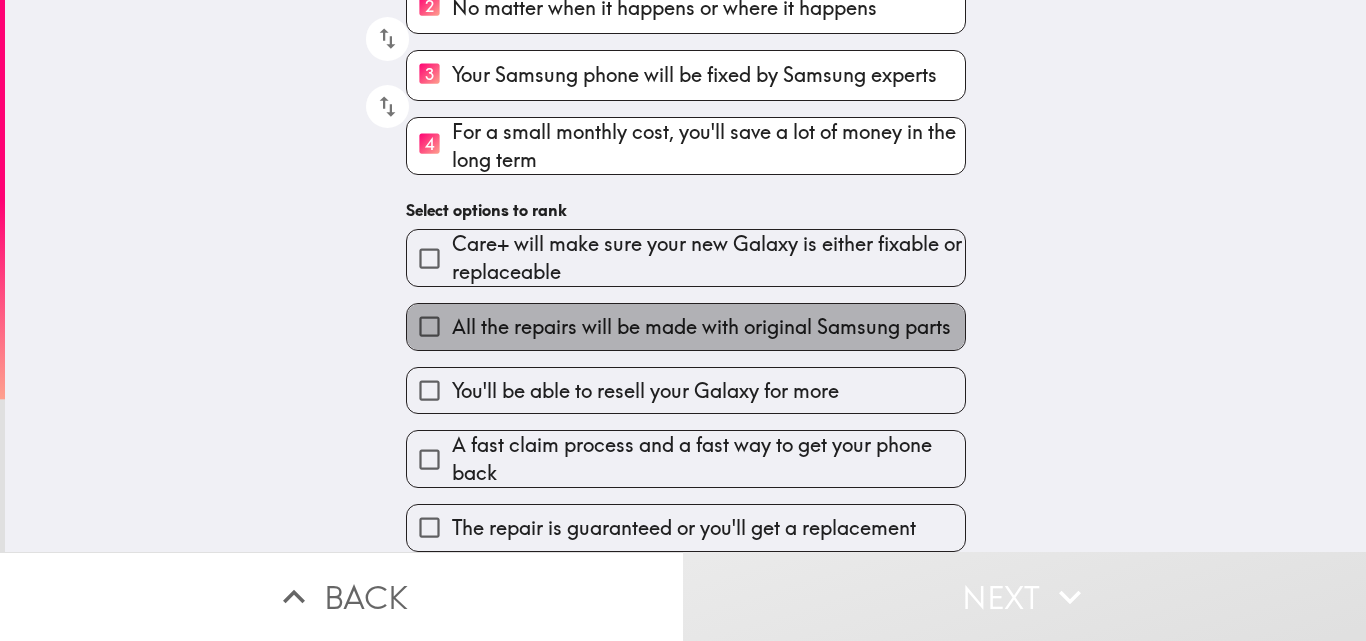 click on "All the repairs will be made with original Samsung parts" at bounding box center [701, 327] 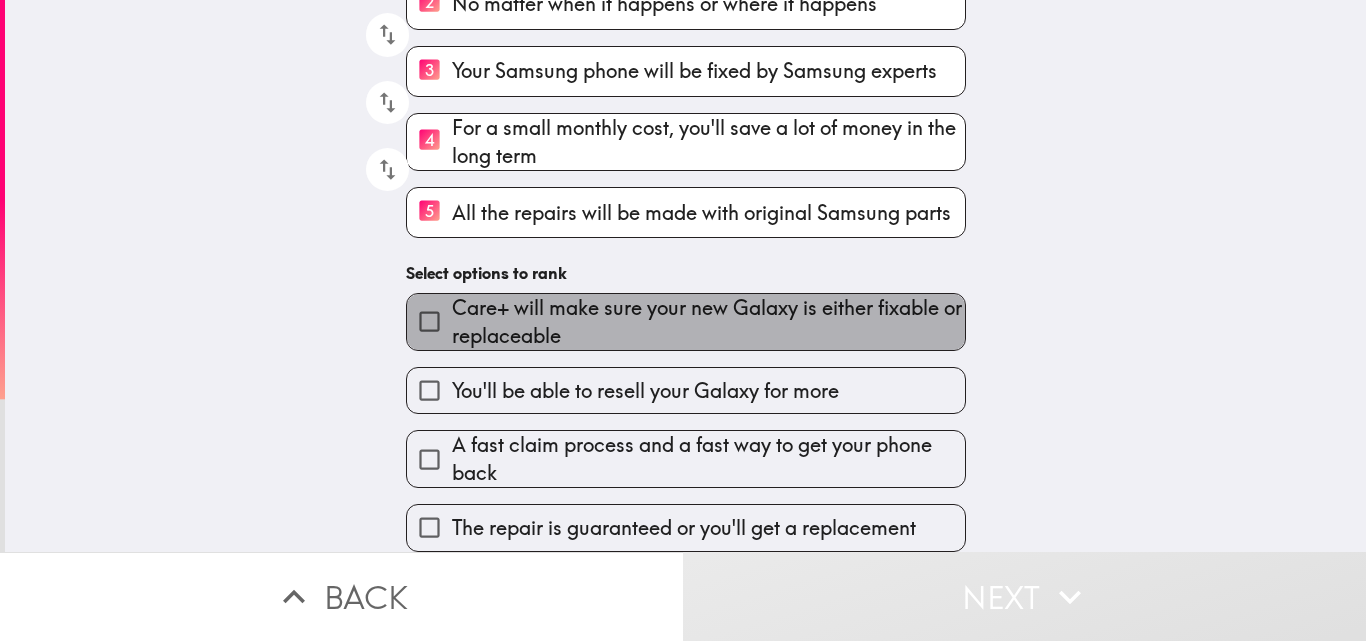 click on "Care+ will make sure your new Galaxy is either fixable or replaceable" at bounding box center (708, 322) 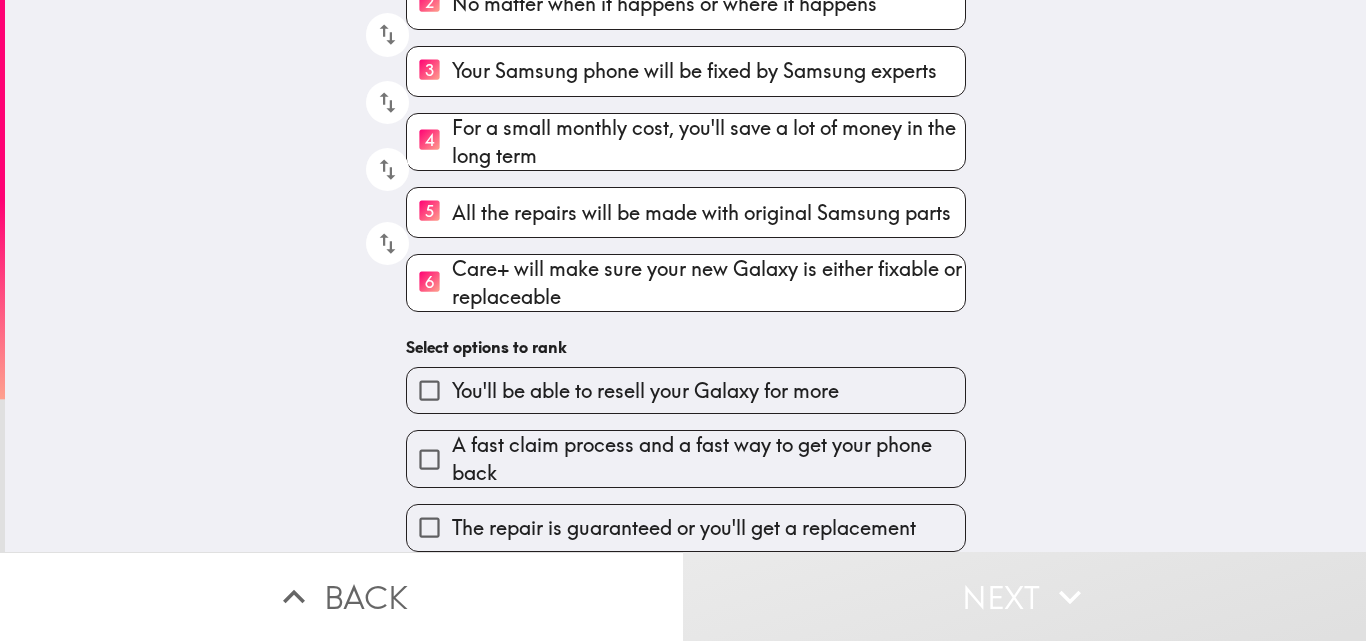 scroll, scrollTop: 311, scrollLeft: 0, axis: vertical 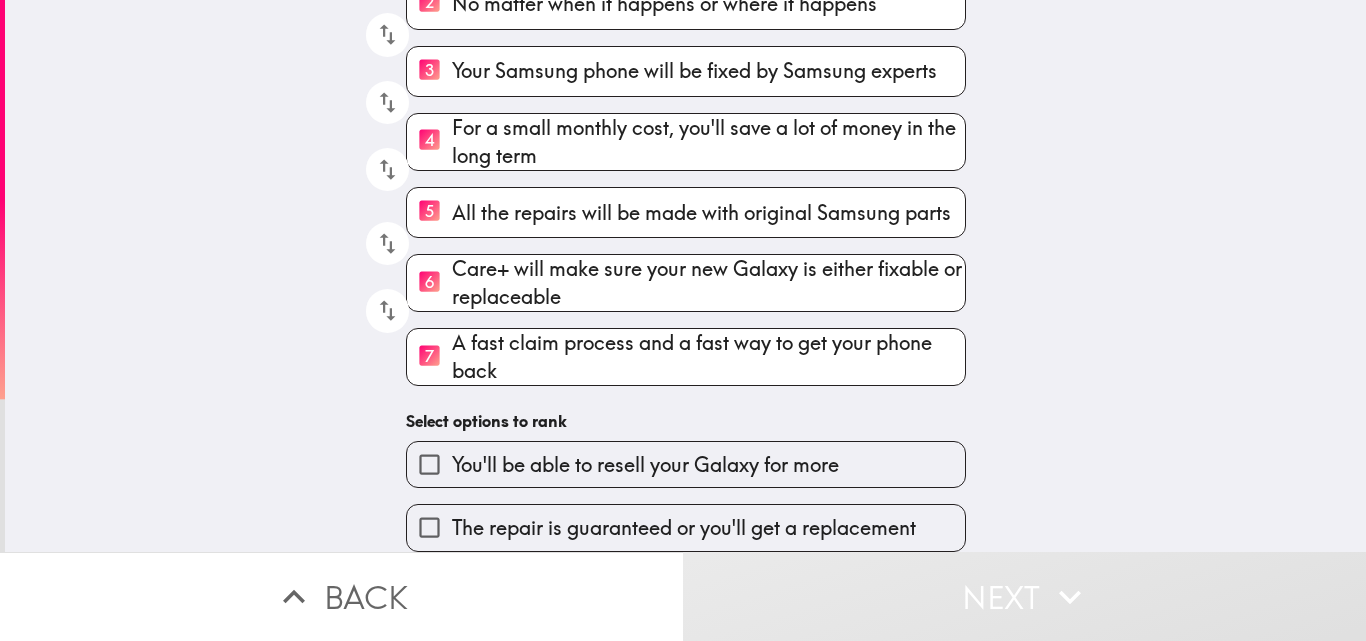 click on "You'll be able to resell your Galaxy for more" at bounding box center (645, 465) 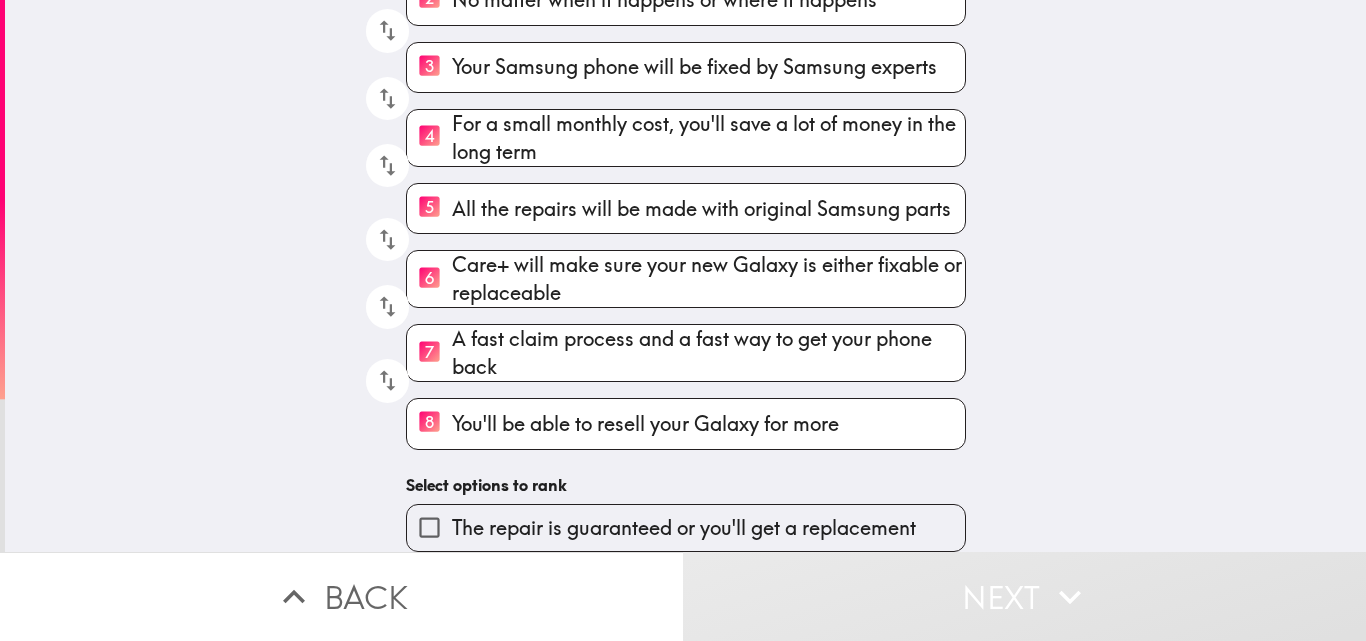 click on "The repair is guaranteed or you'll get a replacement" at bounding box center [684, 528] 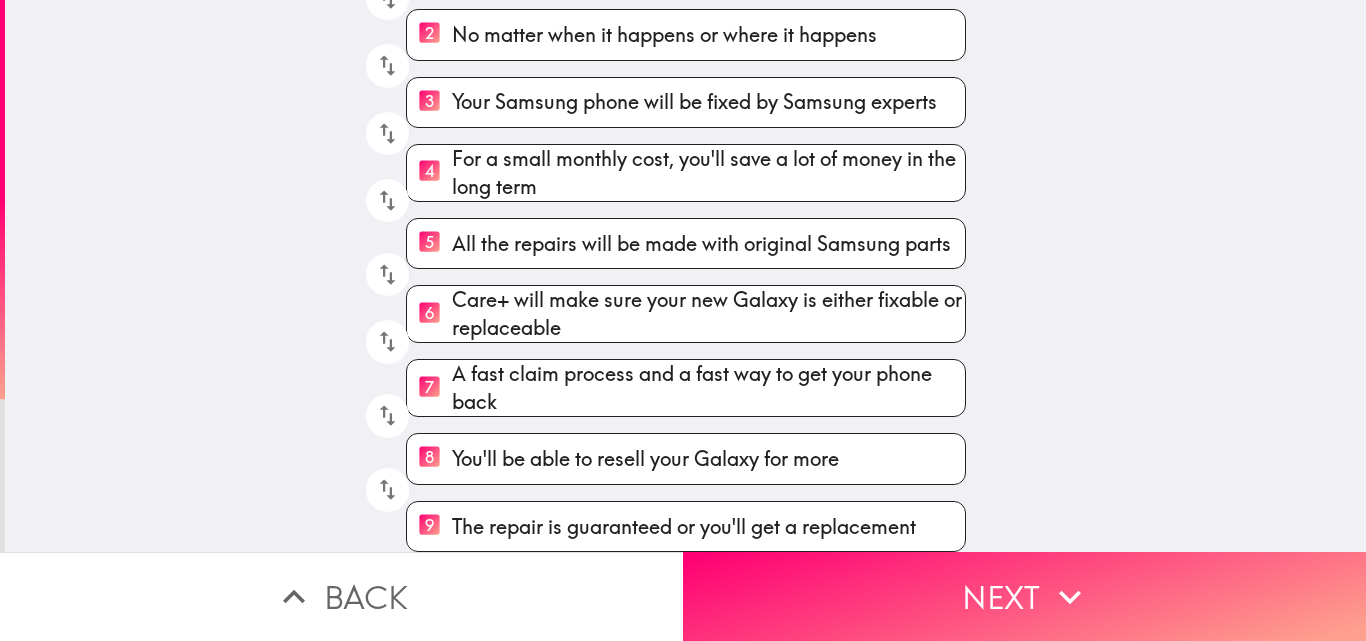 scroll, scrollTop: 280, scrollLeft: 0, axis: vertical 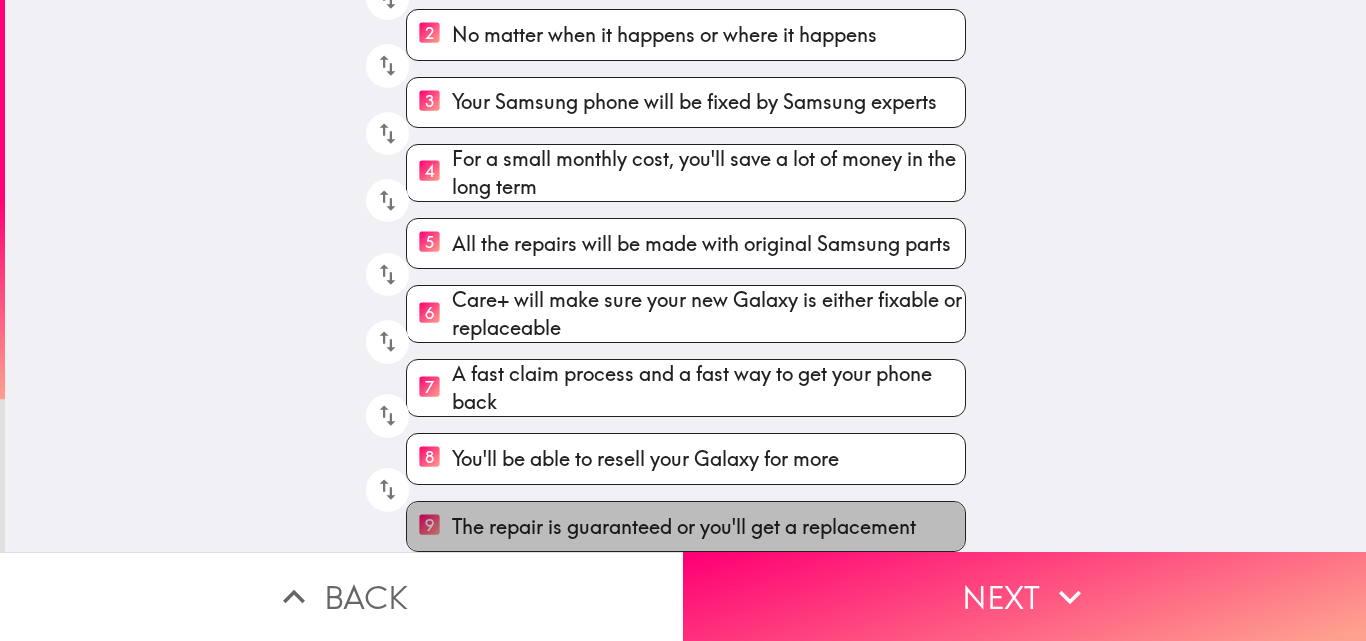 click on "The repair is guaranteed or you'll get a replacement" at bounding box center [684, 527] 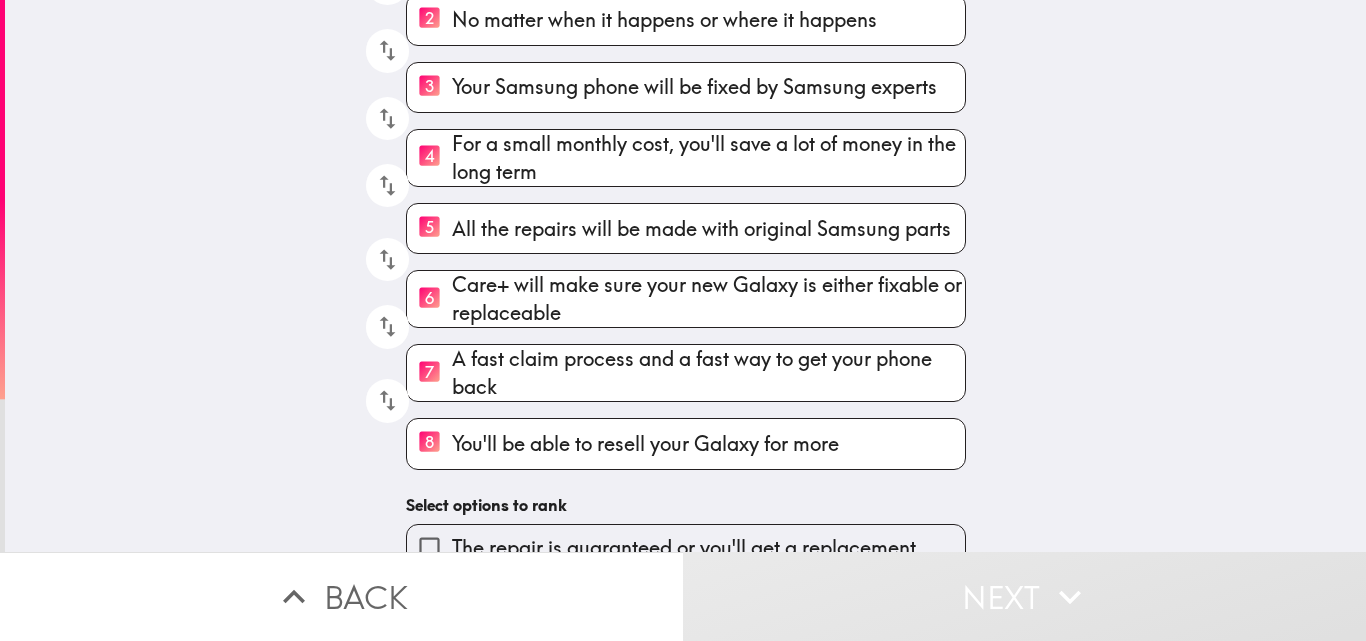 scroll, scrollTop: 315, scrollLeft: 0, axis: vertical 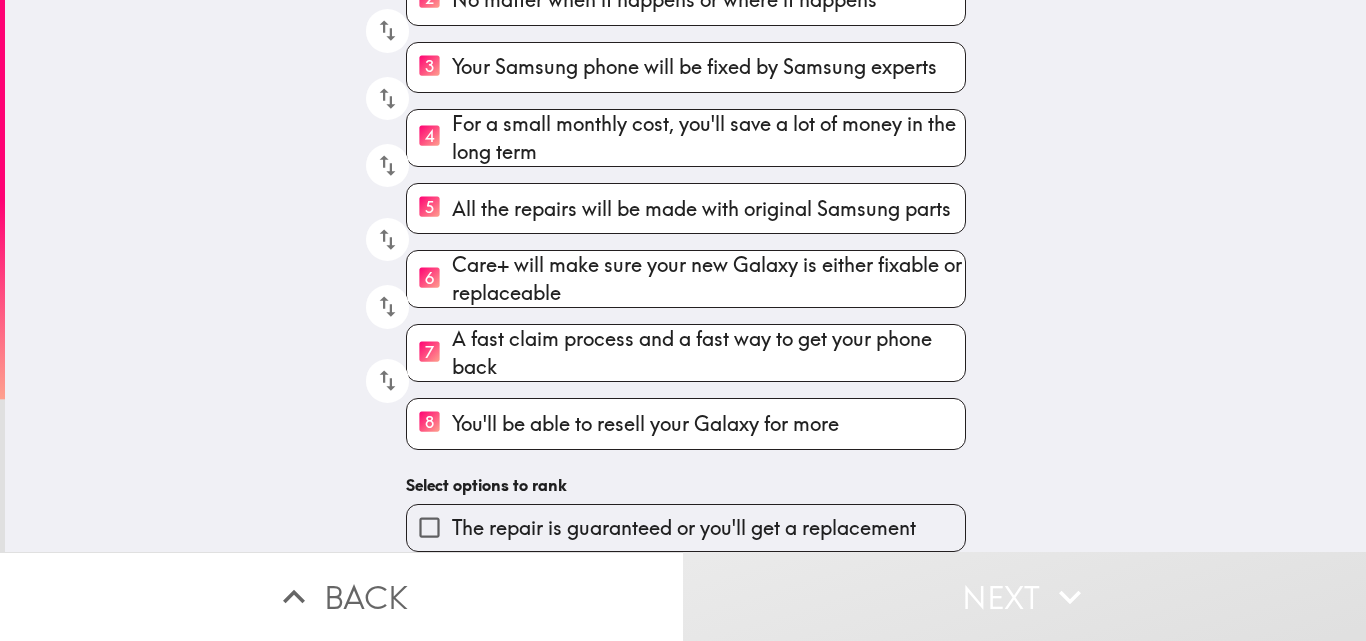 click on "The repair is guaranteed or you'll get a replacement" at bounding box center (684, 528) 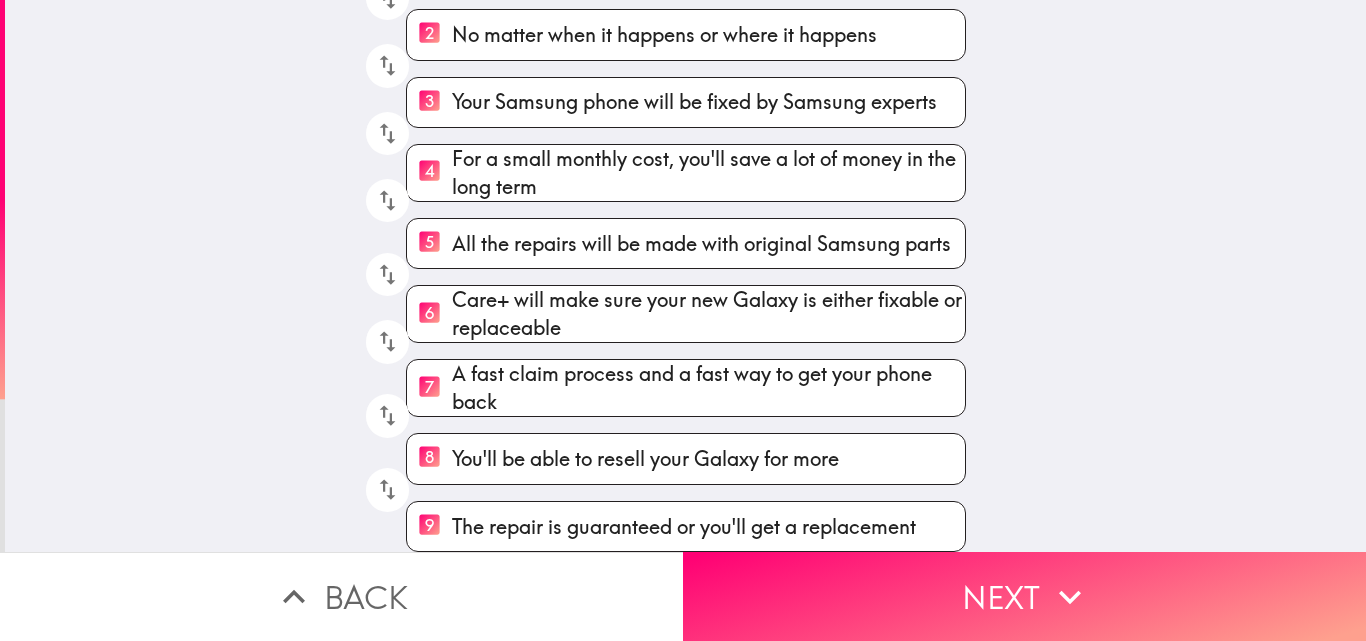 scroll, scrollTop: 280, scrollLeft: 0, axis: vertical 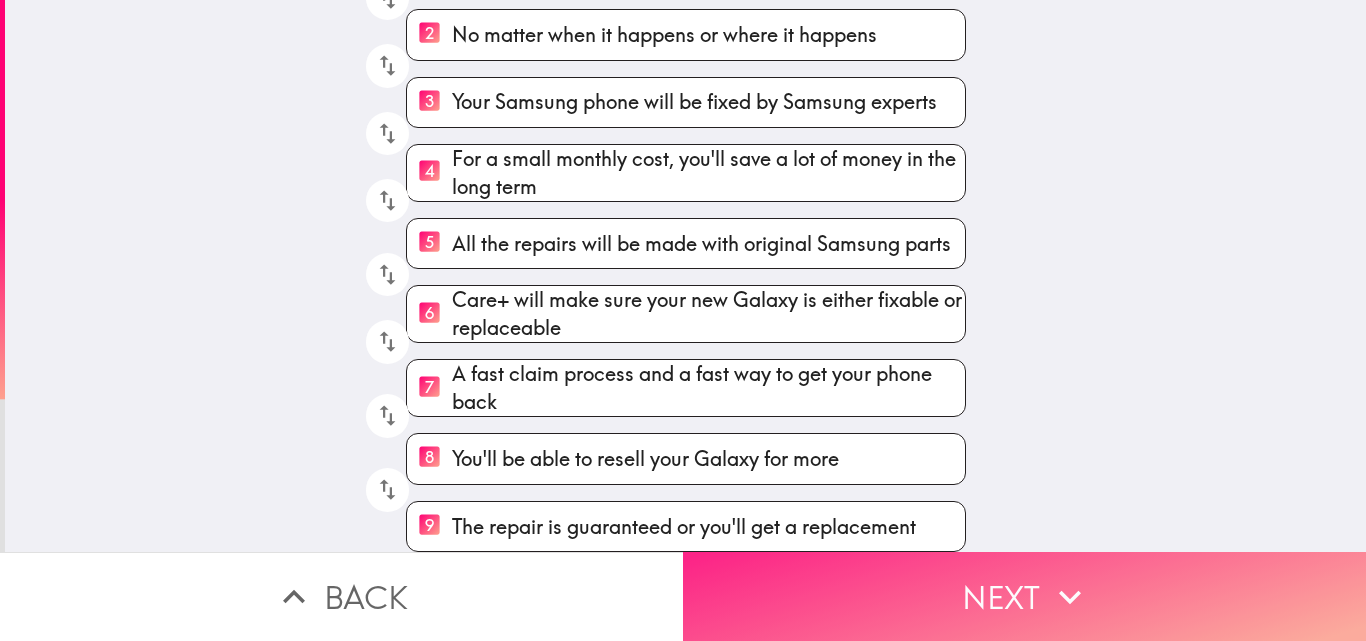 click on "Next" at bounding box center [1024, 596] 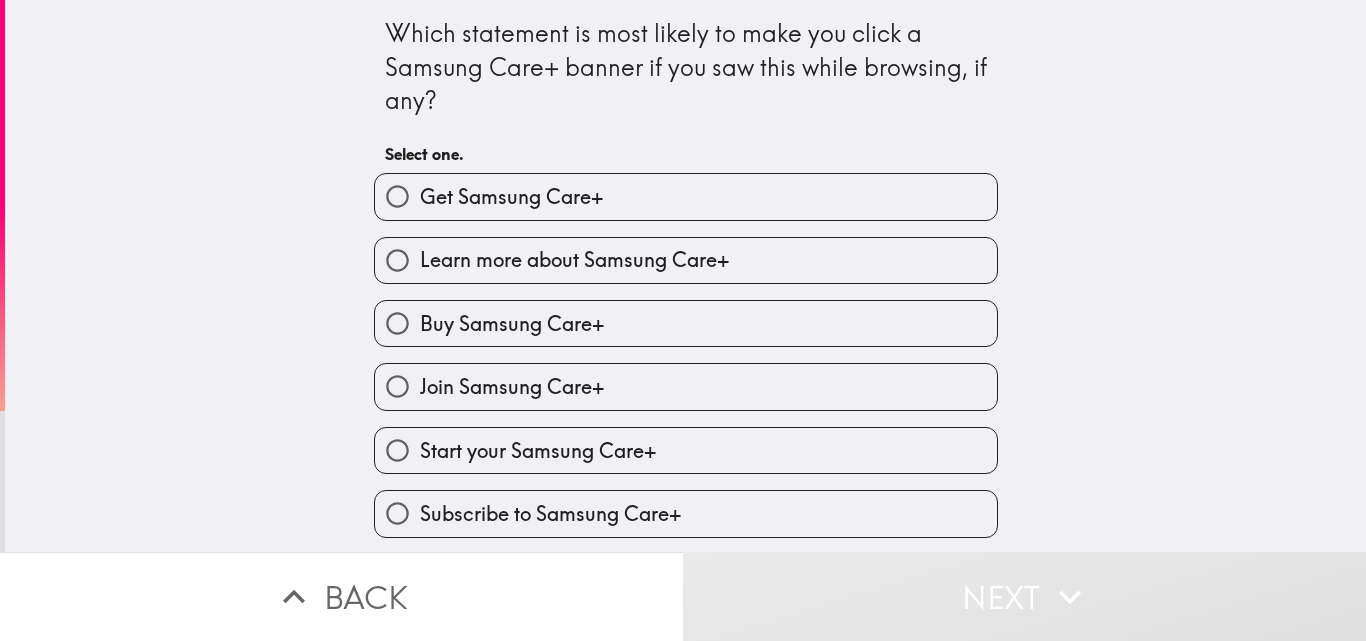 click on "Buy Samsung Care+" at bounding box center (512, 324) 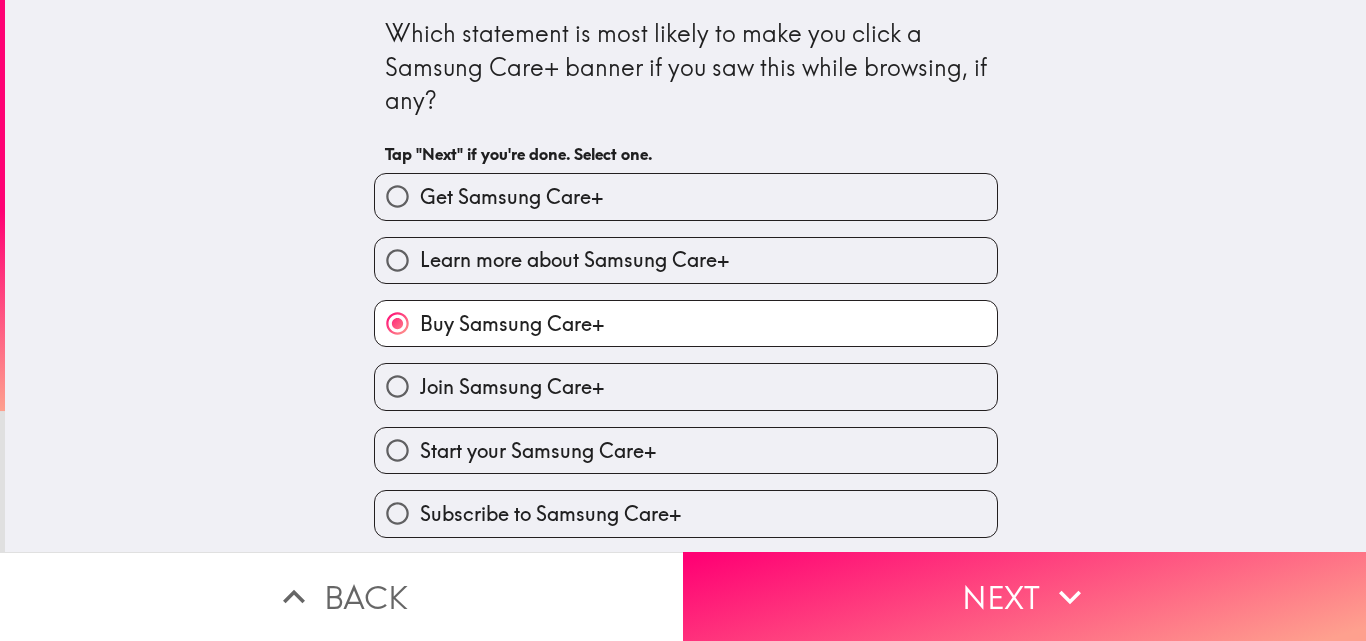 click on "Learn more about Samsung Care+" at bounding box center (678, 252) 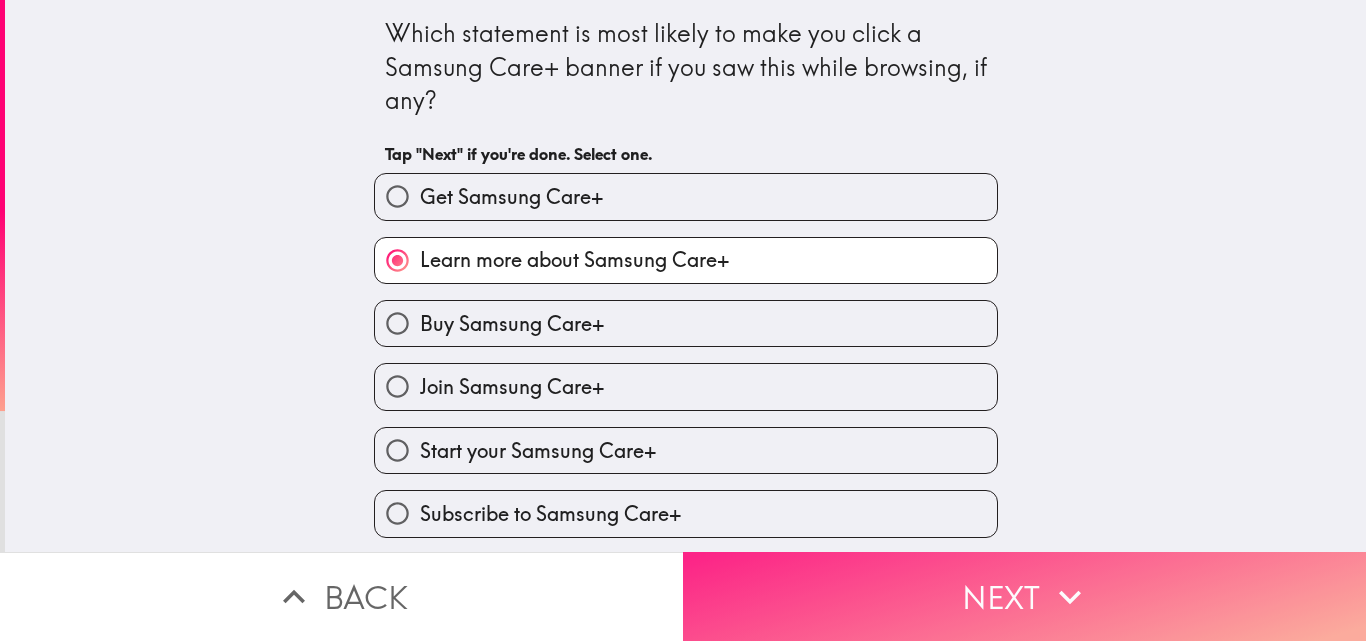 click on "Next" at bounding box center [1024, 596] 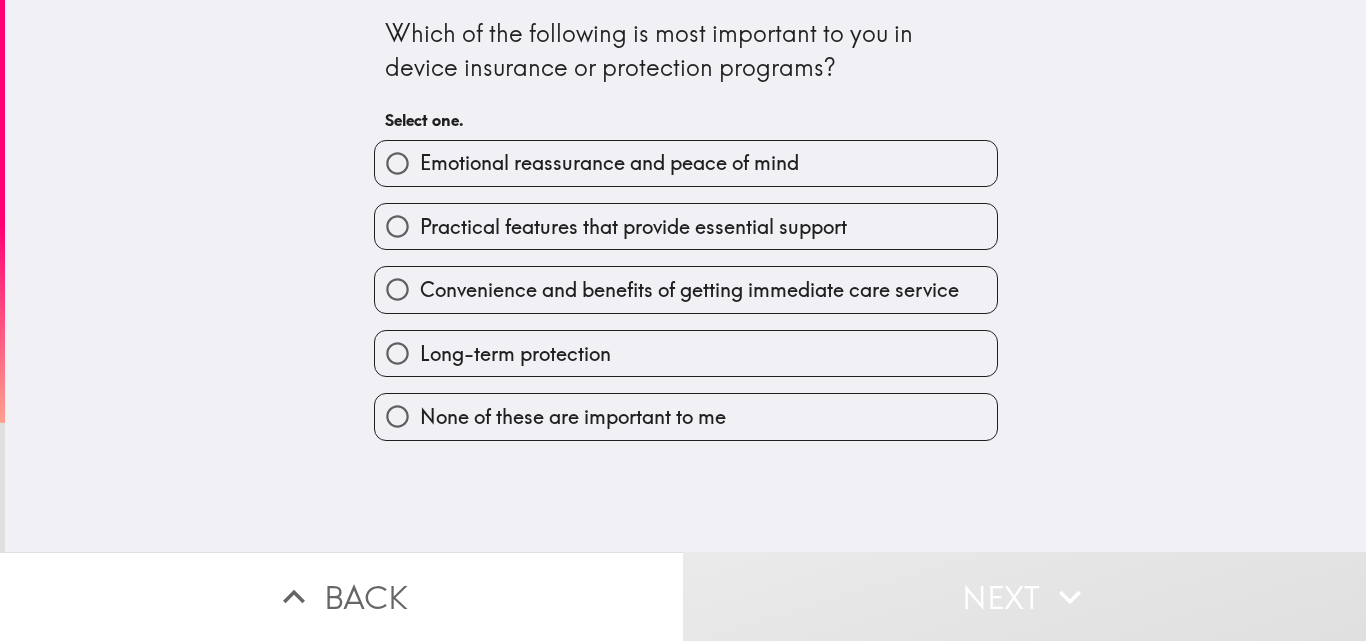 click on "Practical features that provide essential support" at bounding box center [633, 227] 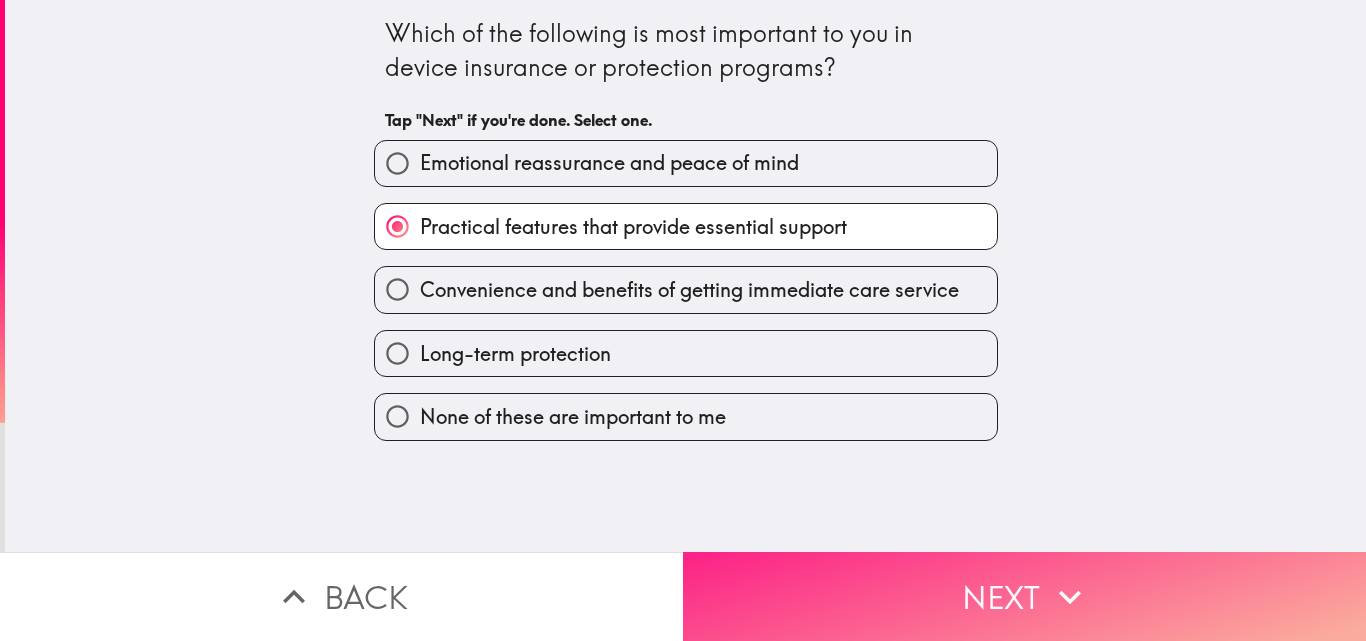 click on "Next" at bounding box center [1024, 596] 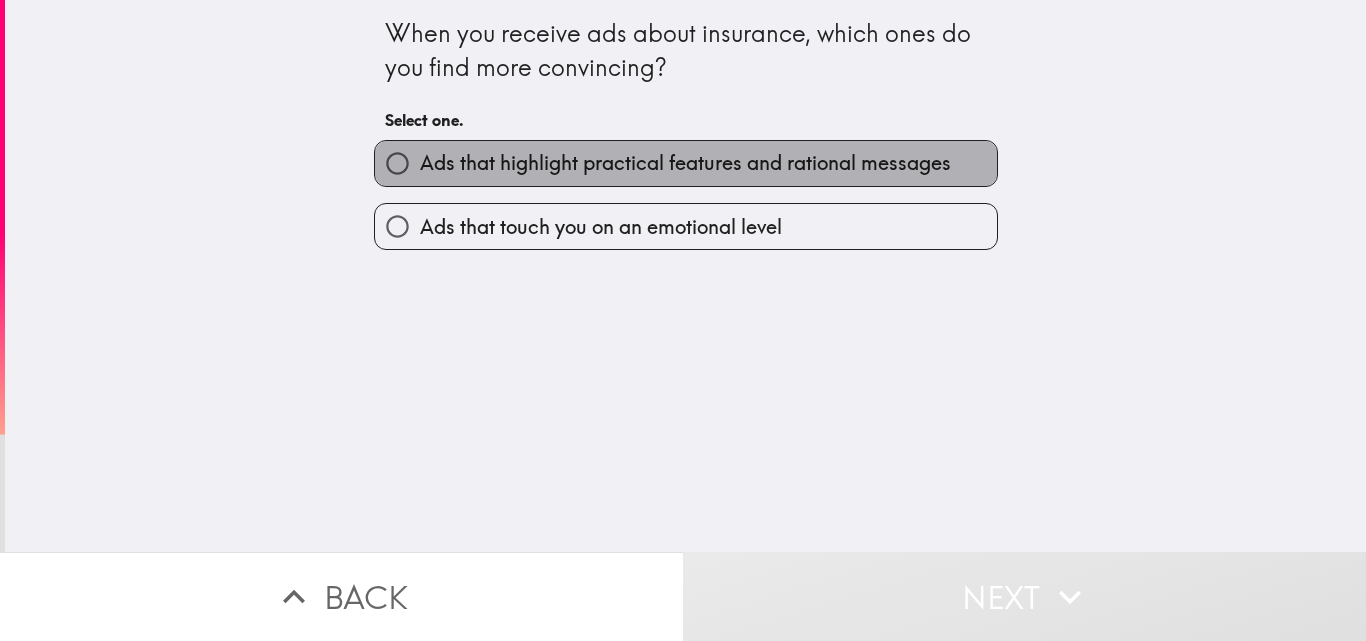 click on "Ads that highlight practical features and rational messages" at bounding box center [685, 163] 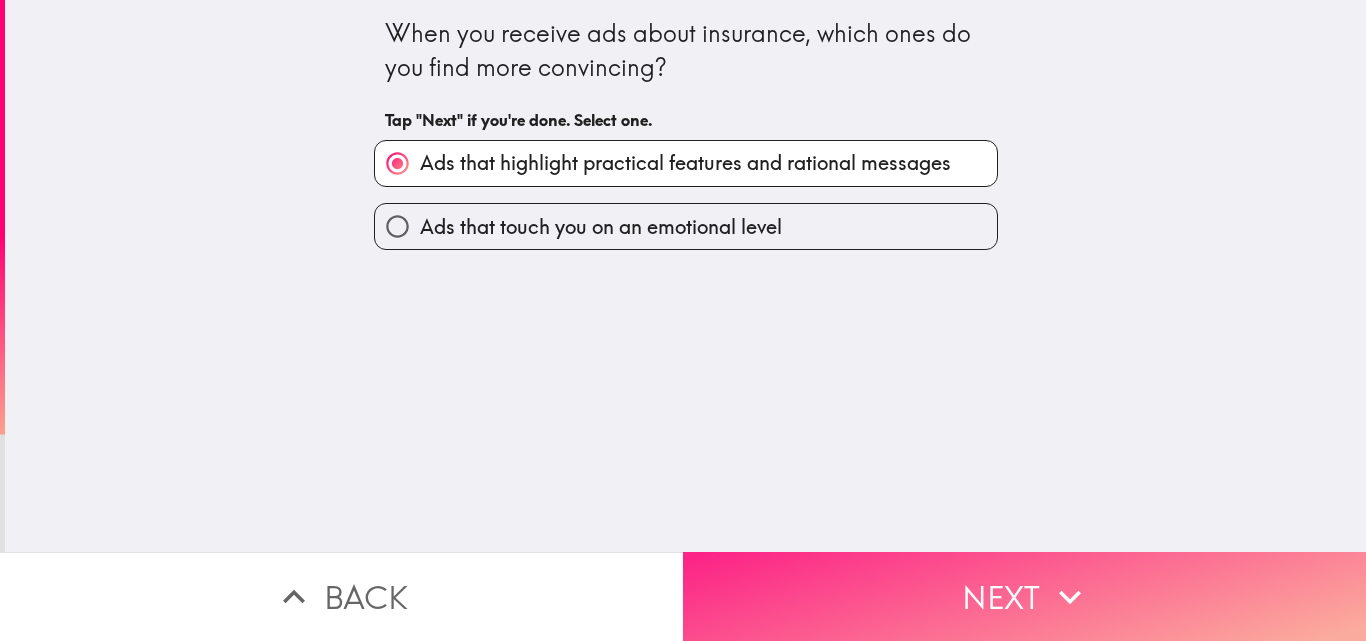 click on "Next" at bounding box center [1024, 596] 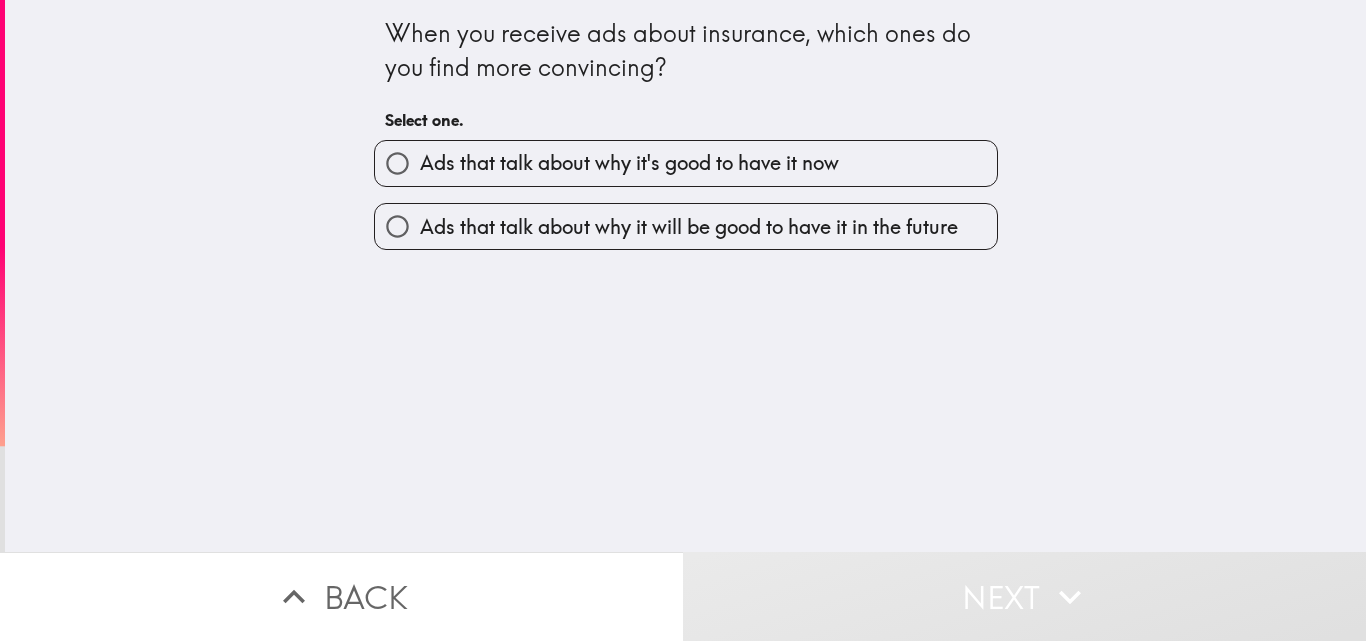 click on "Ads that talk about why it's good to have it now" at bounding box center (629, 163) 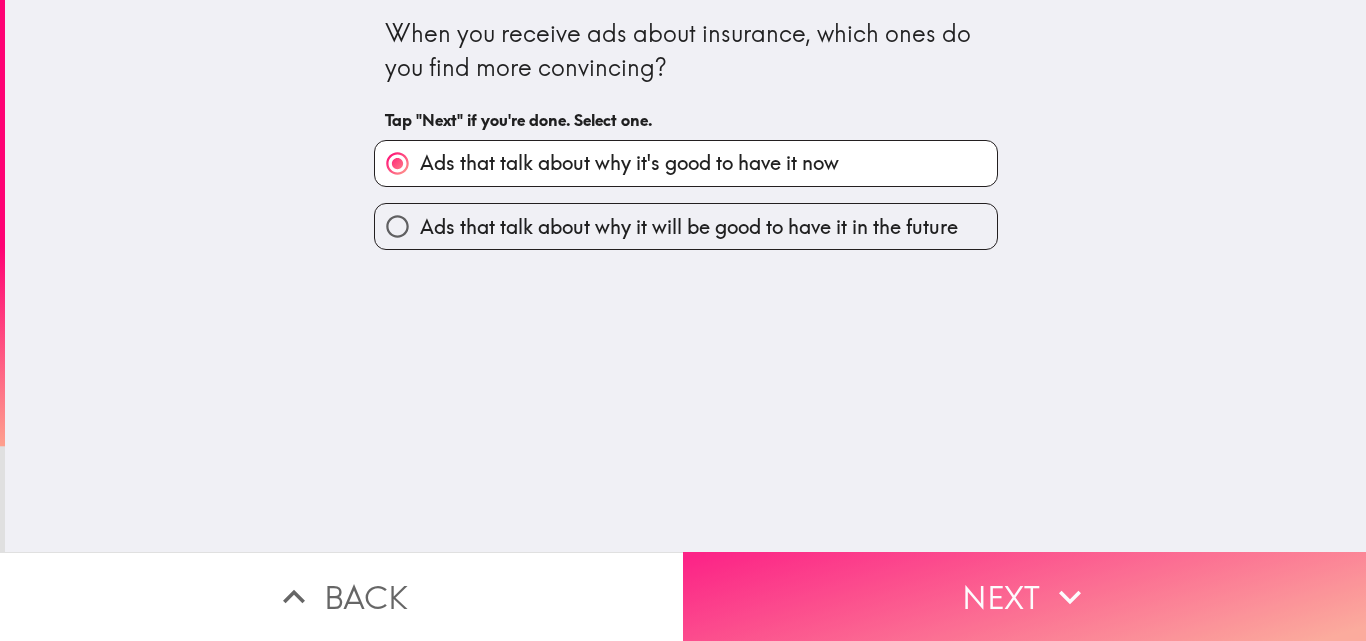 click on "Next" at bounding box center [1024, 596] 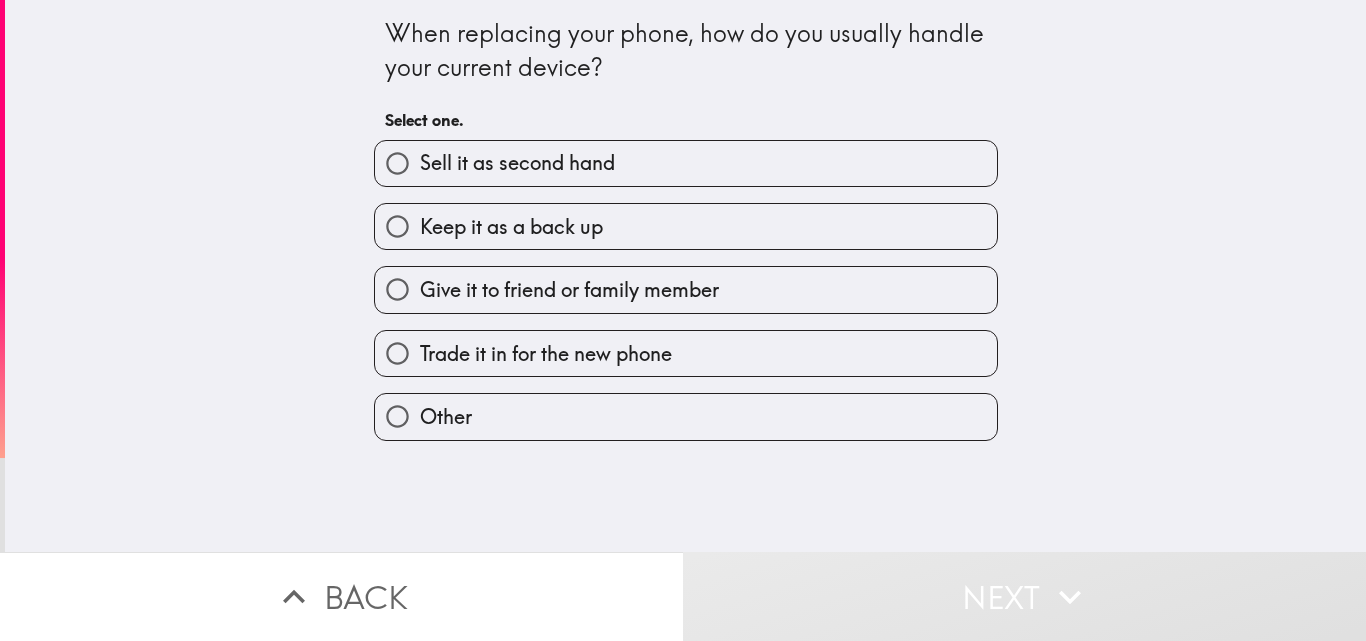click on "Sell it as second hand" at bounding box center (517, 163) 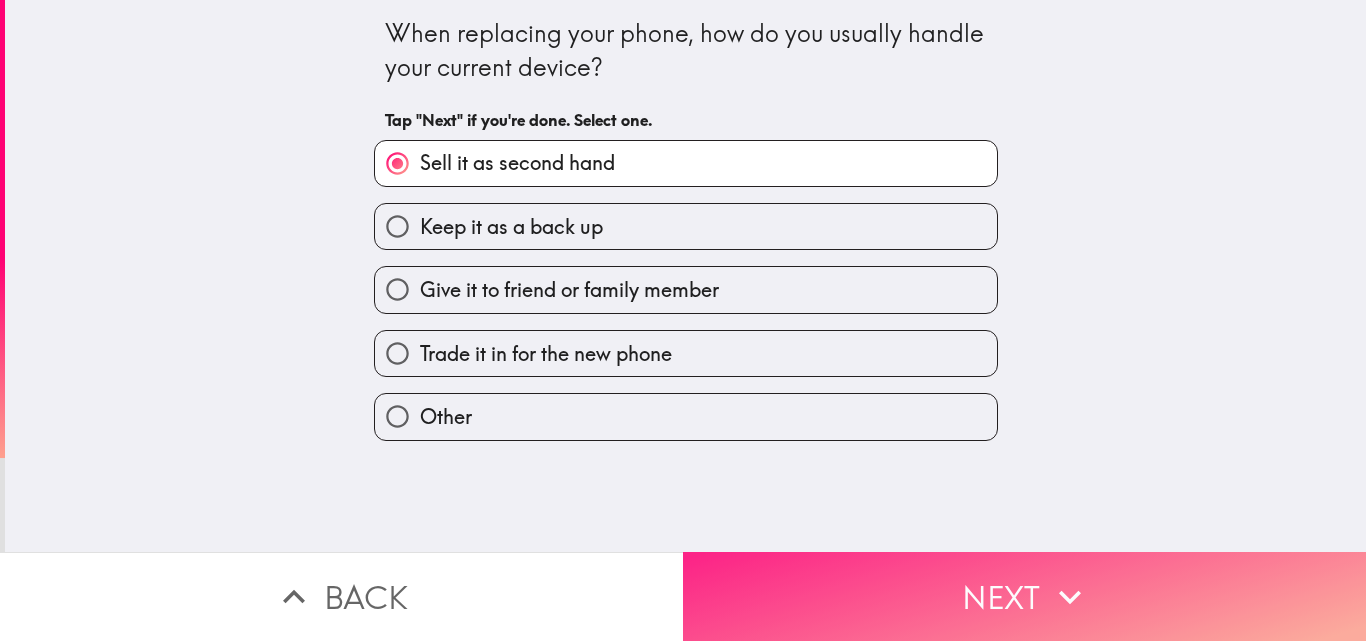 click on "Next" at bounding box center (1024, 596) 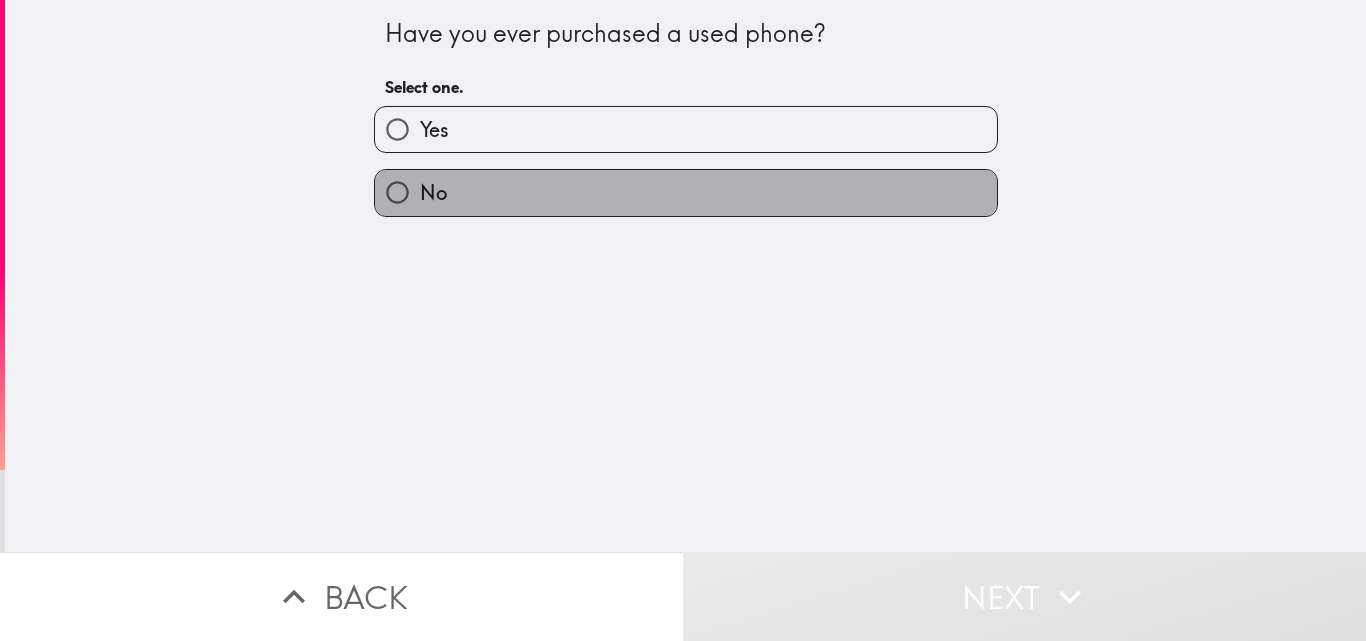 click on "No" at bounding box center [686, 192] 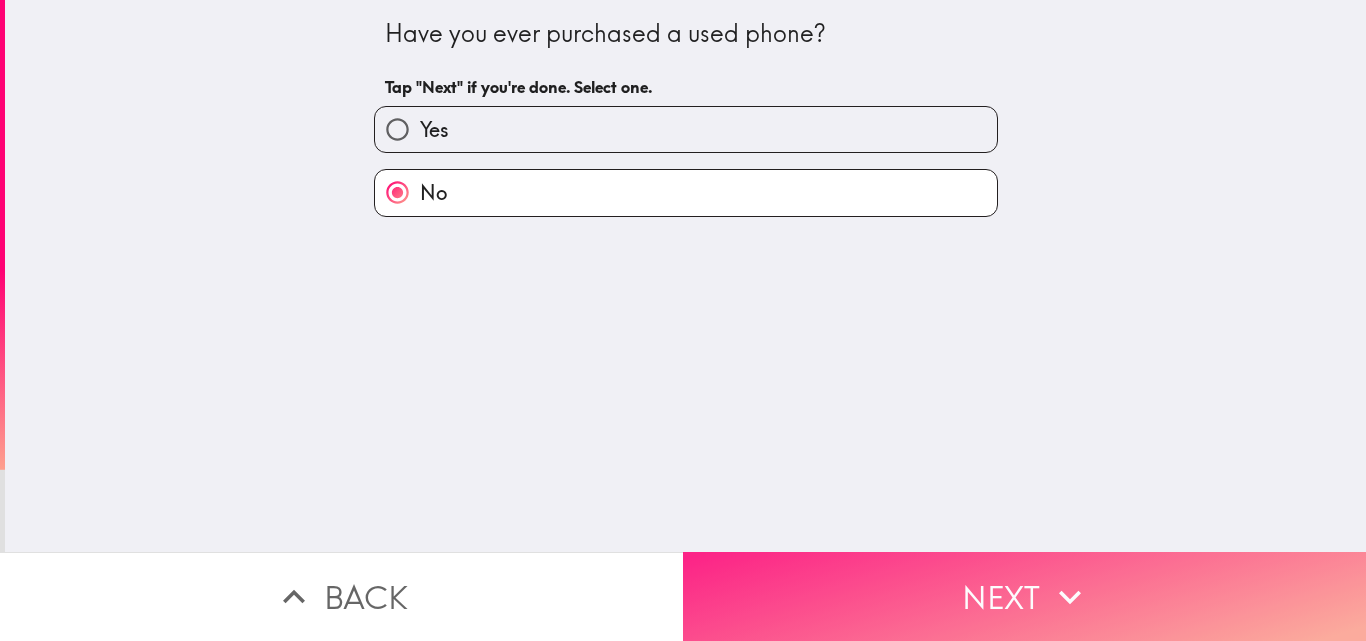click on "Next" at bounding box center (1024, 596) 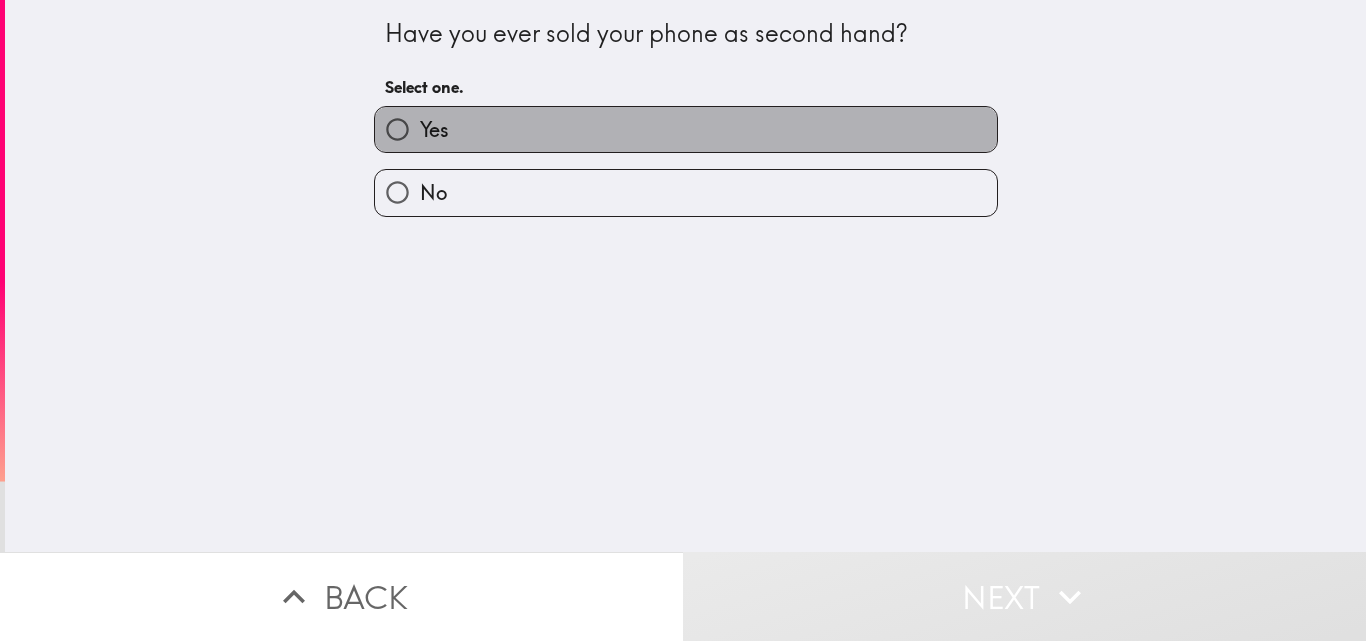 click on "Yes" at bounding box center [686, 129] 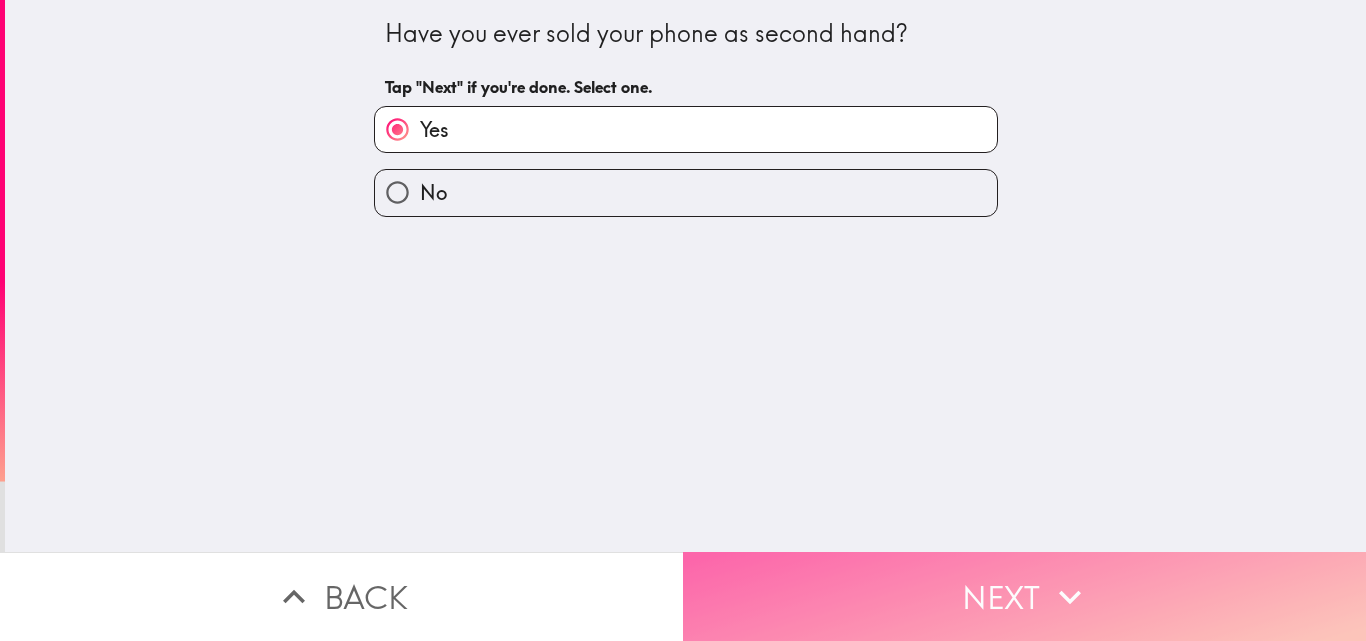 click on "Next" at bounding box center (1024, 596) 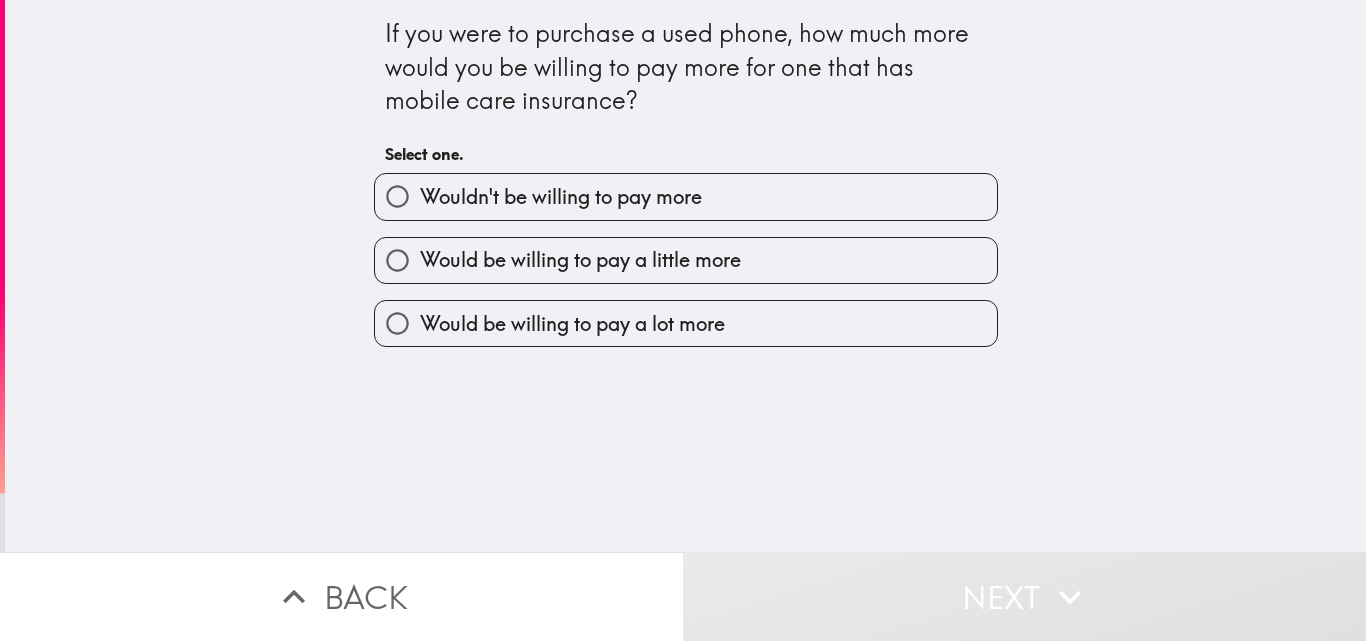 click on "Wouldn't be willing to pay more" at bounding box center [561, 197] 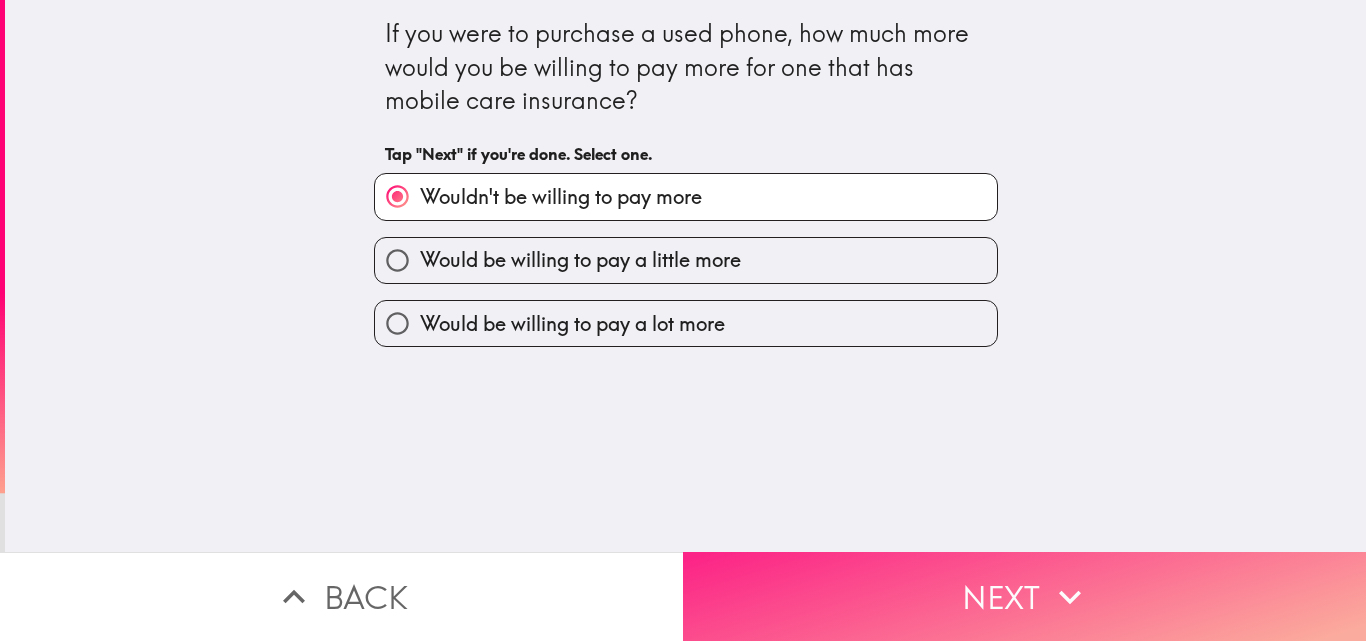 click on "Next" at bounding box center (1024, 596) 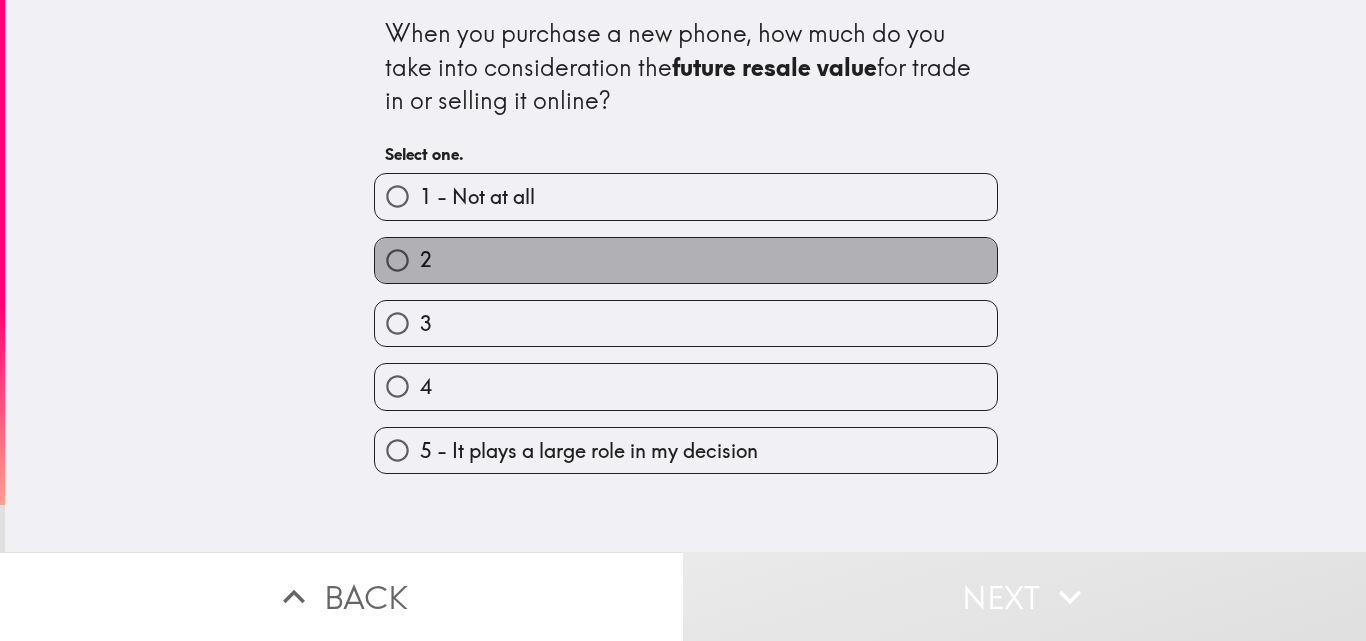 click on "2" at bounding box center (686, 260) 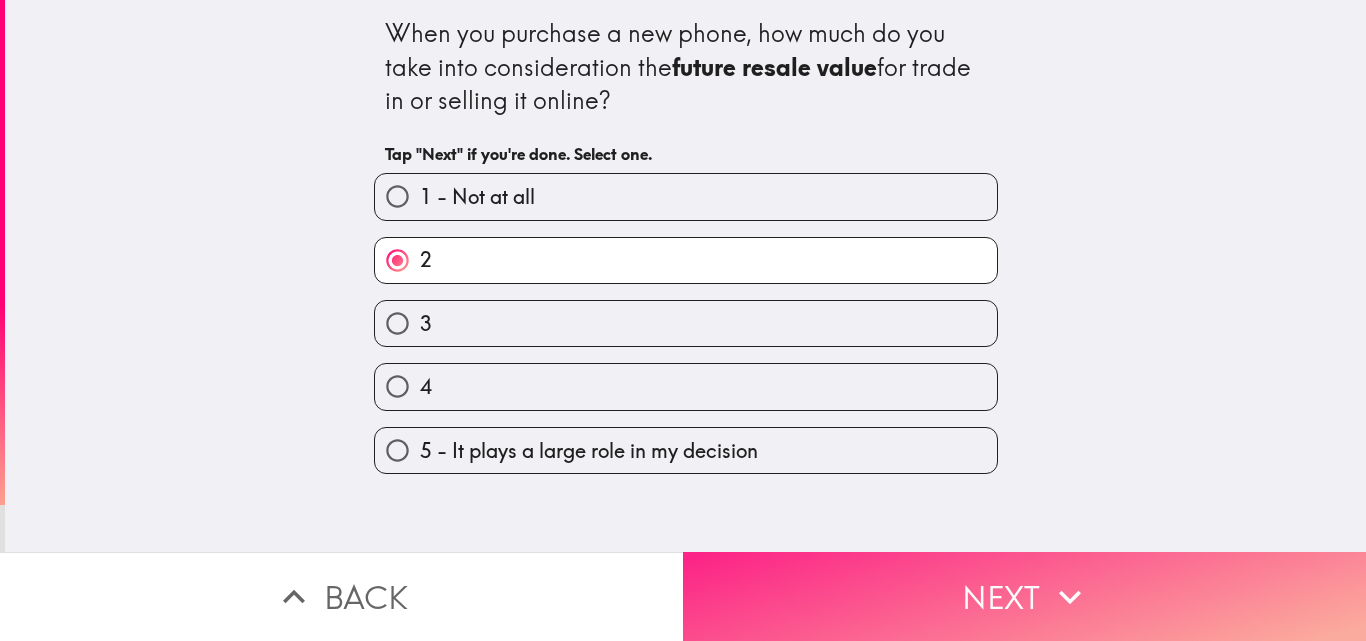click on "Next" at bounding box center (1024, 596) 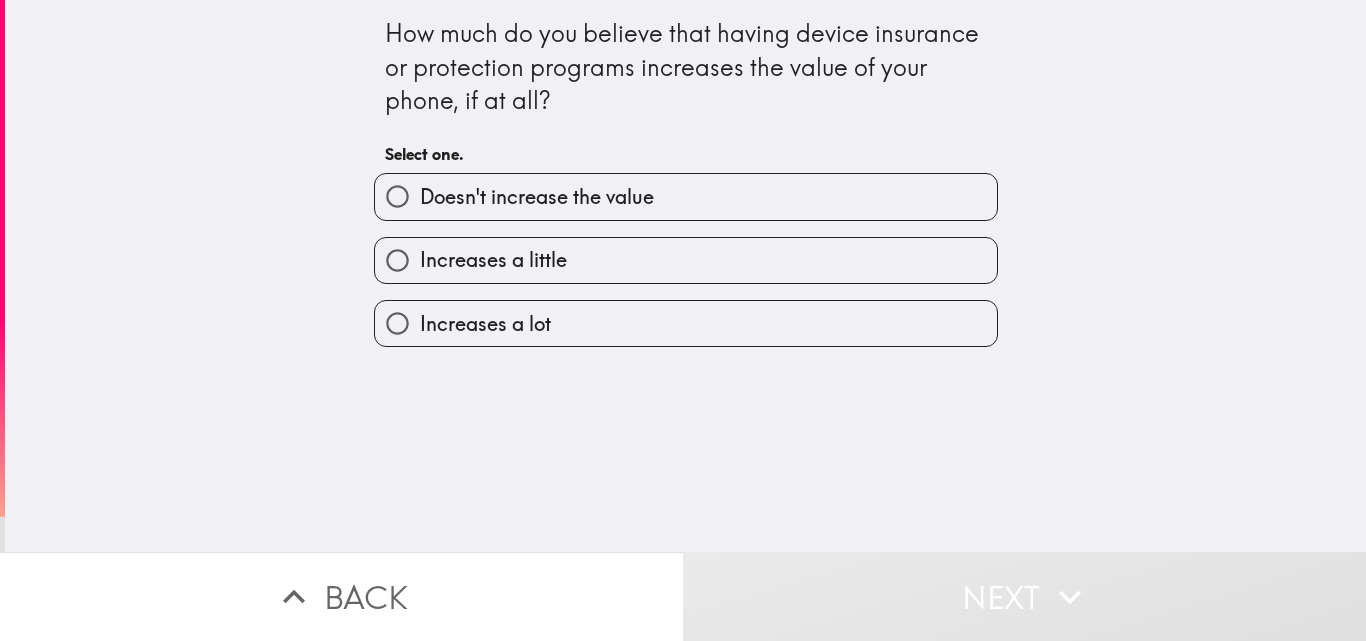 click on "Increases a lot" at bounding box center [686, 323] 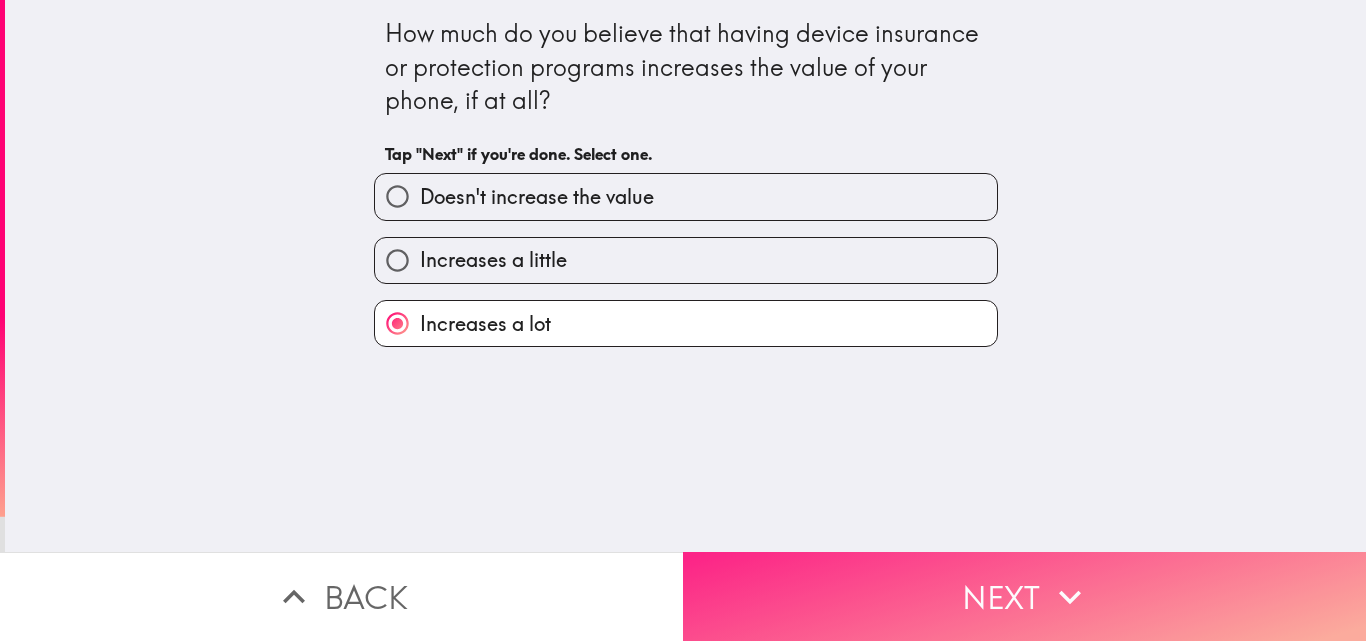 click on "Next" at bounding box center [1024, 596] 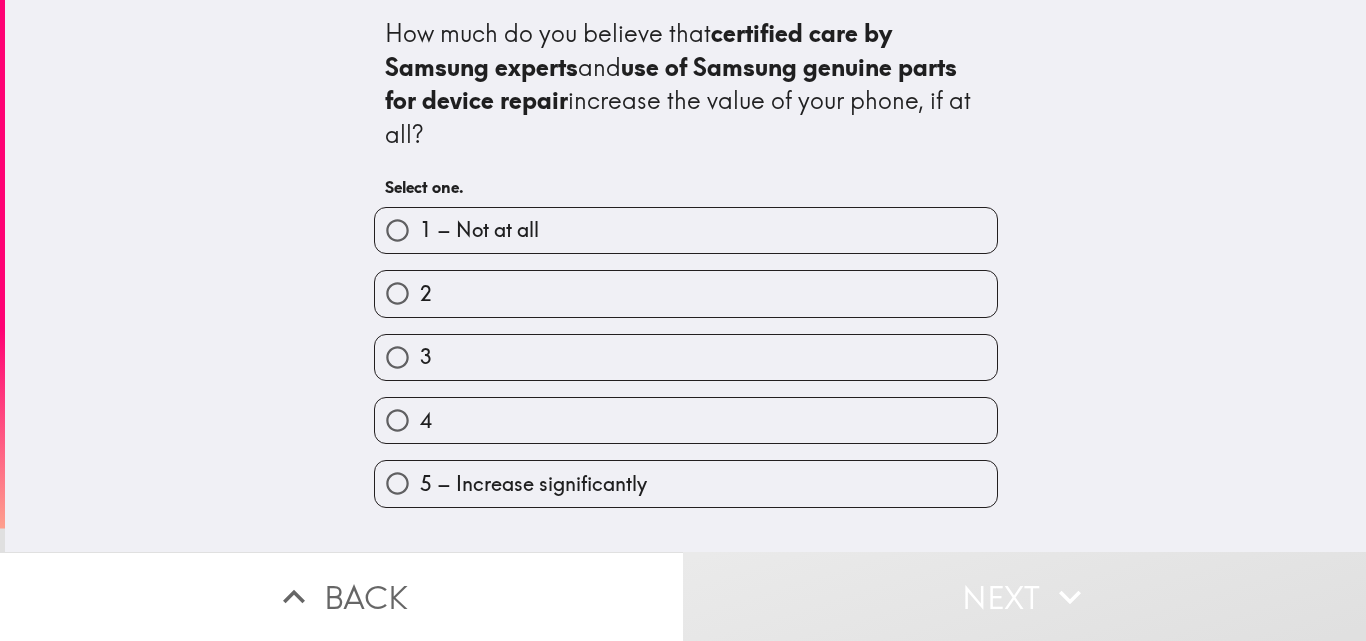 click on "4" at bounding box center [686, 420] 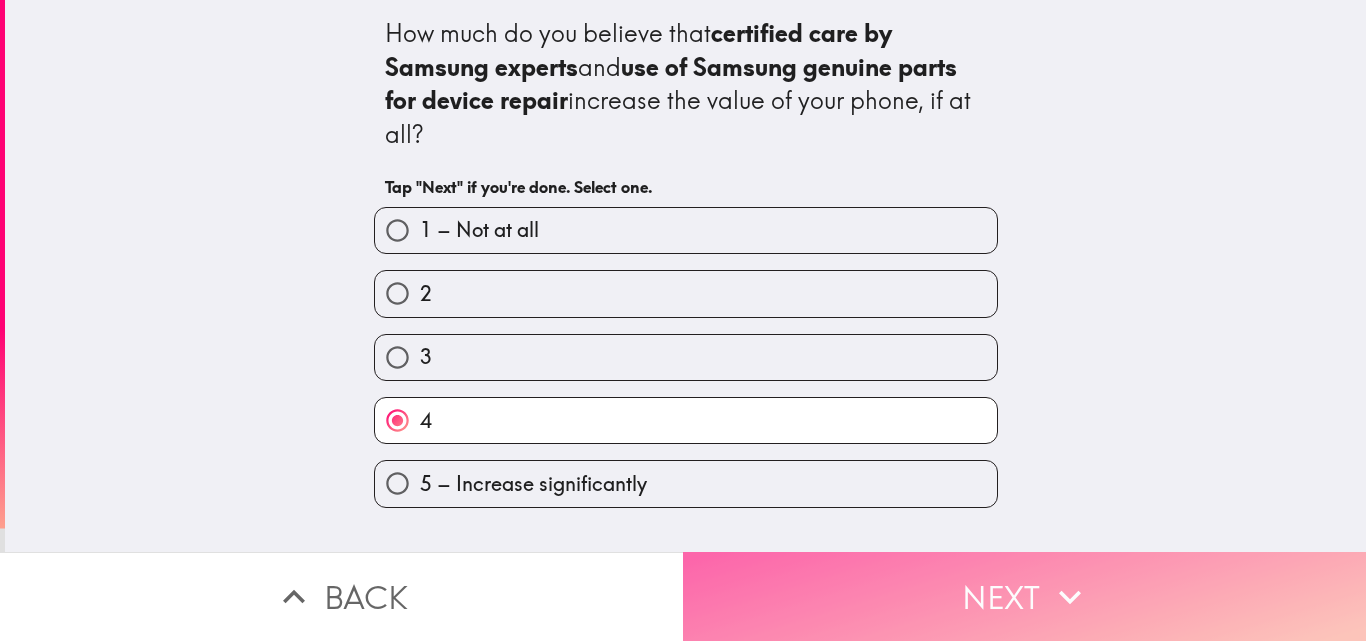 click on "Next" at bounding box center [1024, 596] 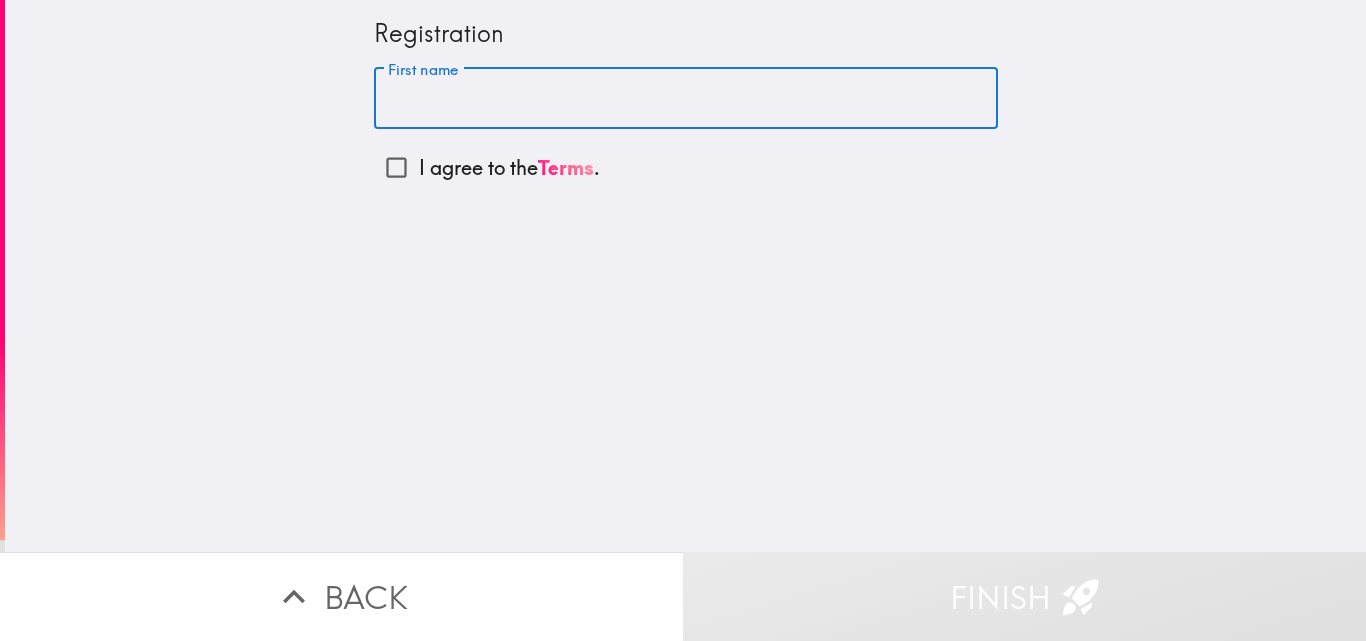 click on "First name" at bounding box center (686, 99) 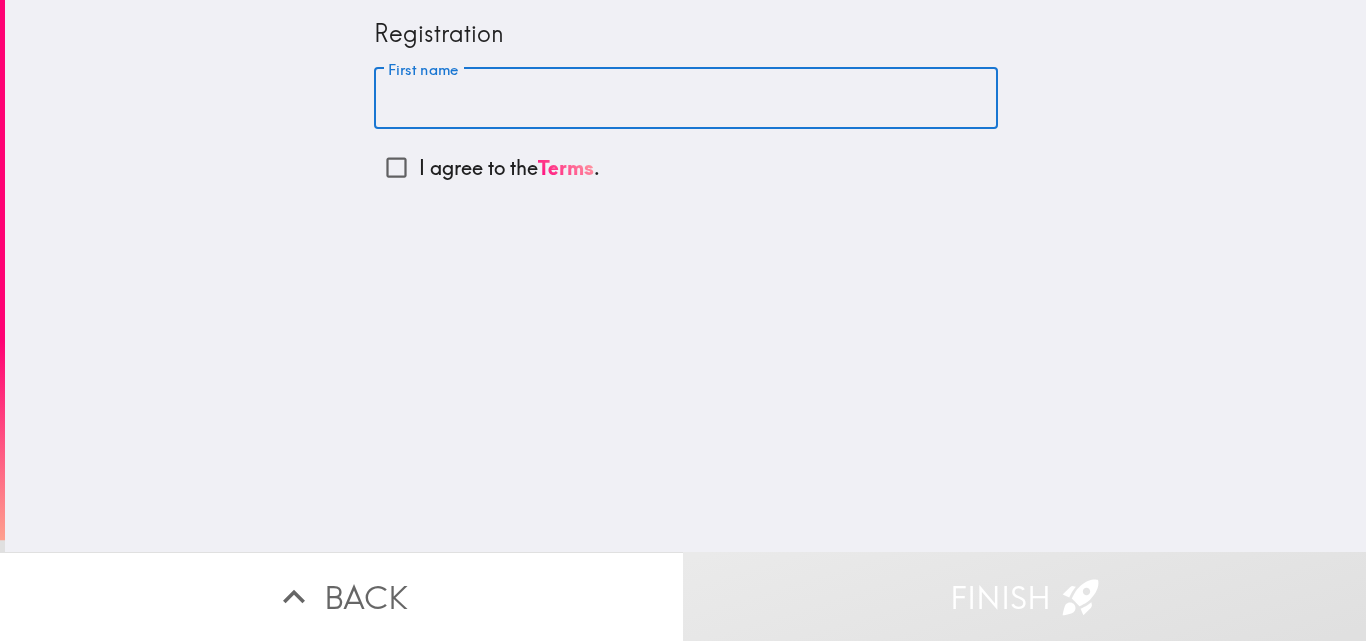 click on "I agree to the  Terms ." at bounding box center (396, 167) 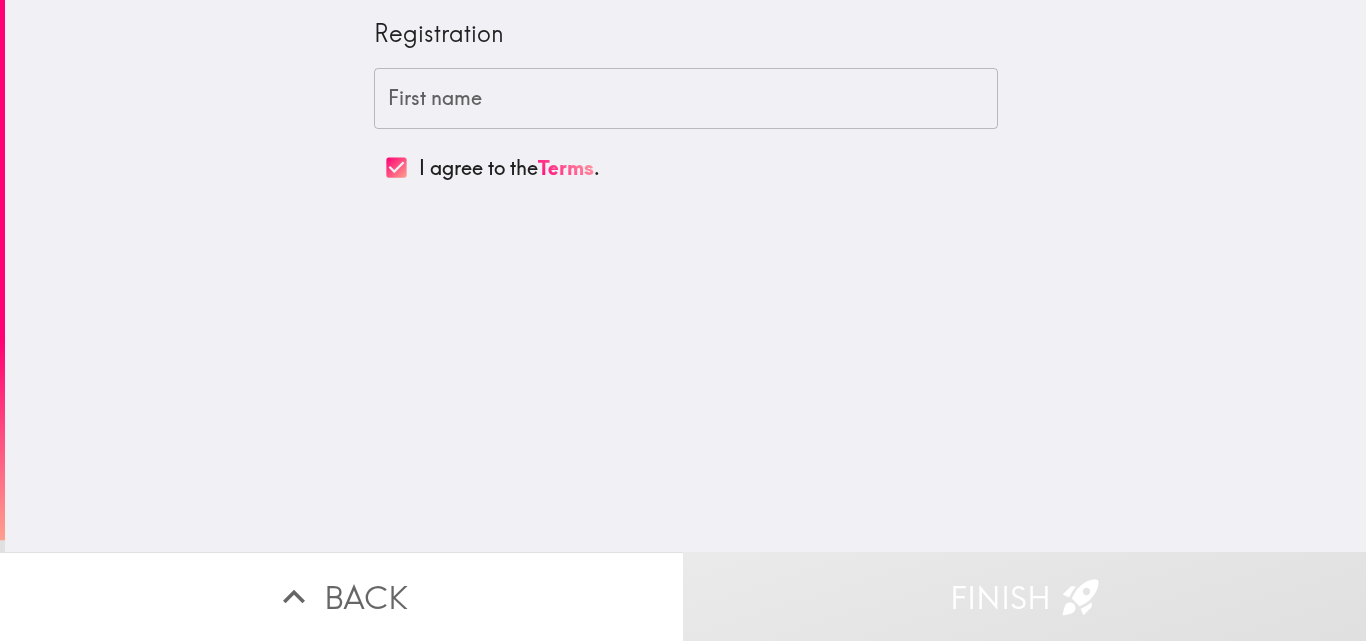 click on "First name First name" at bounding box center [686, 99] 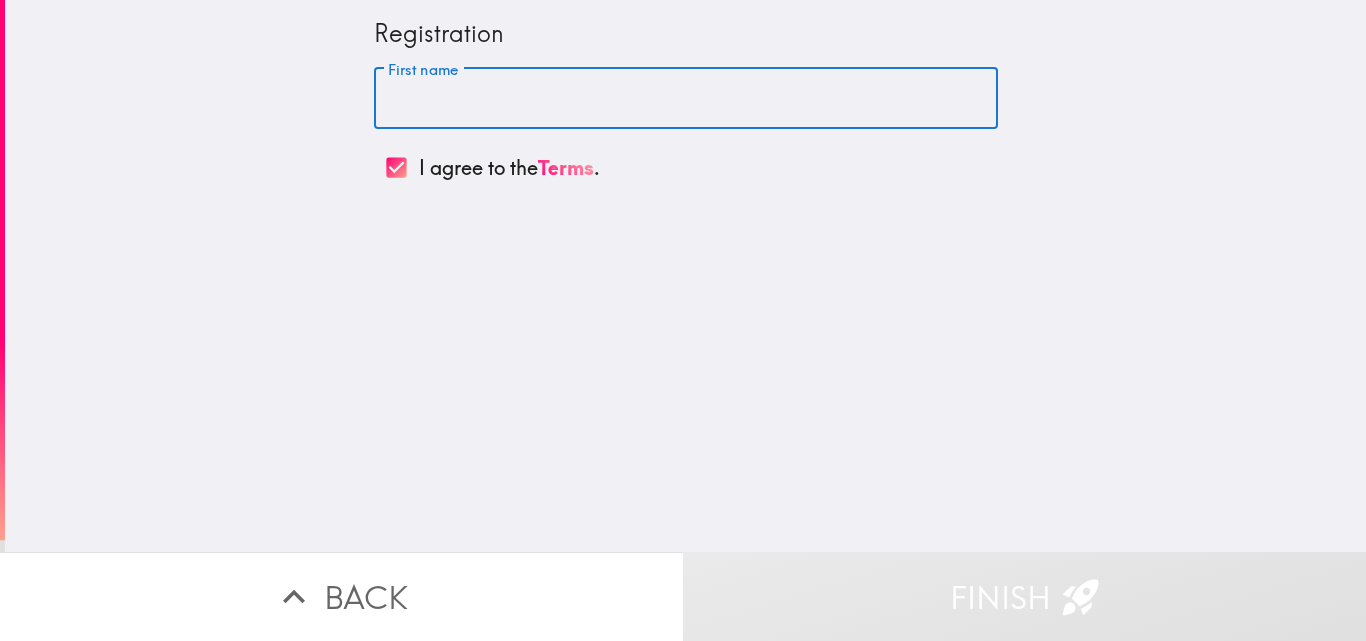 click on "First name" at bounding box center [686, 99] 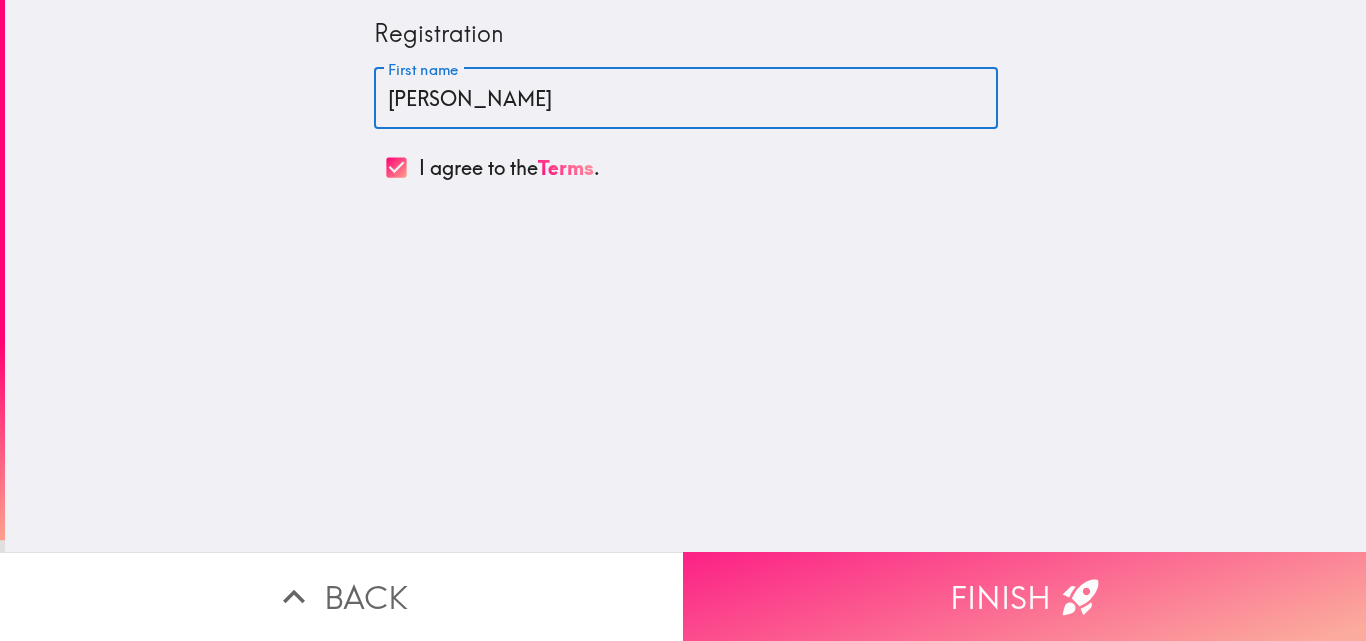 type on "[PERSON_NAME]" 